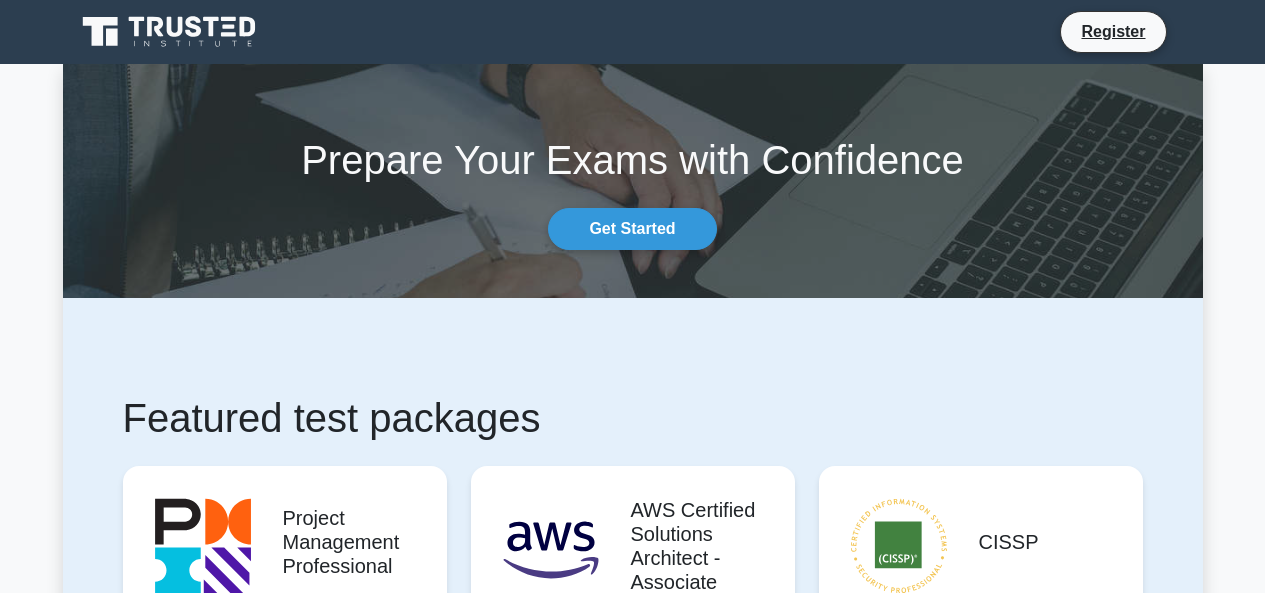 scroll, scrollTop: 0, scrollLeft: 0, axis: both 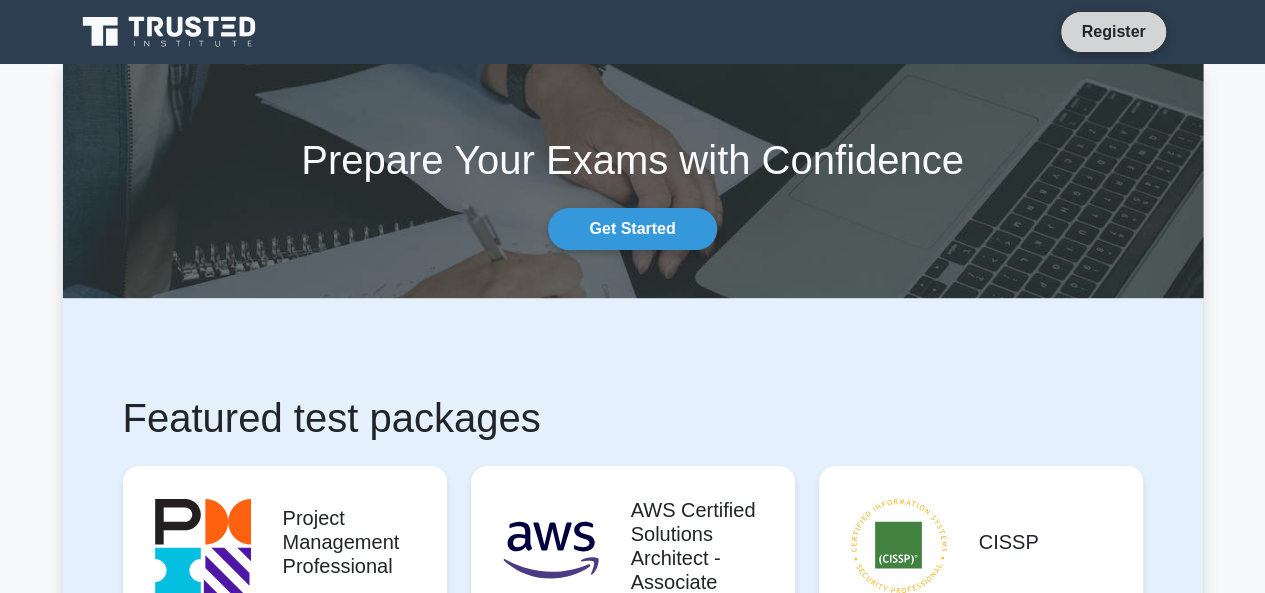 click on "Register" at bounding box center [1113, 31] 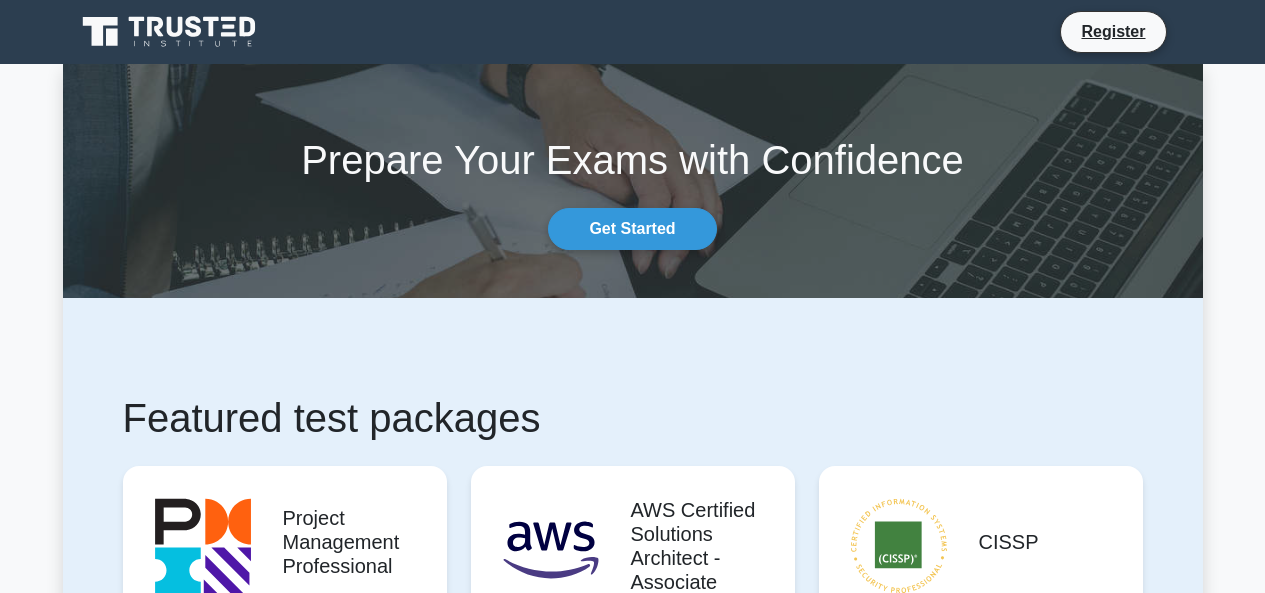 scroll, scrollTop: 0, scrollLeft: 0, axis: both 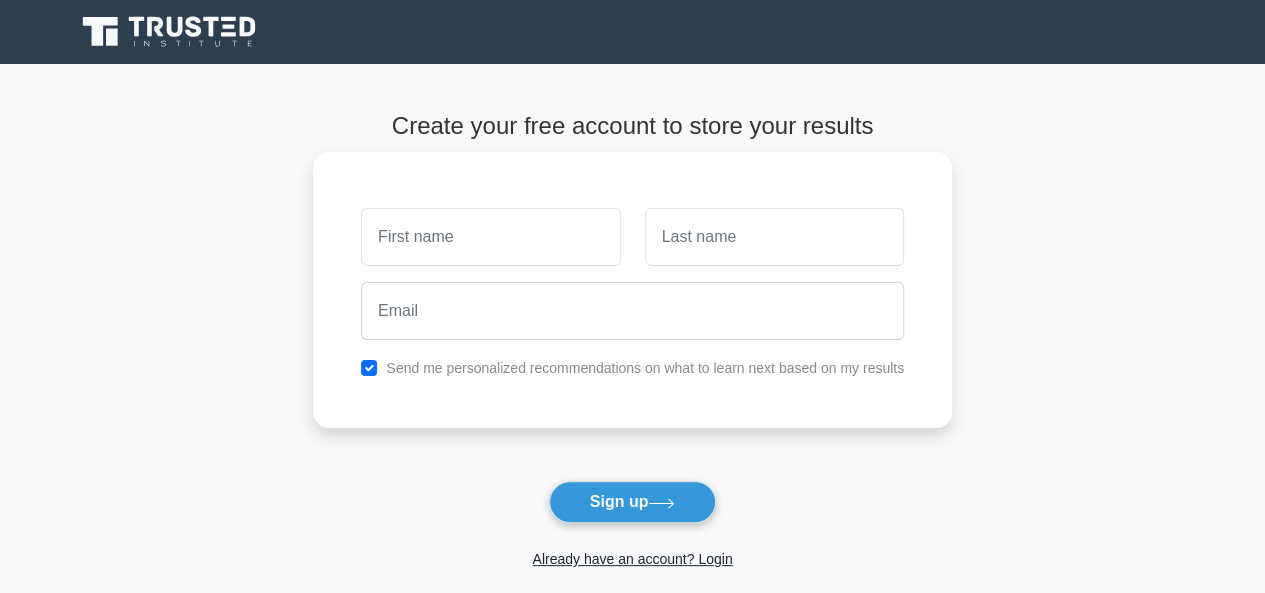 click at bounding box center (490, 237) 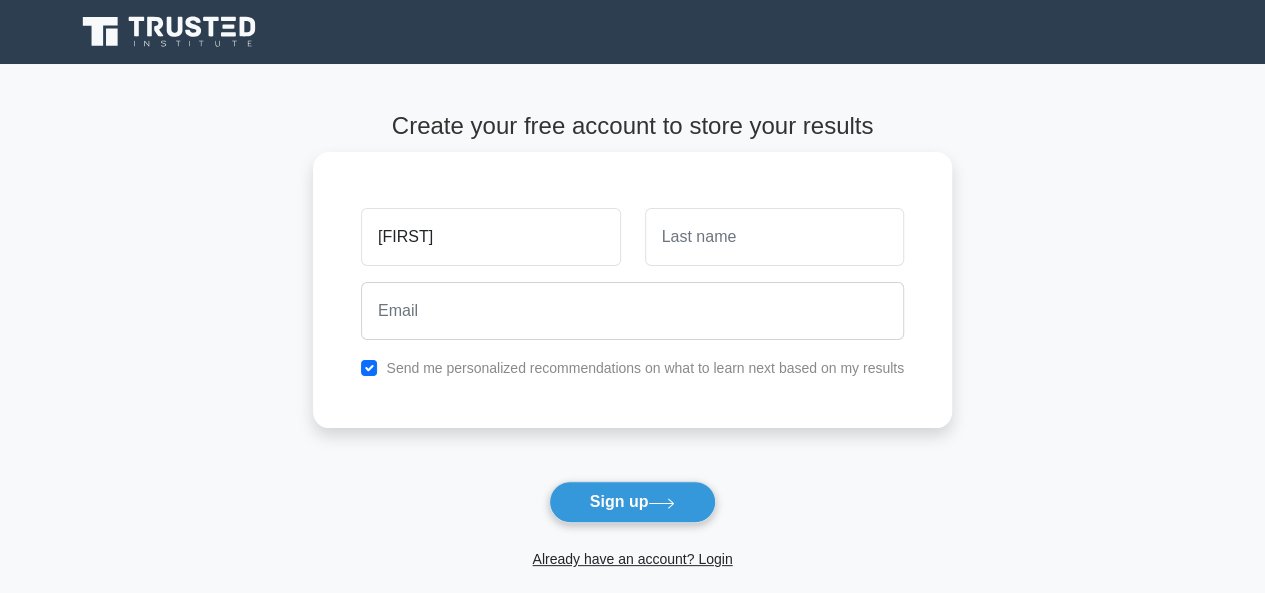 type on "[FIRST]" 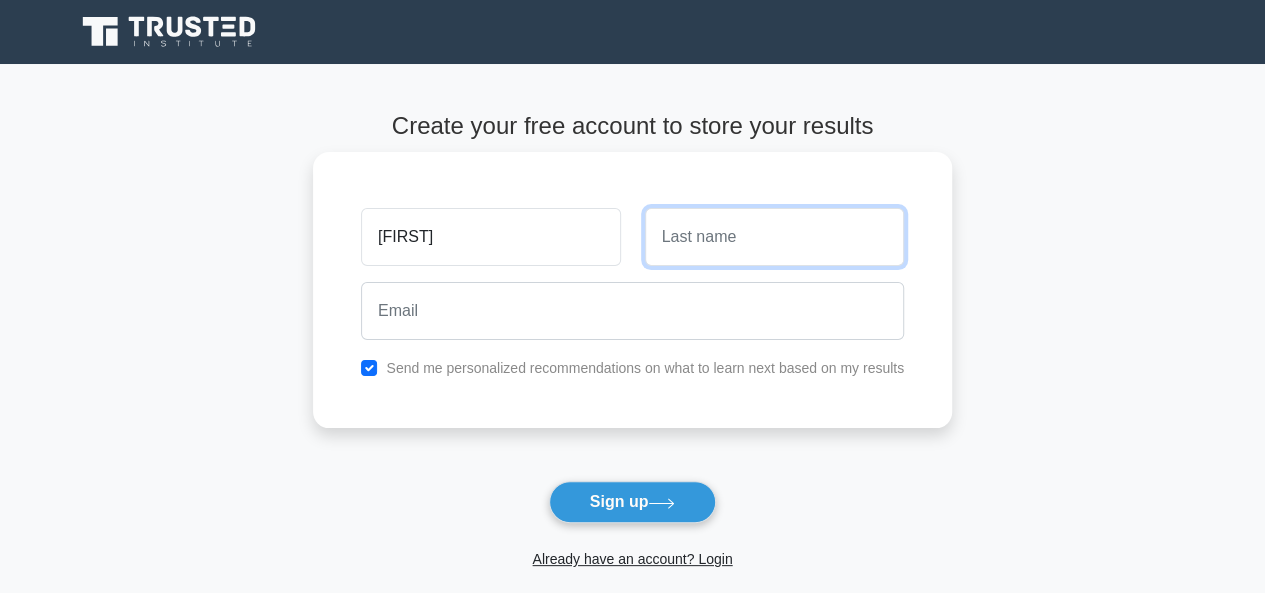 click at bounding box center (774, 237) 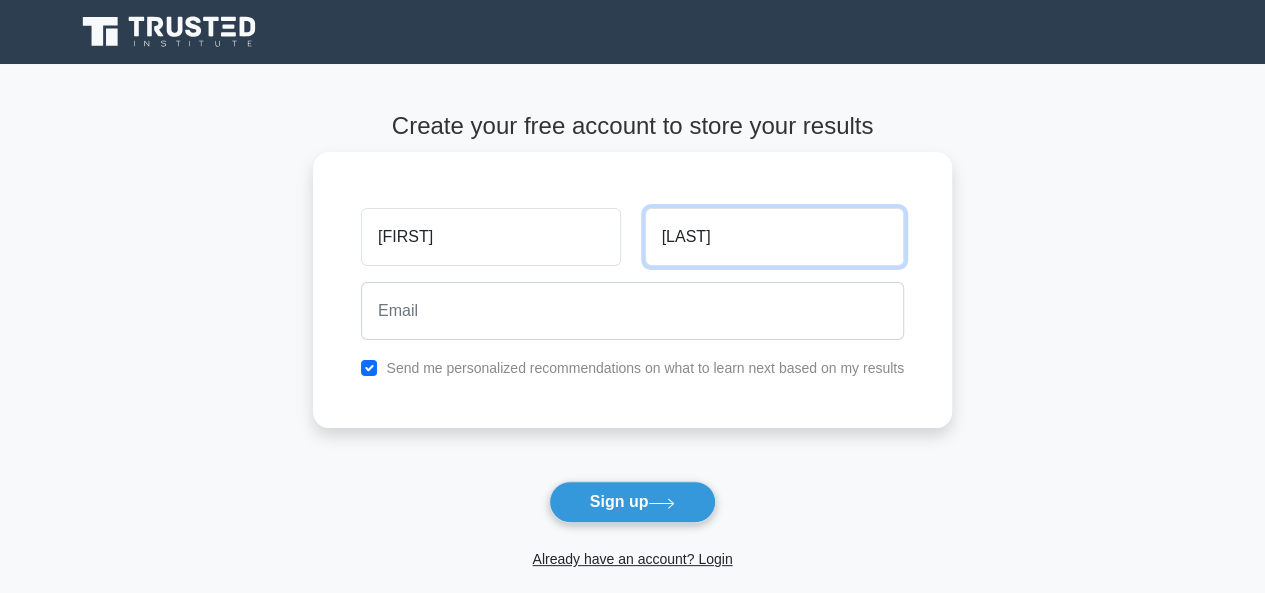 type on "[LAST]" 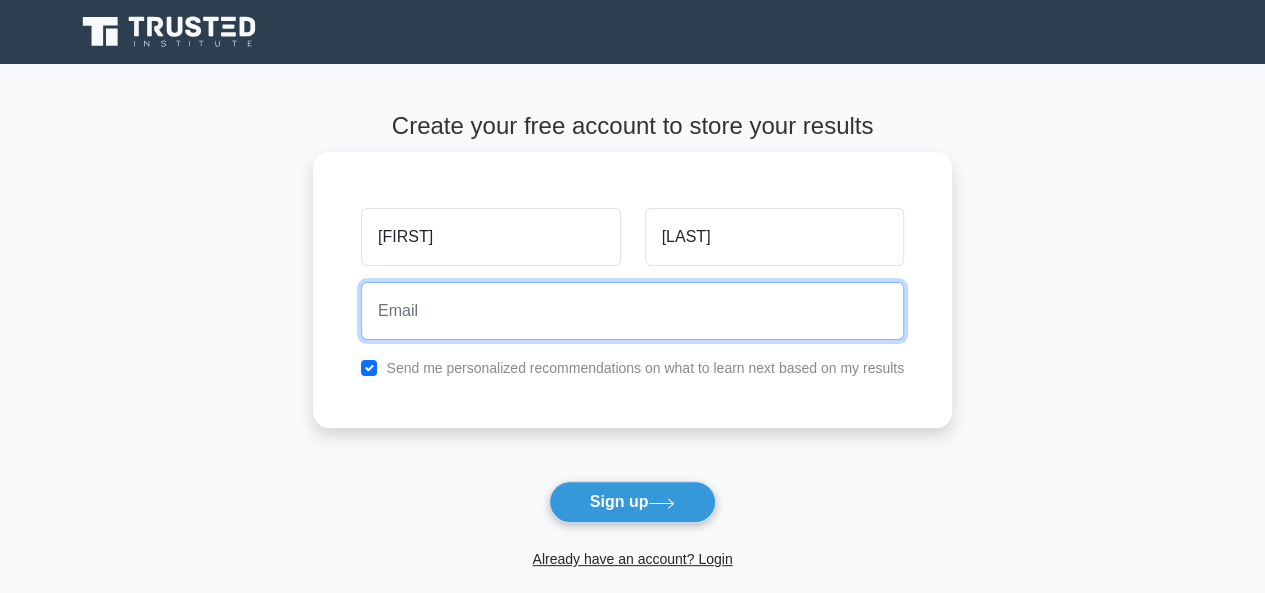 click at bounding box center (632, 311) 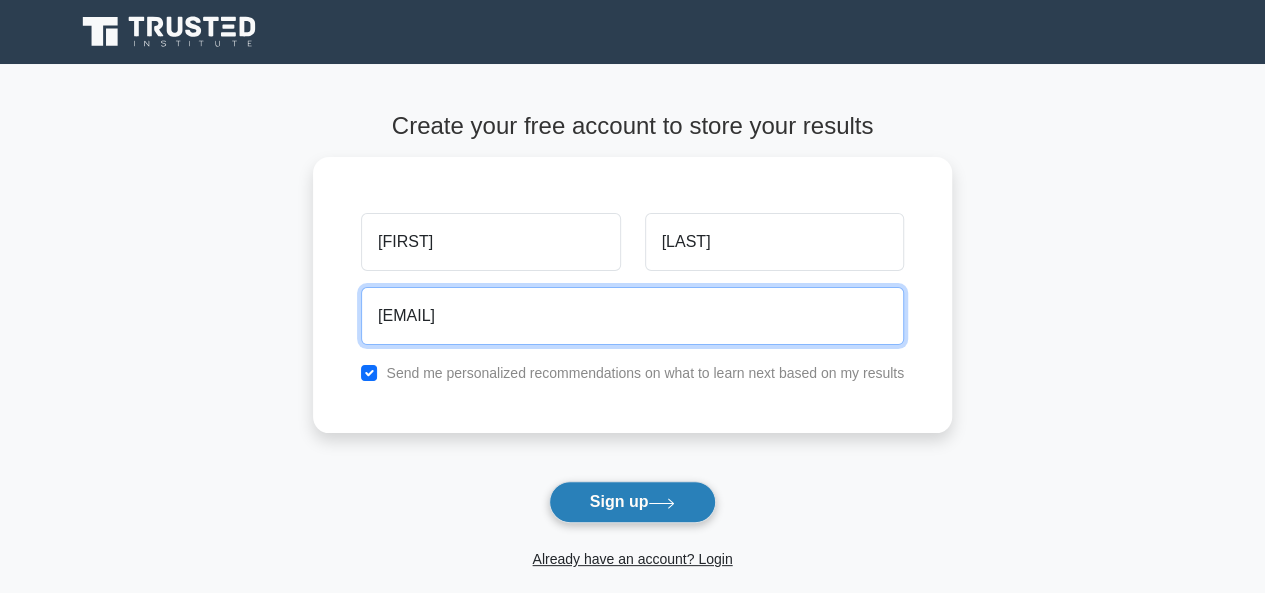 type on "[USERNAME]@[DOMAIN]" 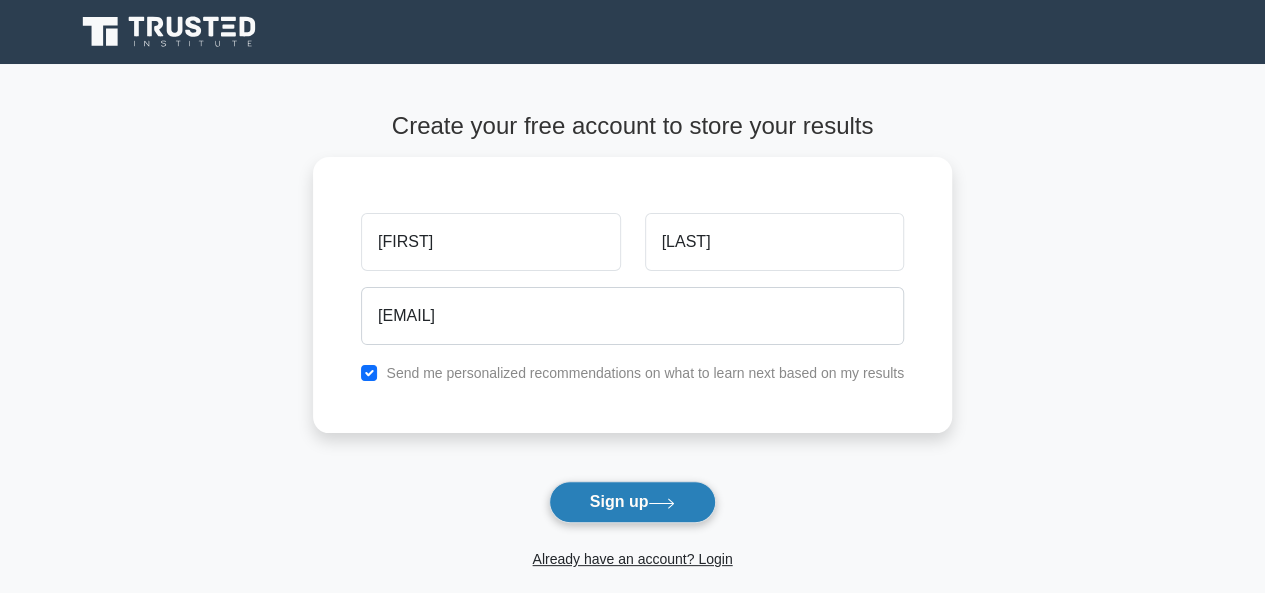 click on "Sign up" at bounding box center [633, 502] 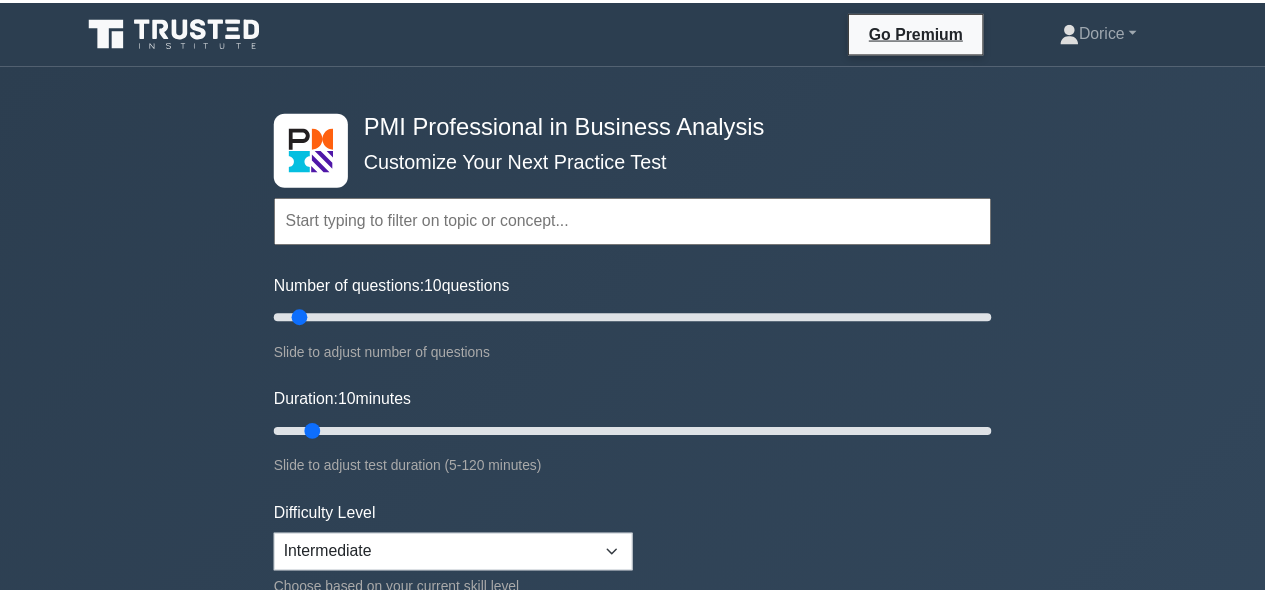 scroll, scrollTop: 0, scrollLeft: 0, axis: both 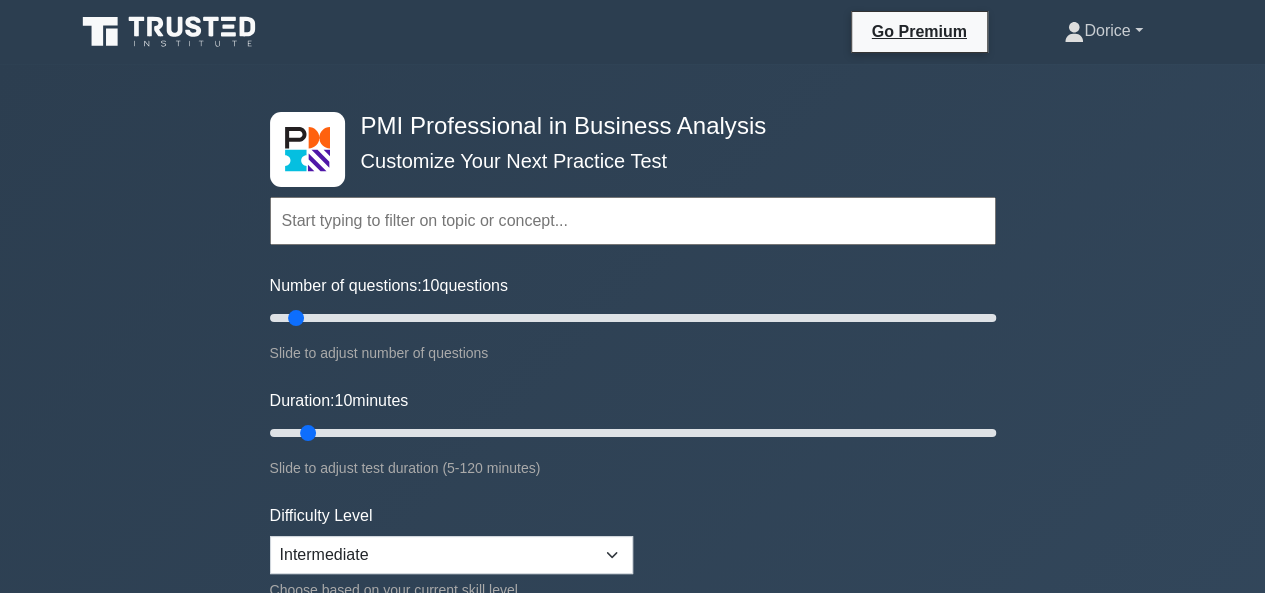 click on "Dorice" at bounding box center (1103, 31) 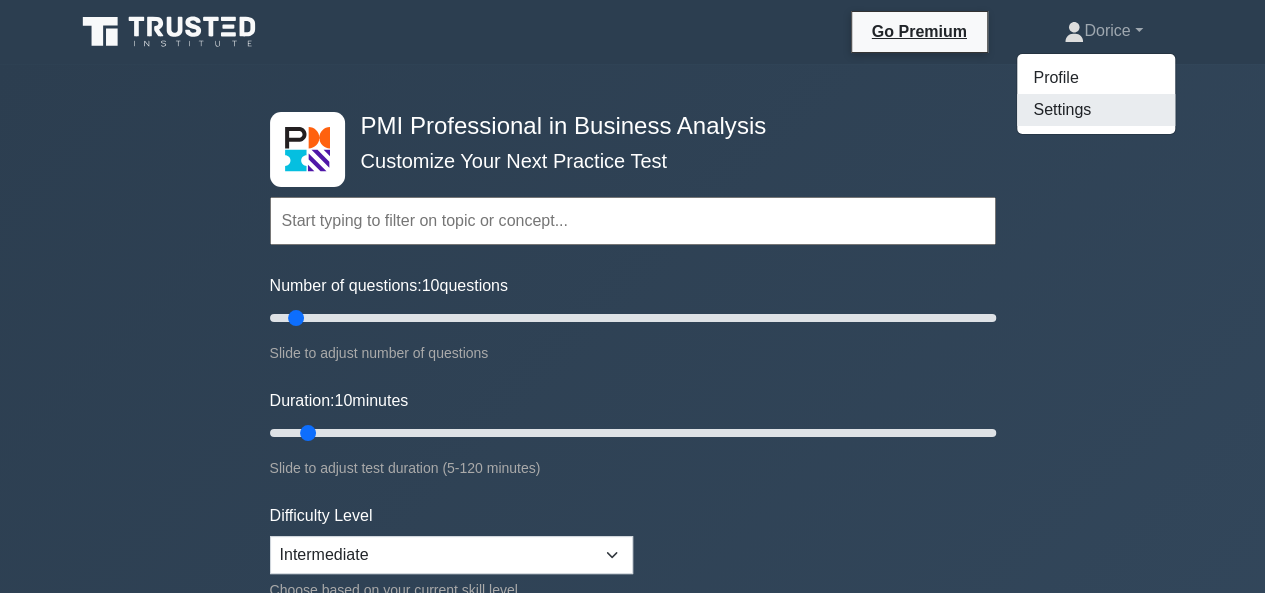 click on "Settings" at bounding box center [1096, 110] 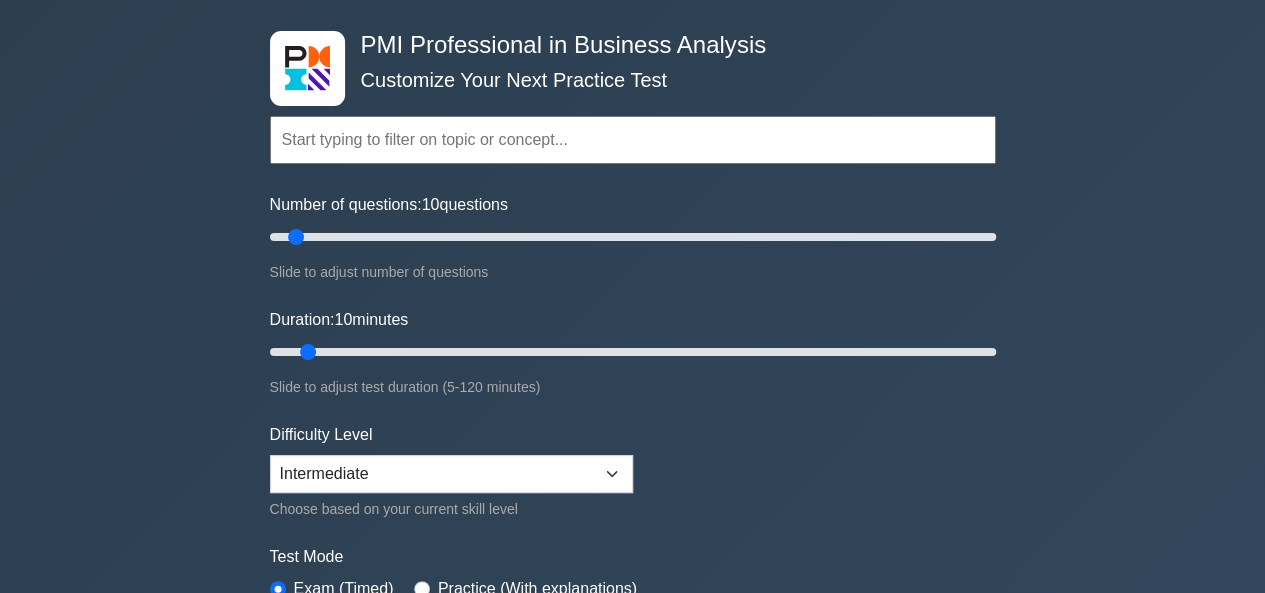 scroll, scrollTop: 112, scrollLeft: 0, axis: vertical 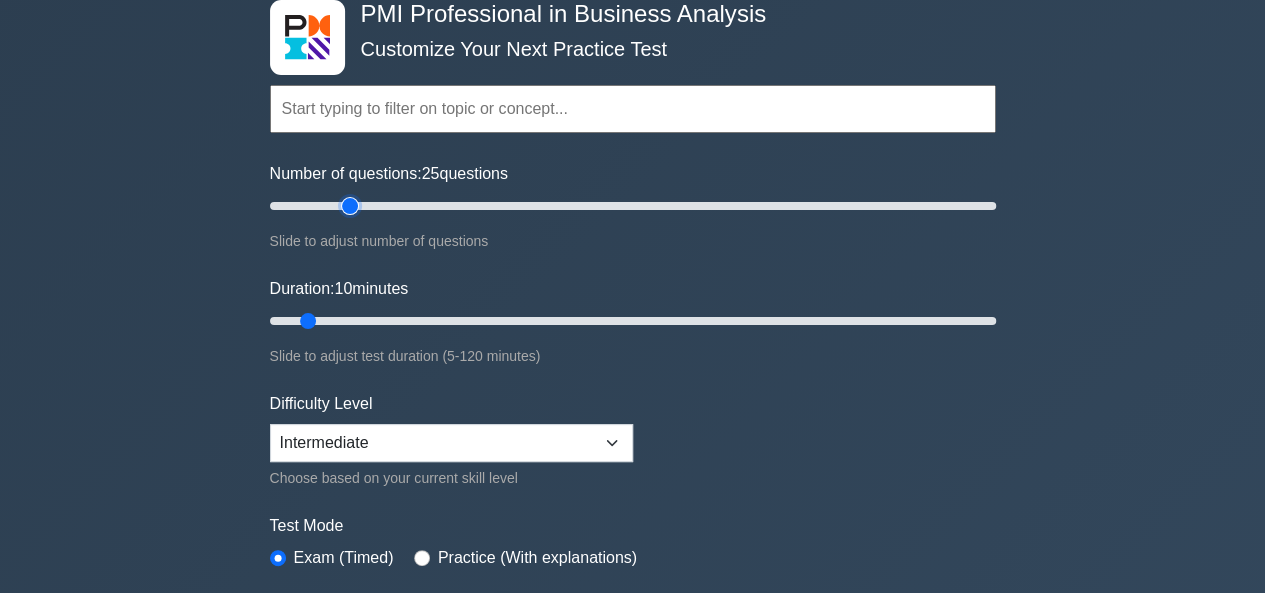 click on "Number of questions:  25  questions" at bounding box center [633, 206] 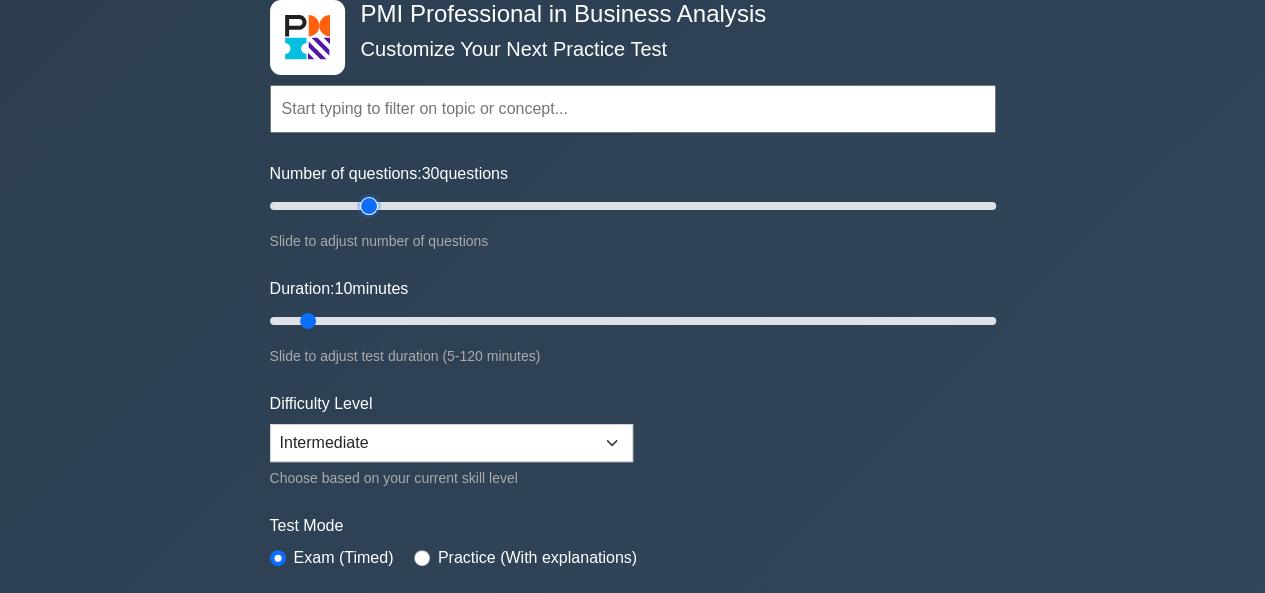 type on "30" 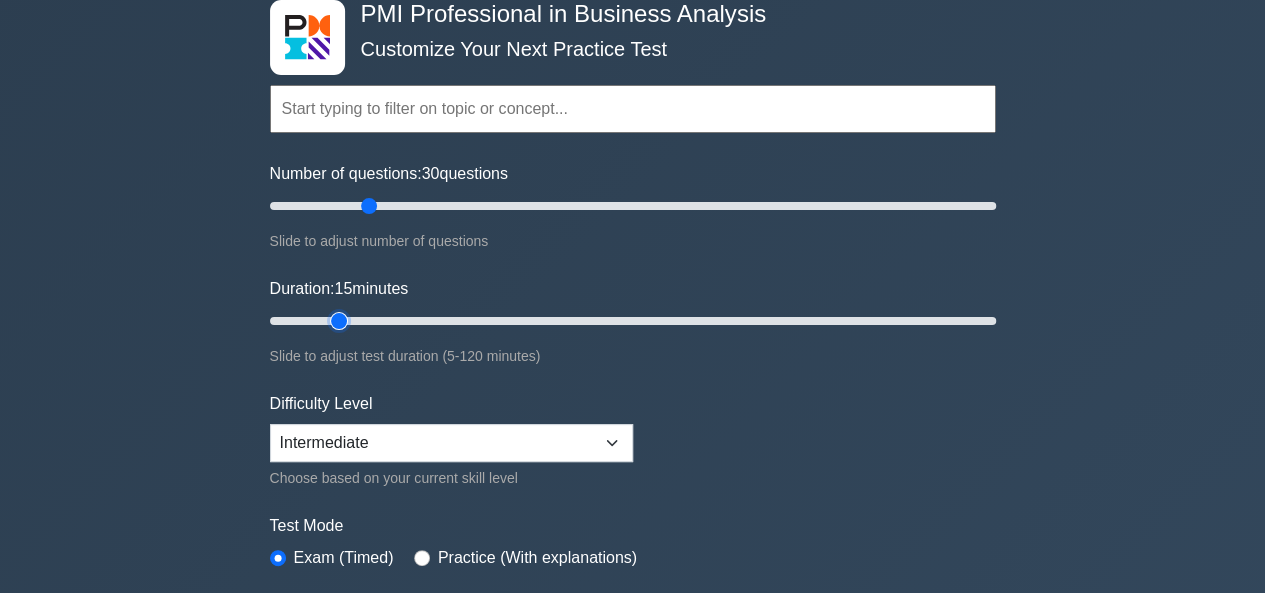 click on "Duration:  15  minutes" at bounding box center [633, 321] 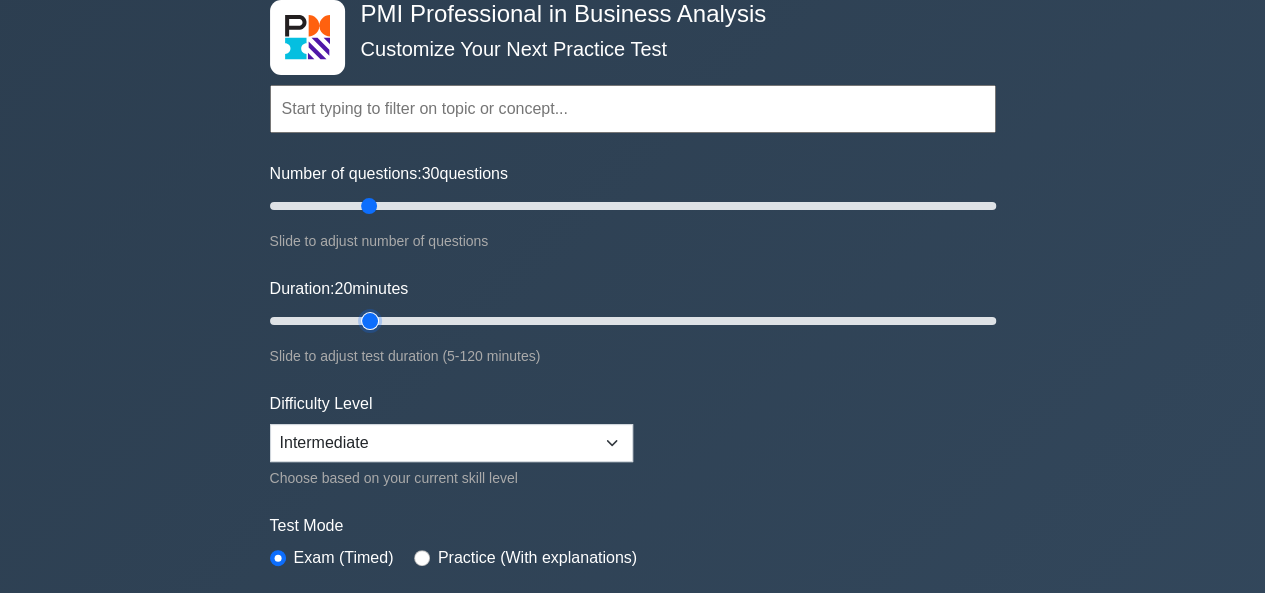 click on "Duration:  20  minutes" at bounding box center (633, 321) 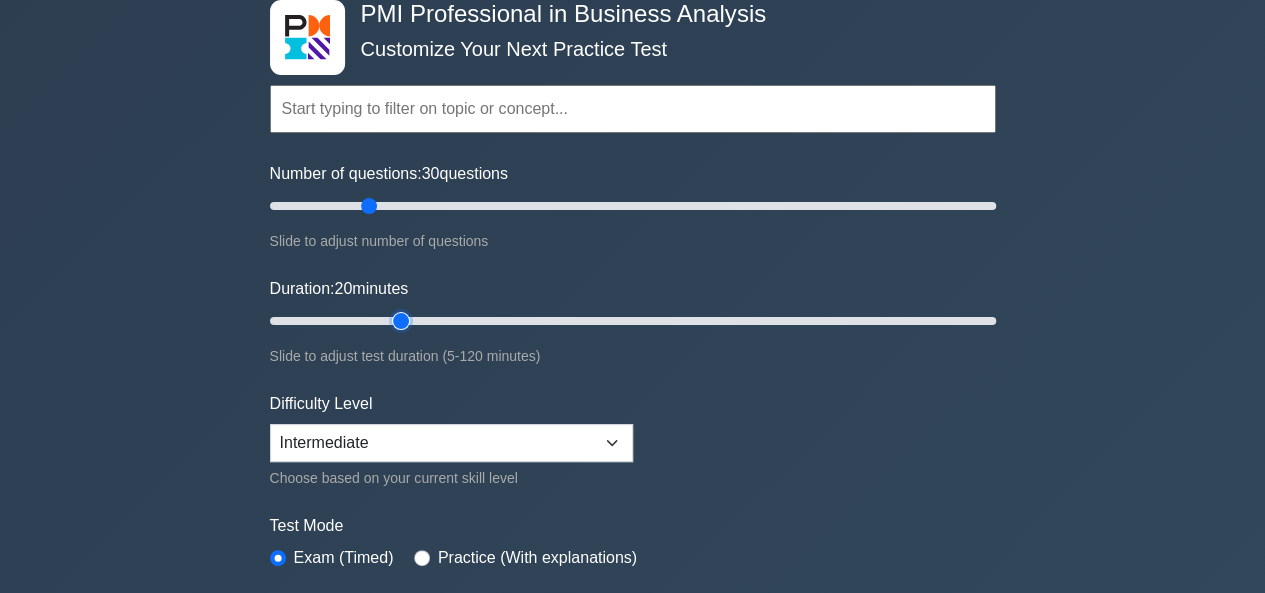click on "Duration:  20  minutes" at bounding box center [633, 321] 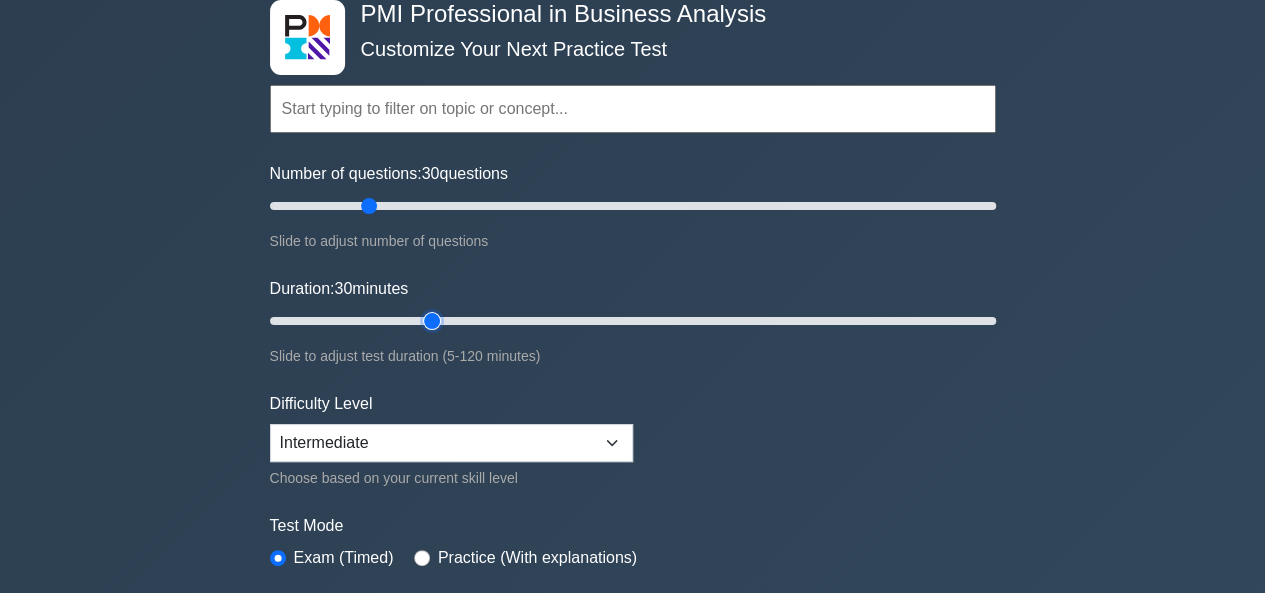 type on "30" 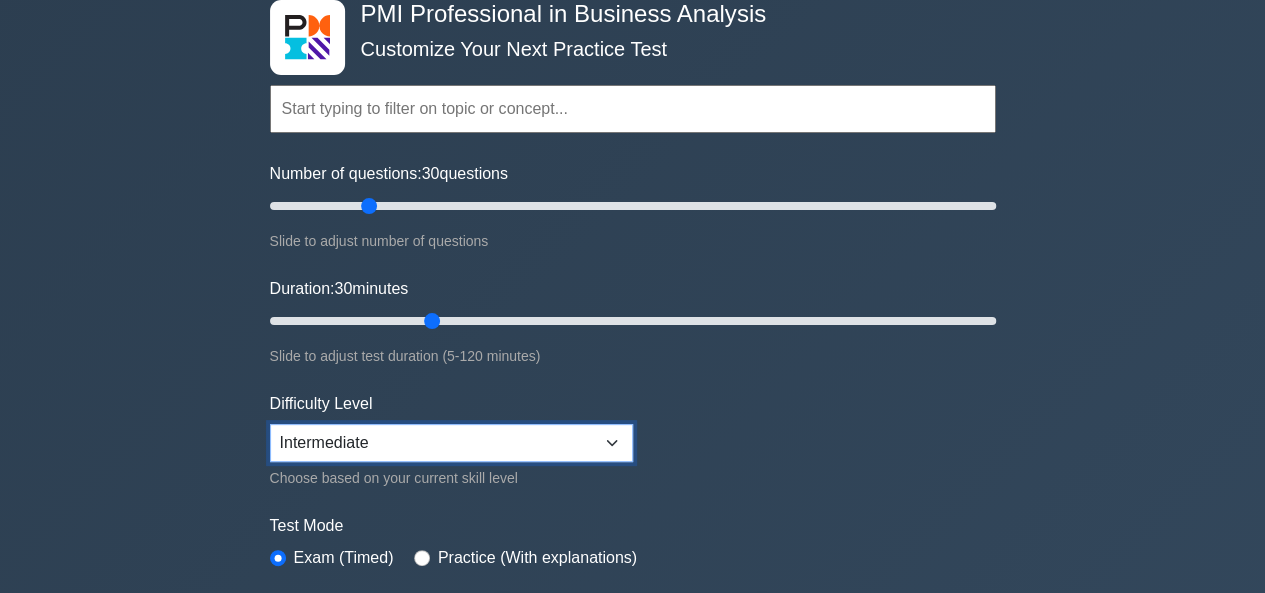 click on "Beginner
Intermediate
Expert" at bounding box center (451, 443) 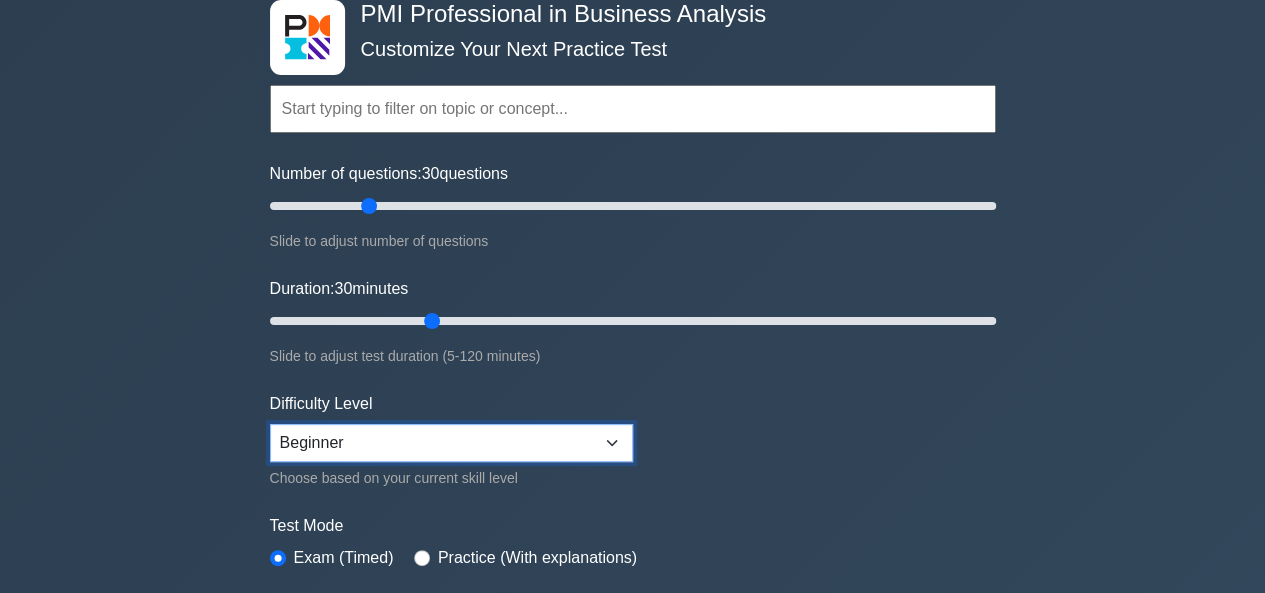 click on "Beginner
Intermediate
Expert" at bounding box center [451, 443] 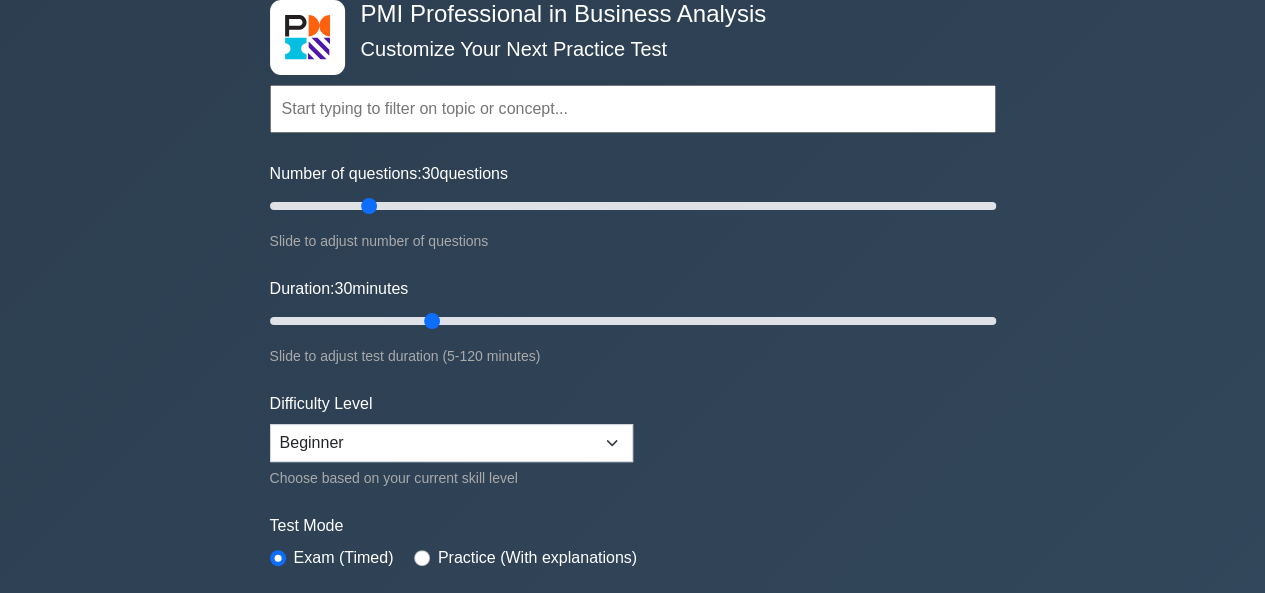 click on "PMI Professional in Business Analysis
Customize Your Next Practice Test
Topics
Needs Assessment and Business Problem Identification
Stakeholder Analysis and Engagement
Business Case Development and Validation
Requirements Planning and Management
Elicitation Techniques and Tools
Requirements Analysis and Documentation" at bounding box center [632, 543] 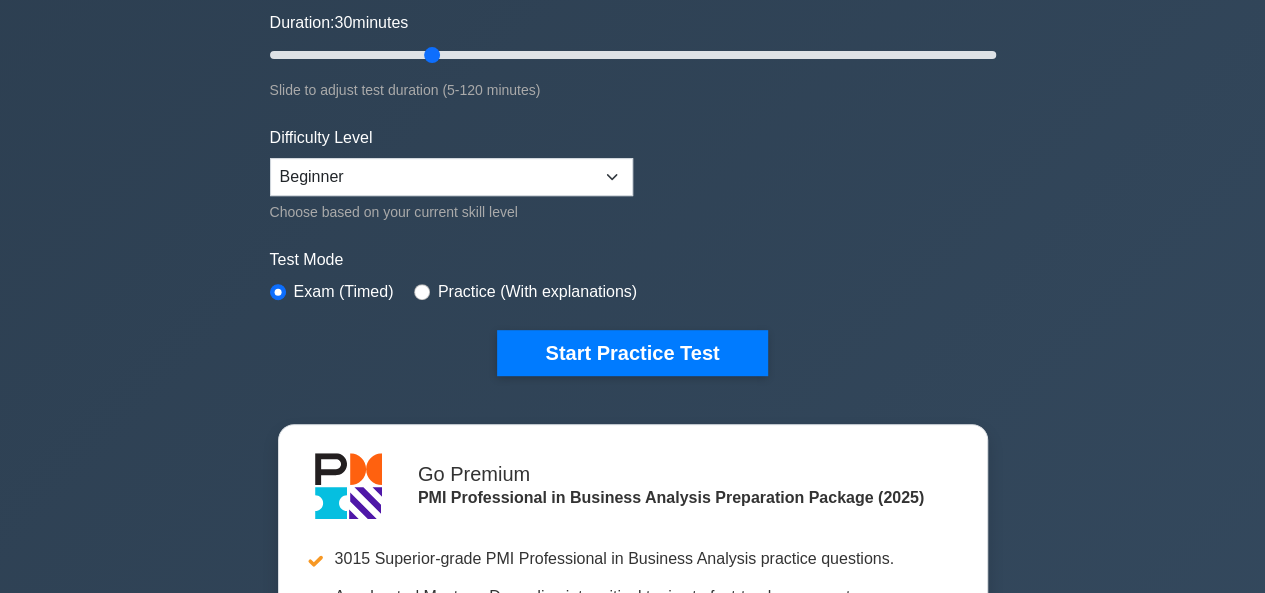 scroll, scrollTop: 392, scrollLeft: 0, axis: vertical 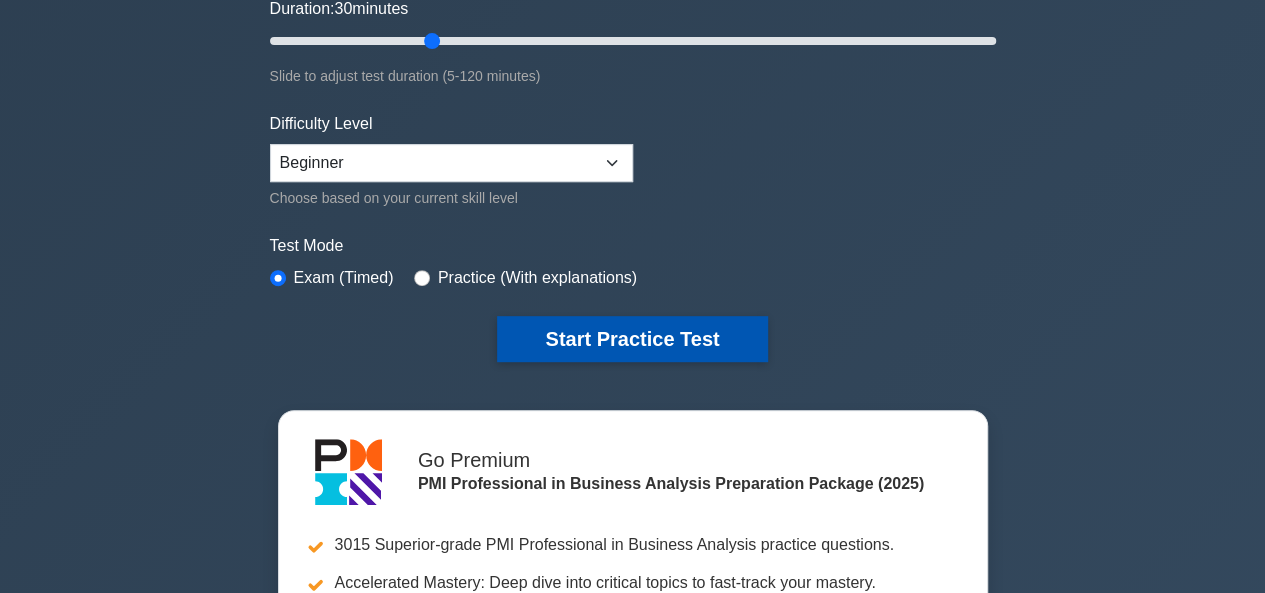 click on "Start Practice Test" at bounding box center [632, 339] 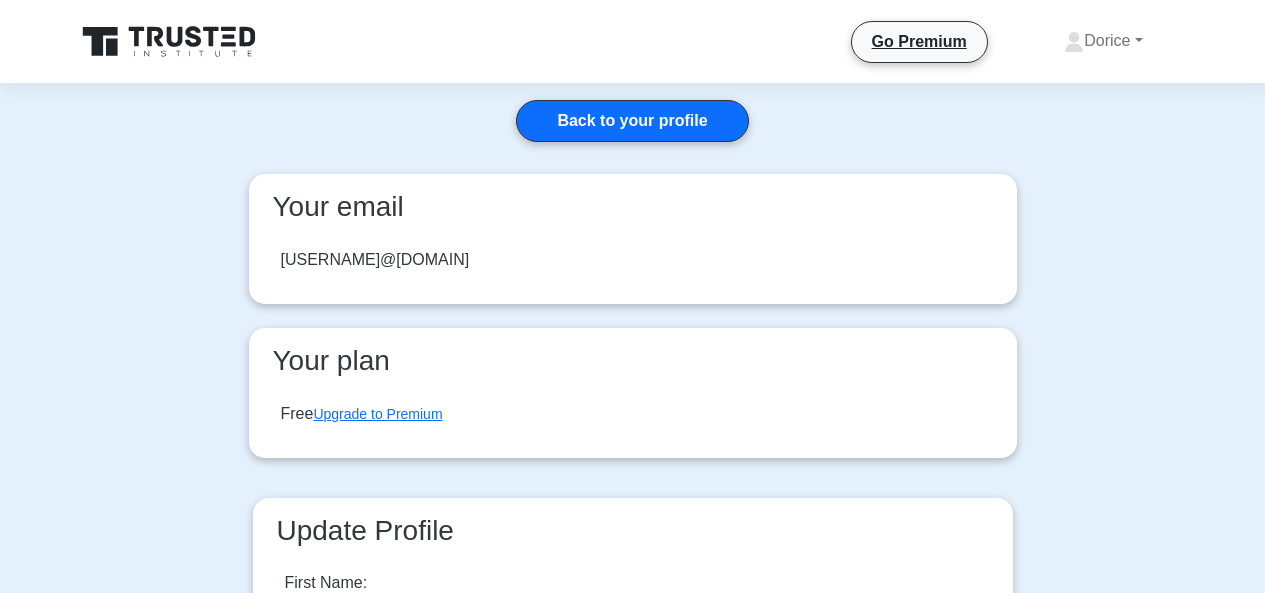 scroll, scrollTop: 0, scrollLeft: 0, axis: both 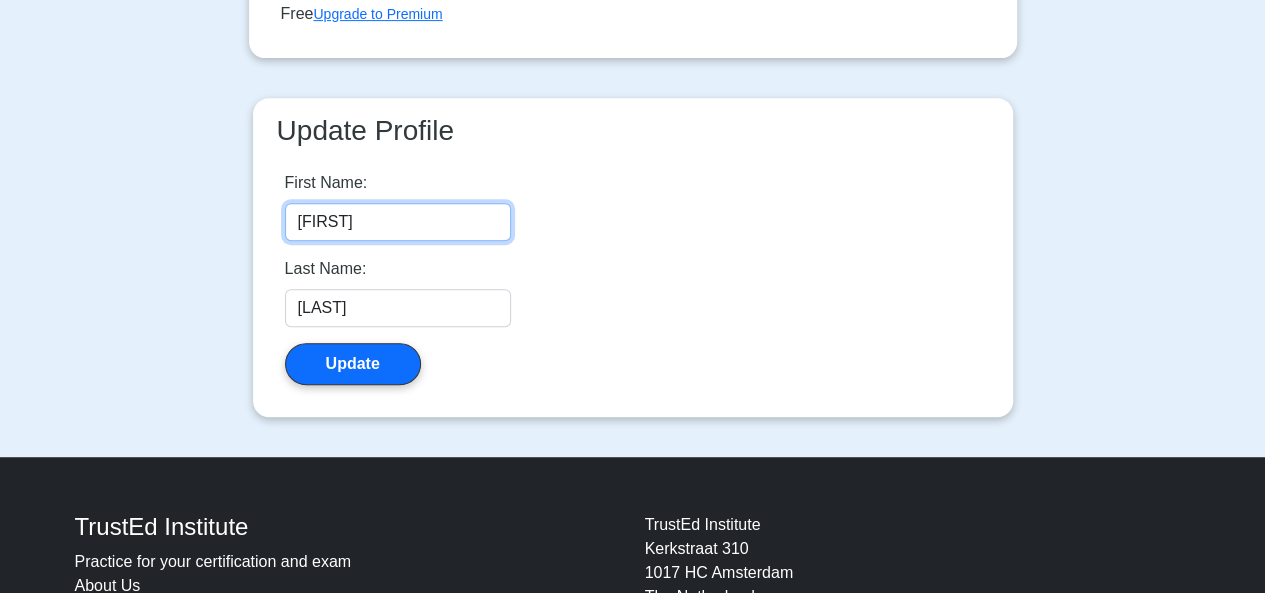click on "dorice" at bounding box center (398, 222) 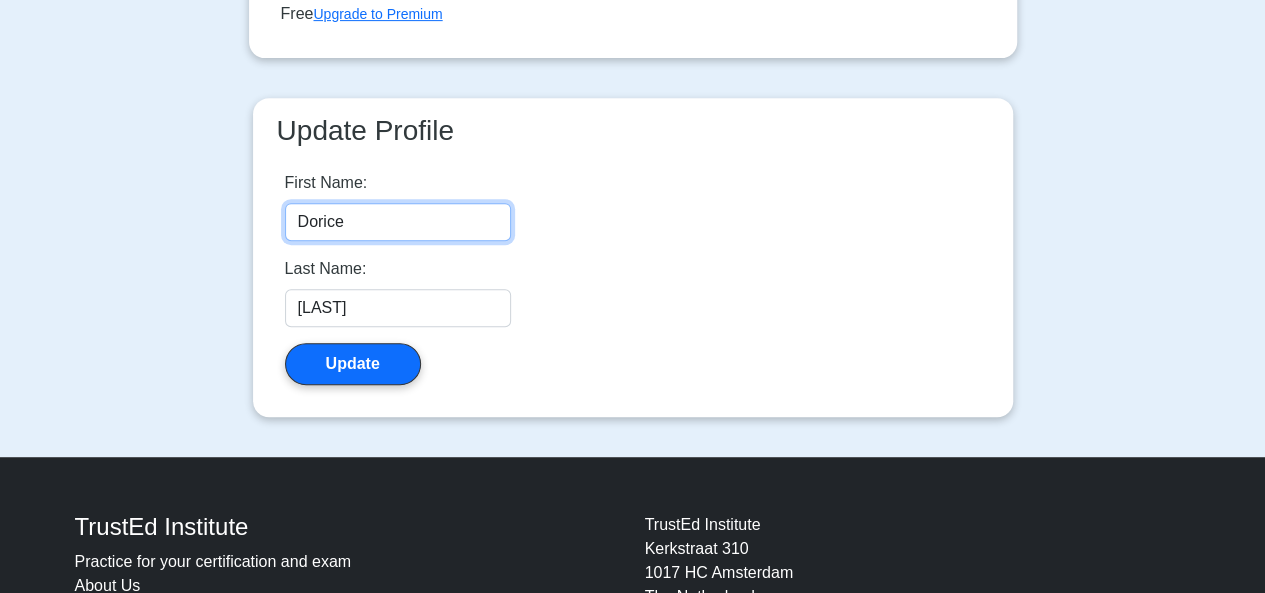 type on "Dorice" 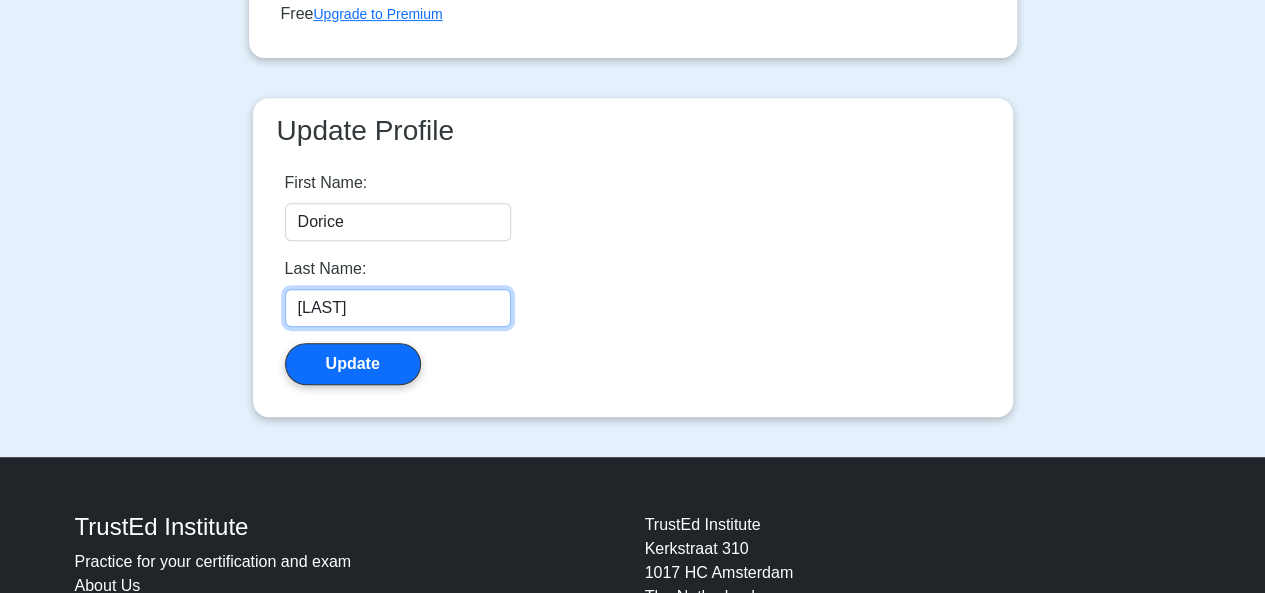 click on "masanja" at bounding box center (398, 308) 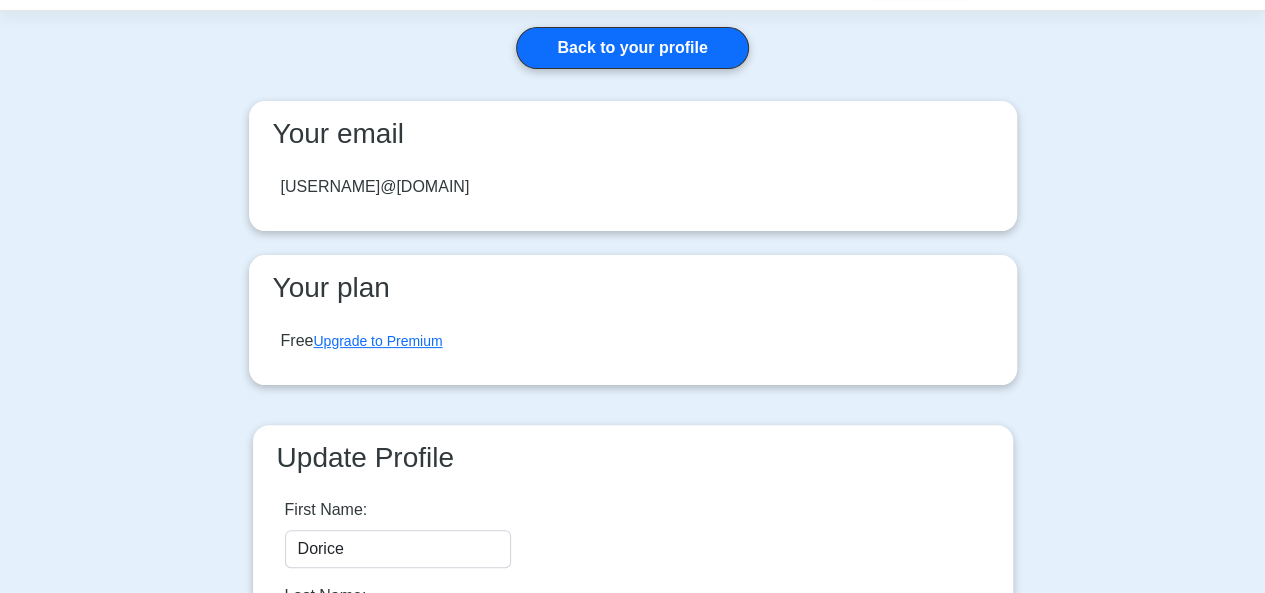scroll, scrollTop: 40, scrollLeft: 0, axis: vertical 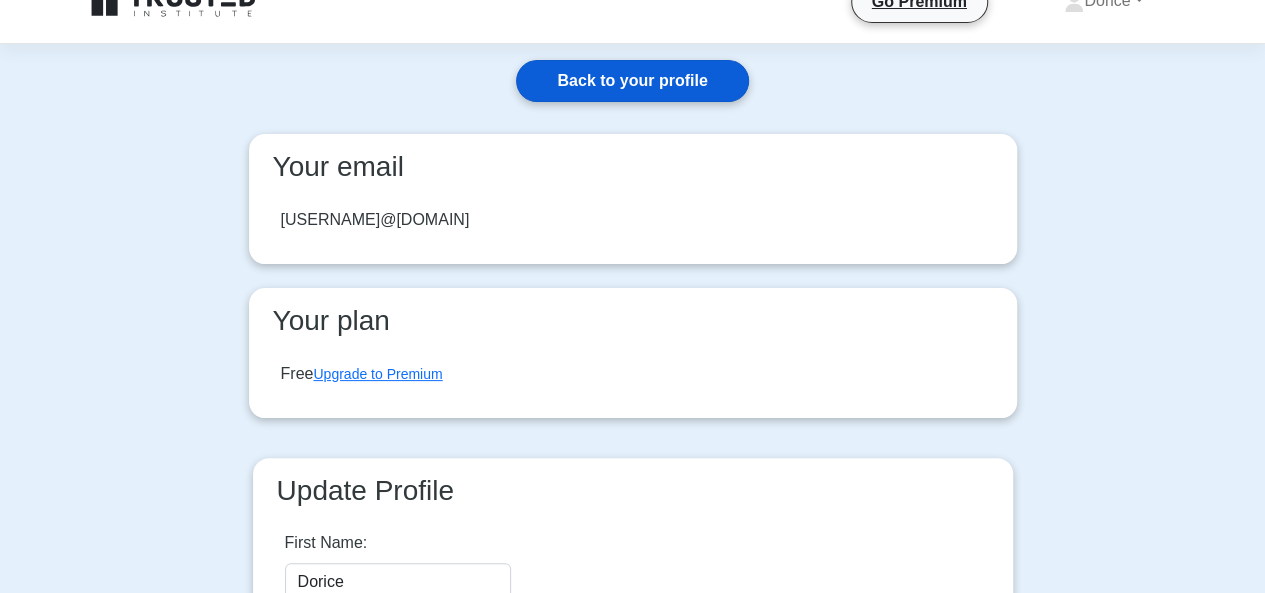 type on "Masanja" 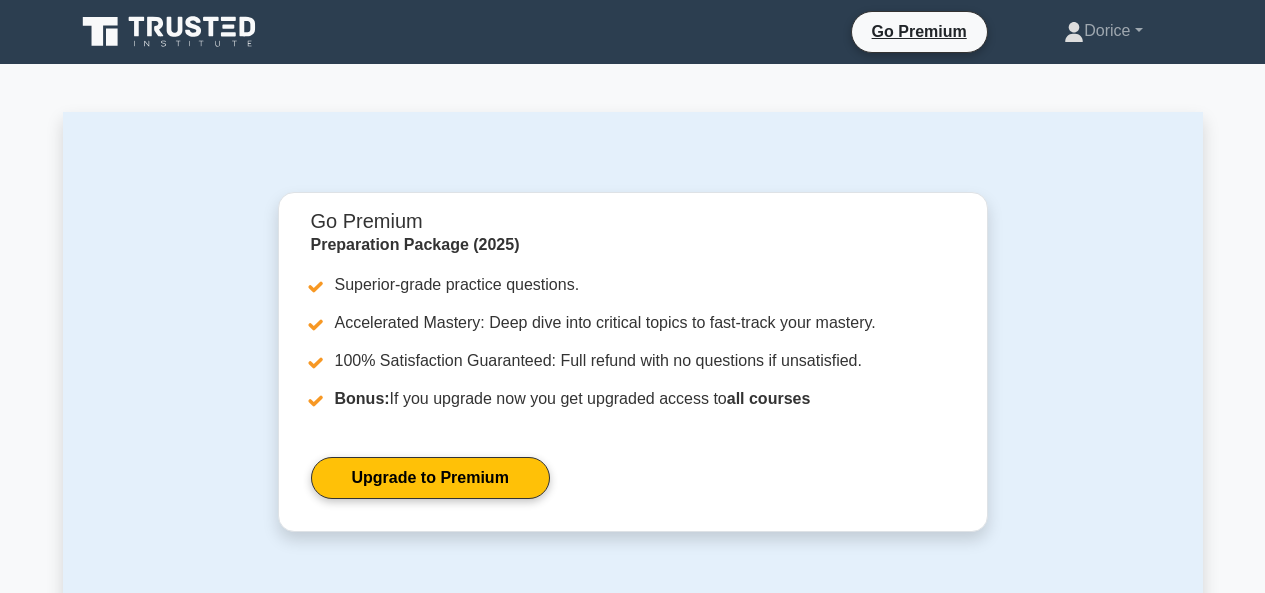 scroll, scrollTop: 301, scrollLeft: 0, axis: vertical 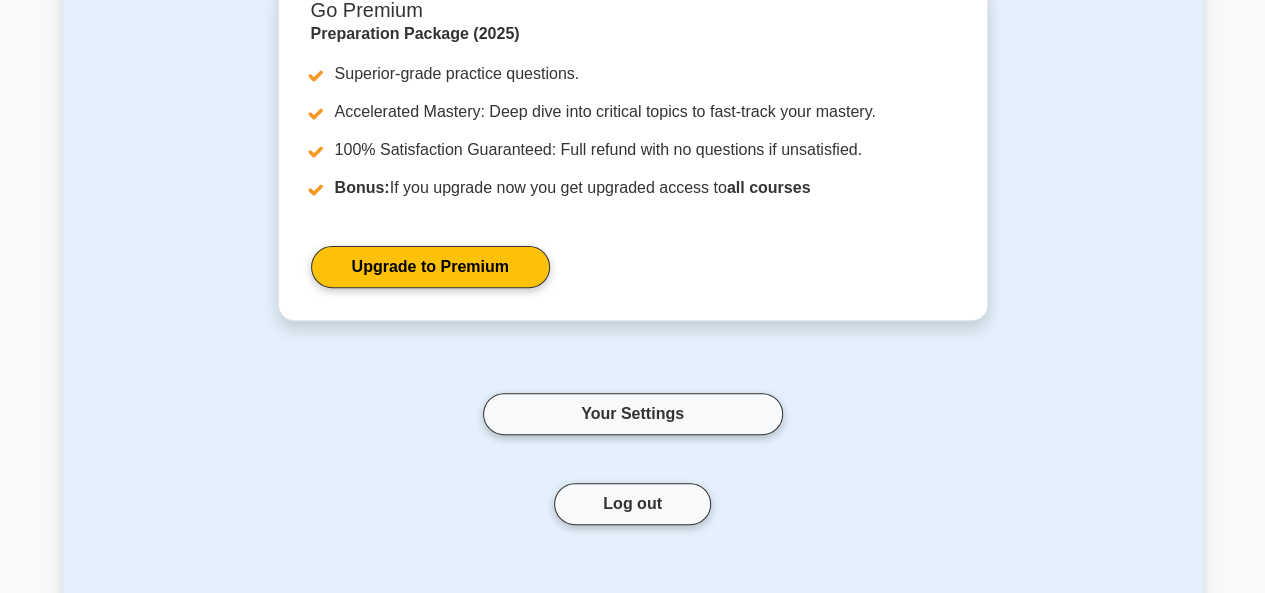 drag, startPoint x: 1260, startPoint y: 379, endPoint x: 1251, endPoint y: 318, distance: 61.66036 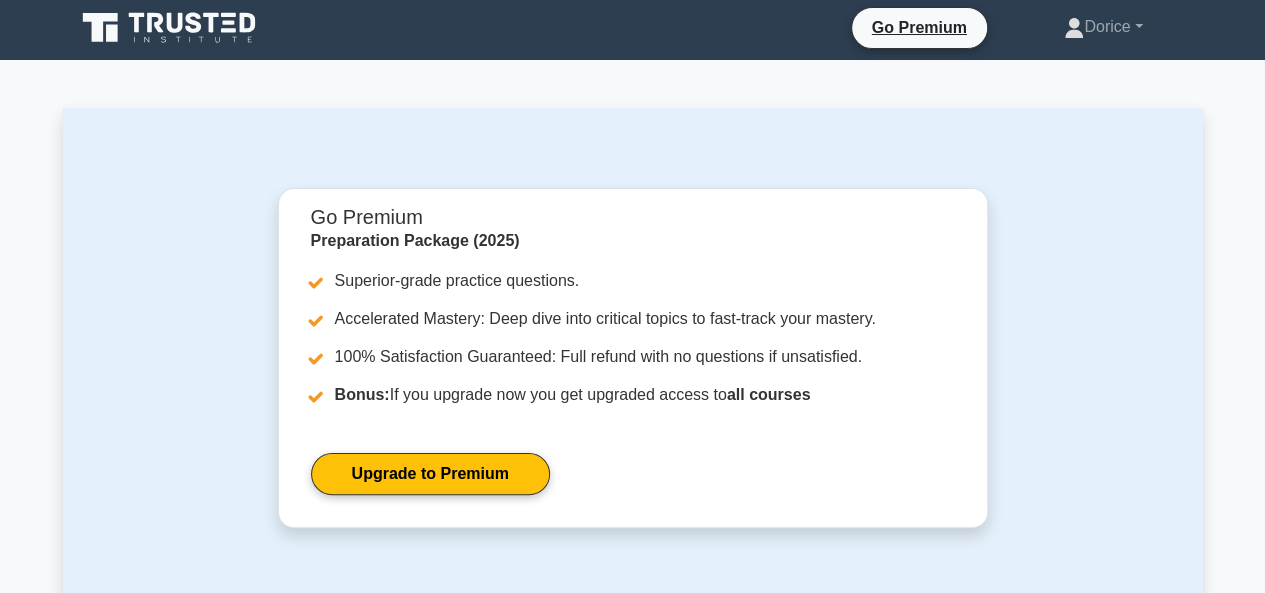 scroll, scrollTop: 0, scrollLeft: 0, axis: both 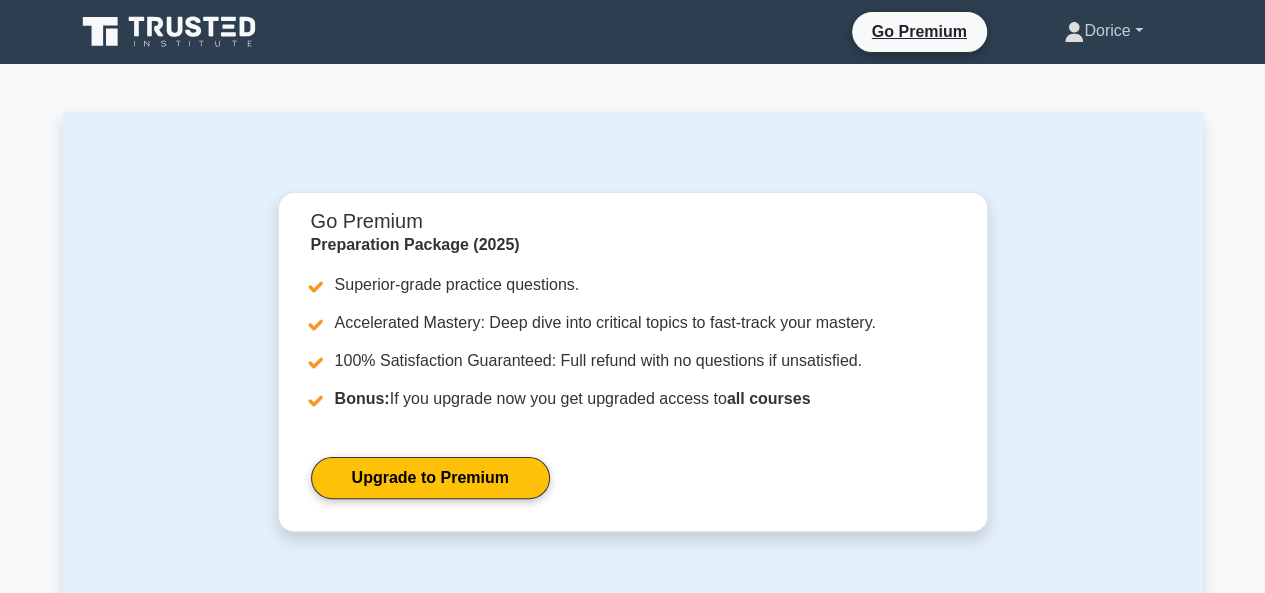 click on "Dorice" at bounding box center (1103, 31) 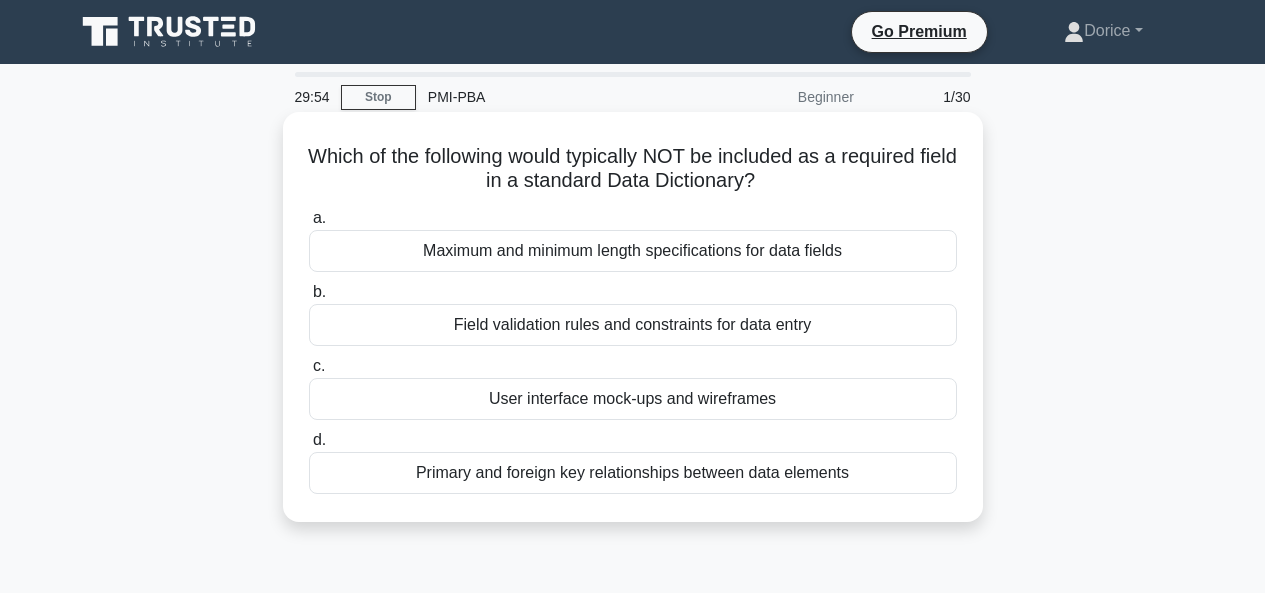 scroll, scrollTop: 0, scrollLeft: 0, axis: both 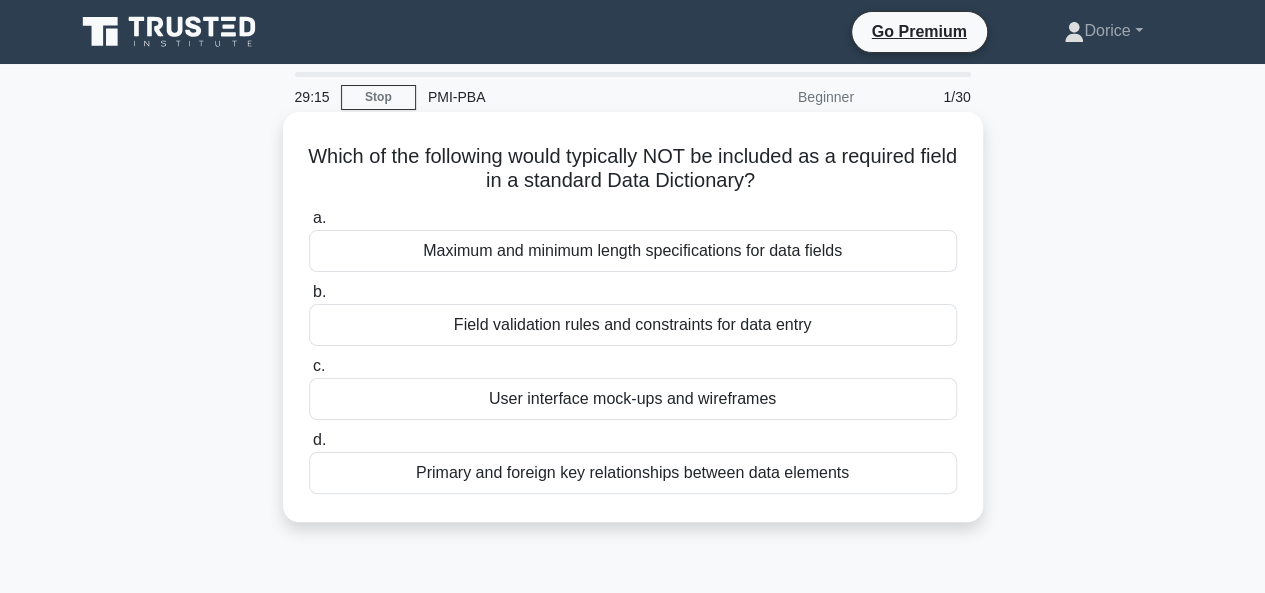 click on "Maximum and minimum length specifications for data fields" at bounding box center (633, 251) 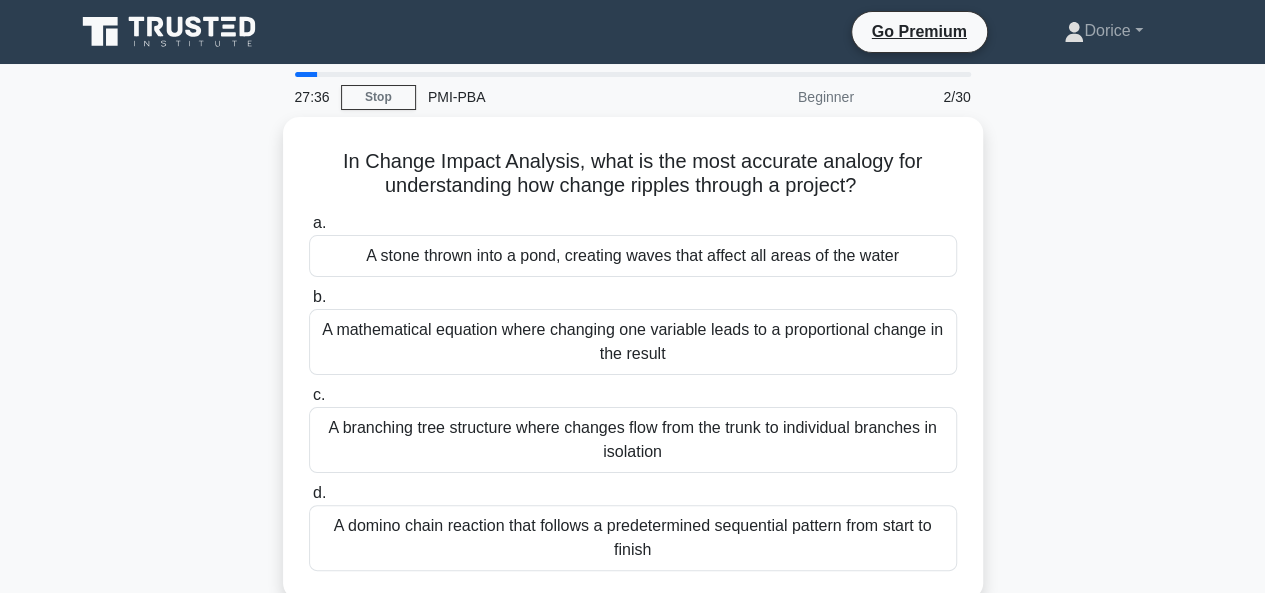 click on "A stone thrown into a pond, creating waves that affect all areas of the water" at bounding box center [633, 256] 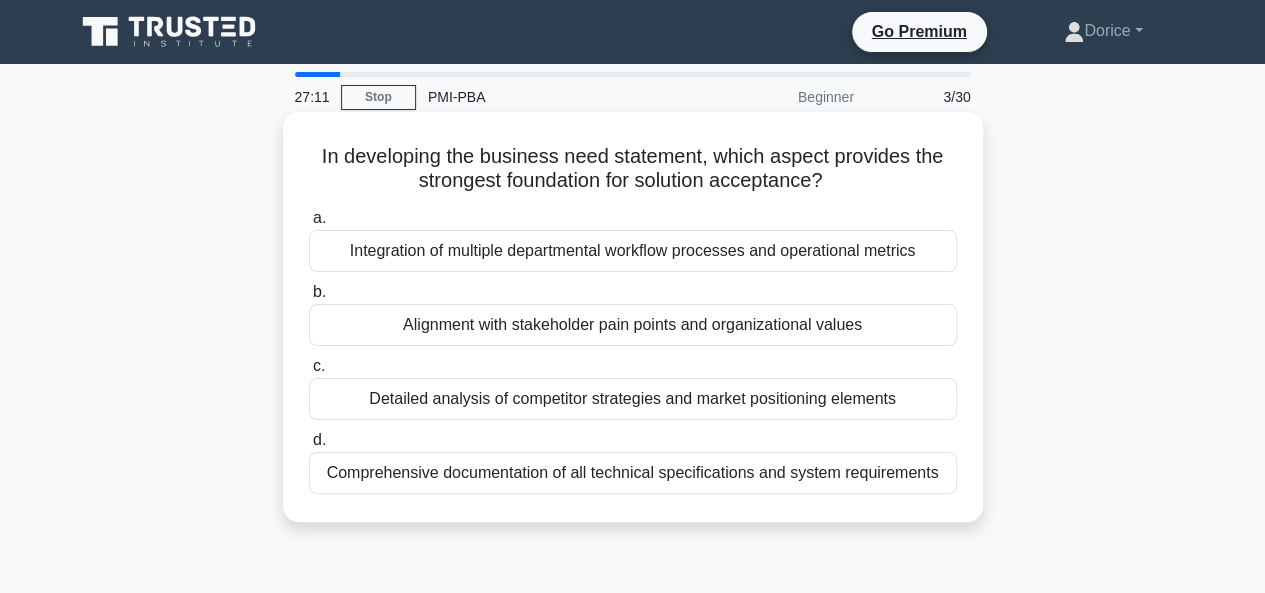 click on "Alignment with stakeholder pain points and organizational values" at bounding box center [633, 325] 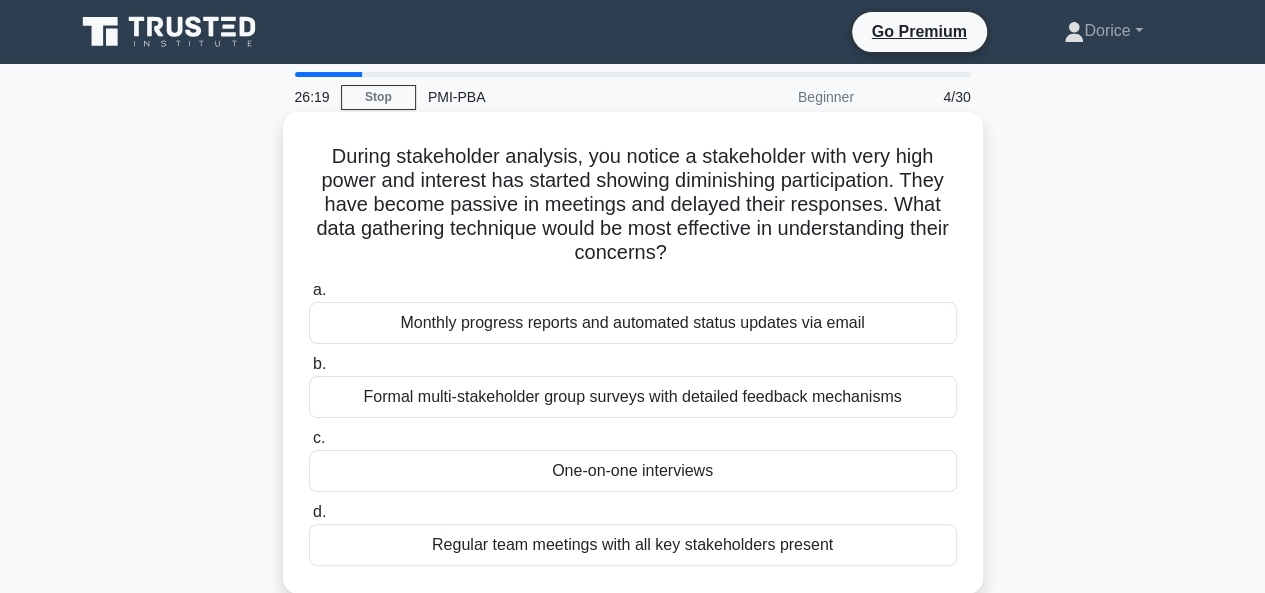 click on "Regular team meetings with all key stakeholders present" at bounding box center (633, 545) 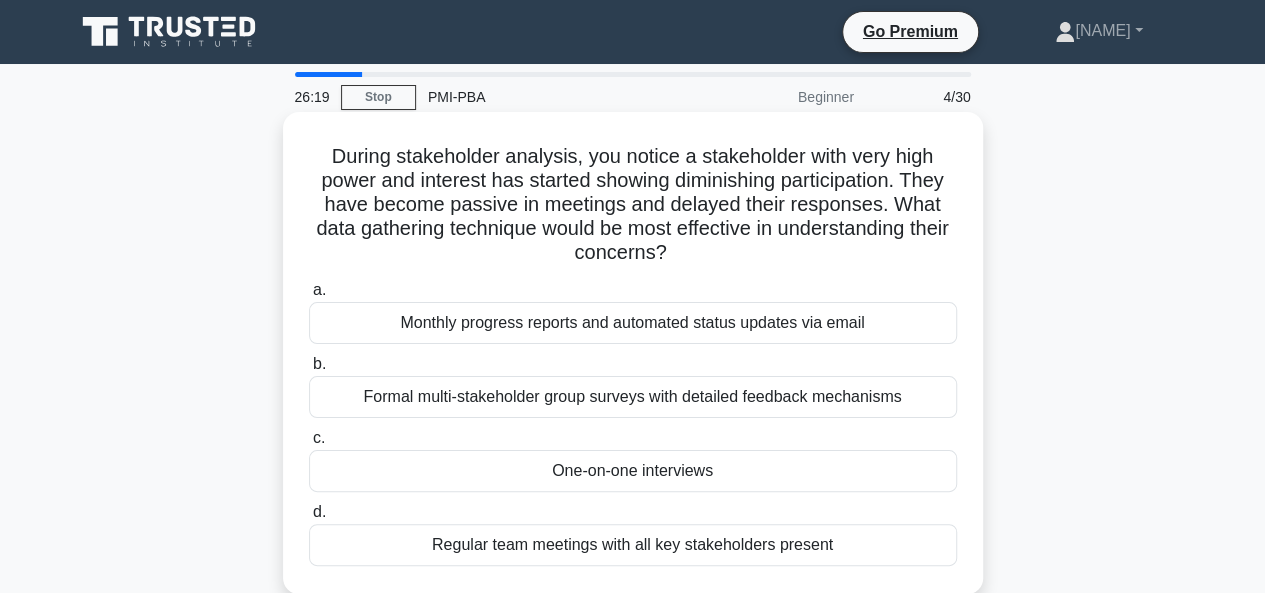click on "d.
Regular team meetings with all key stakeholders present" at bounding box center [309, 512] 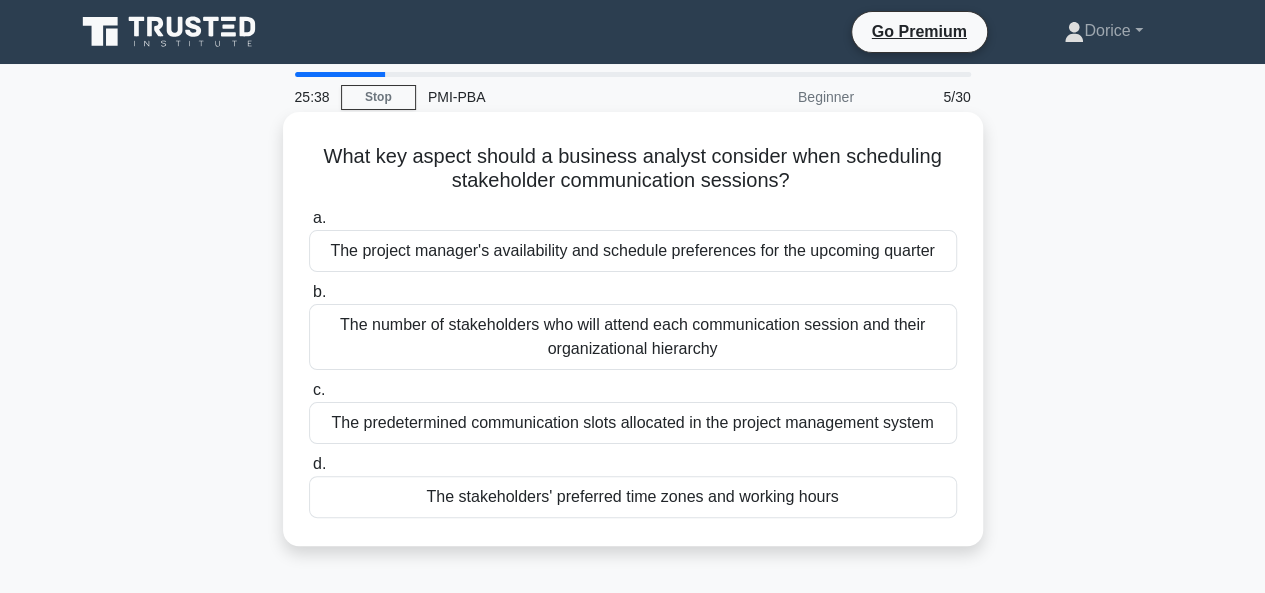 click on "The stakeholders' preferred time zones and working hours" at bounding box center (633, 497) 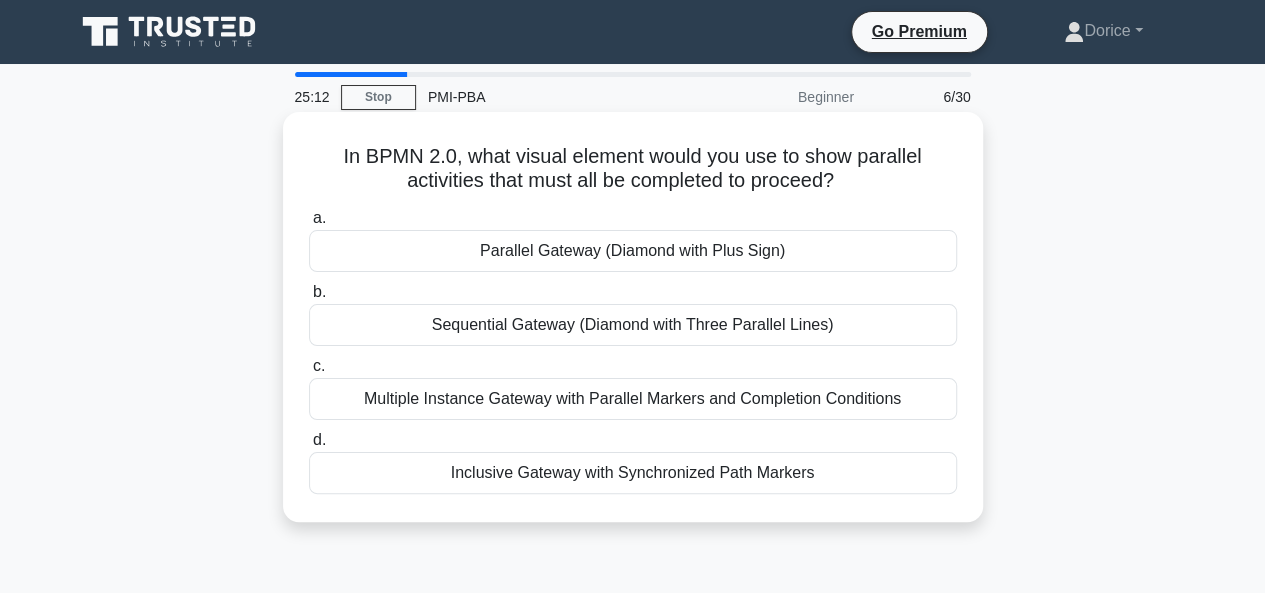 click on "Parallel Gateway (Diamond with Plus Sign)" at bounding box center [633, 251] 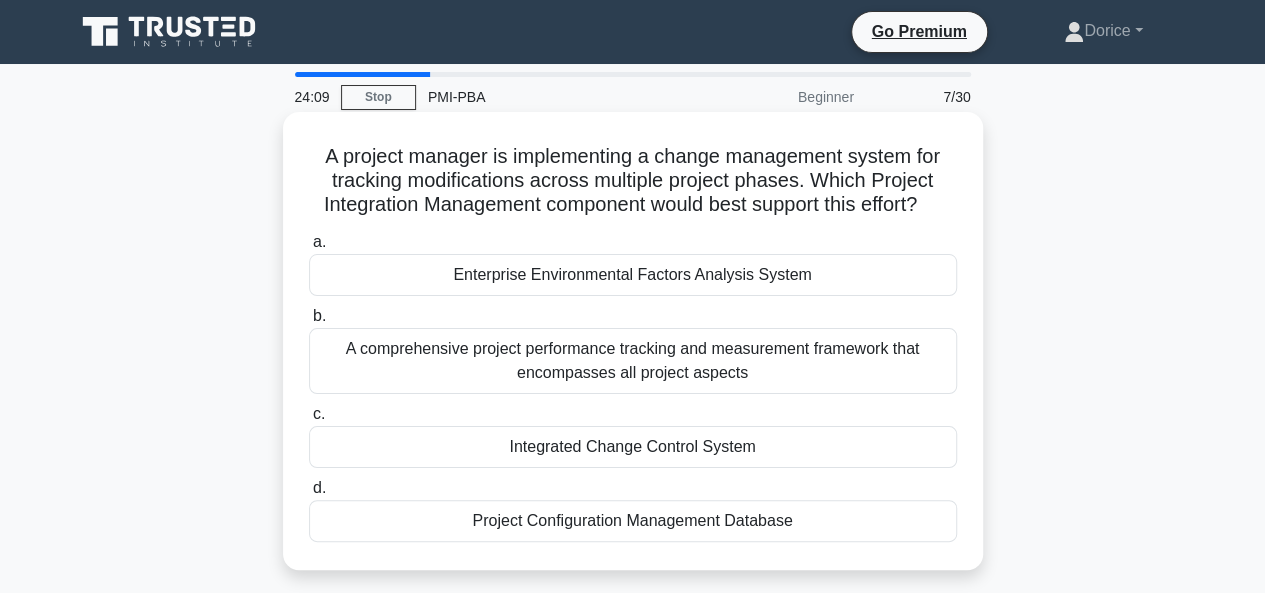 click on "Integrated Change Control System" at bounding box center (633, 447) 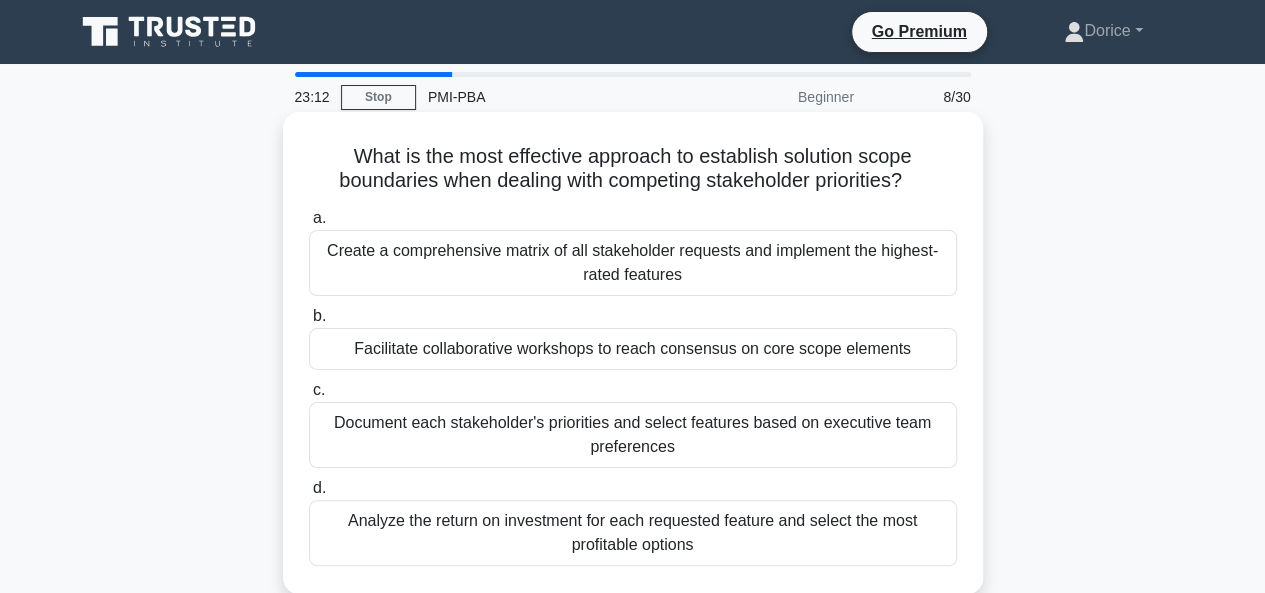 click on "Facilitate collaborative workshops to reach consensus on core scope elements" at bounding box center [633, 349] 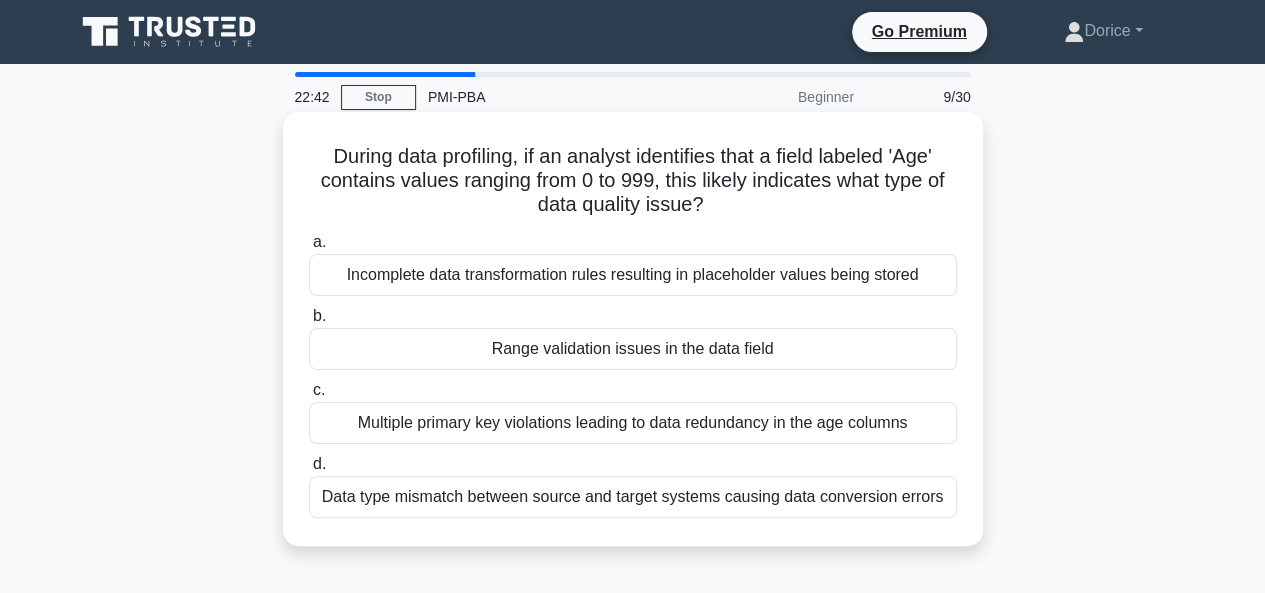 click on "Range validation issues in the data field" at bounding box center [633, 349] 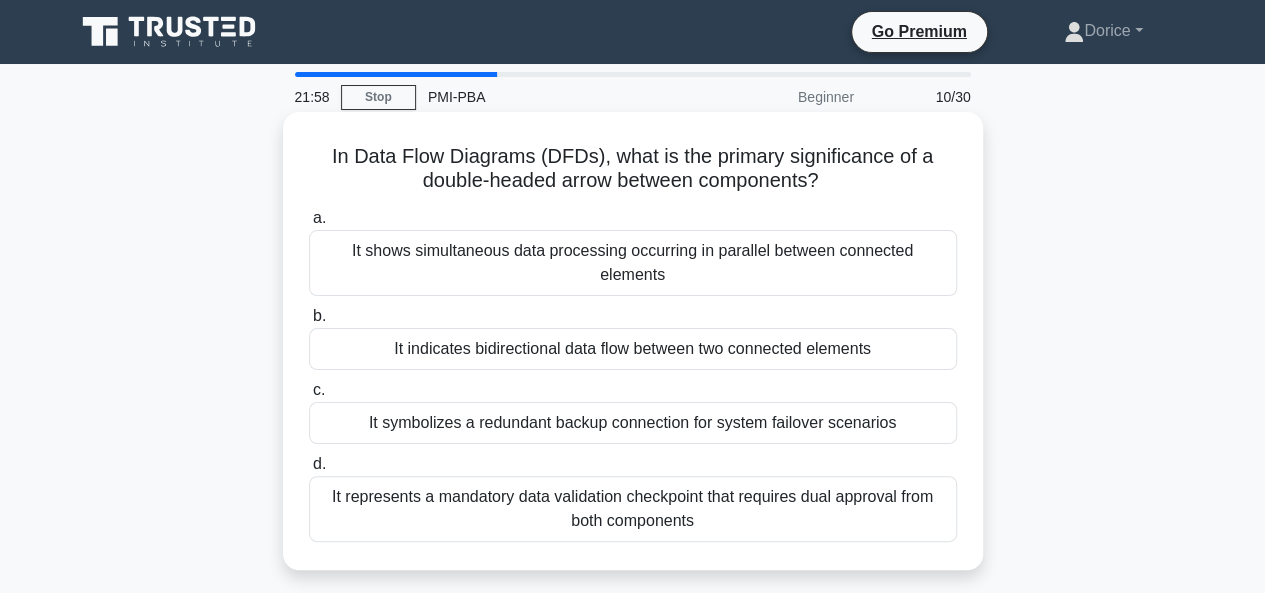 click on "It indicates bidirectional data flow between two connected elements" at bounding box center (633, 349) 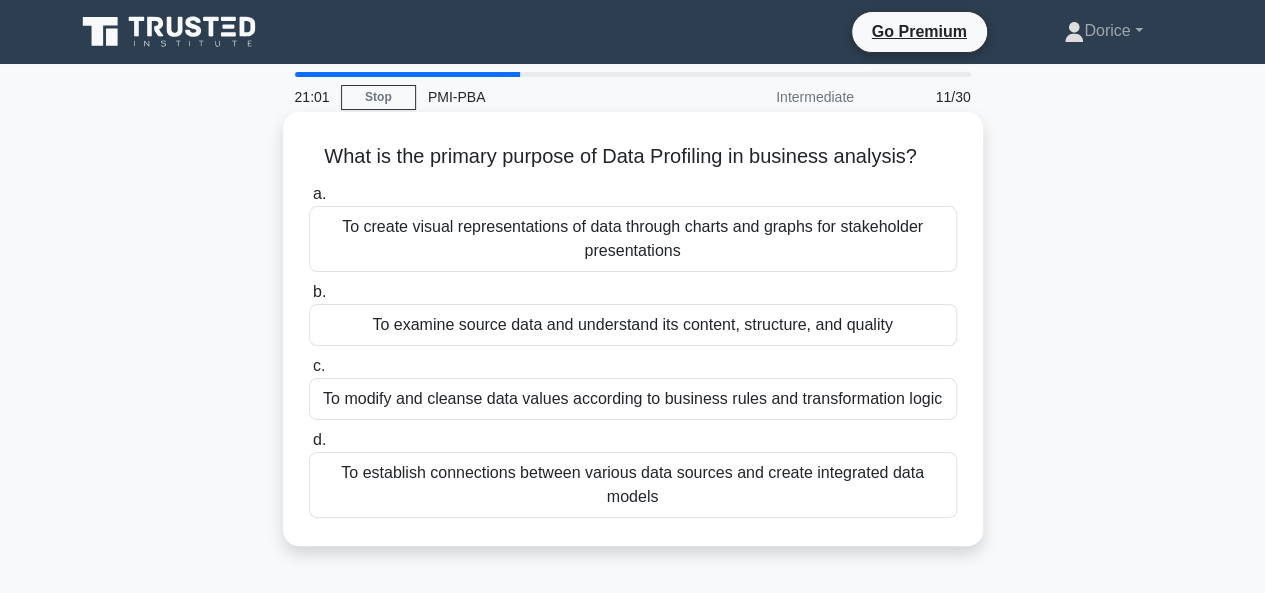 click on "To examine source data and understand its content, structure, and quality" at bounding box center [633, 325] 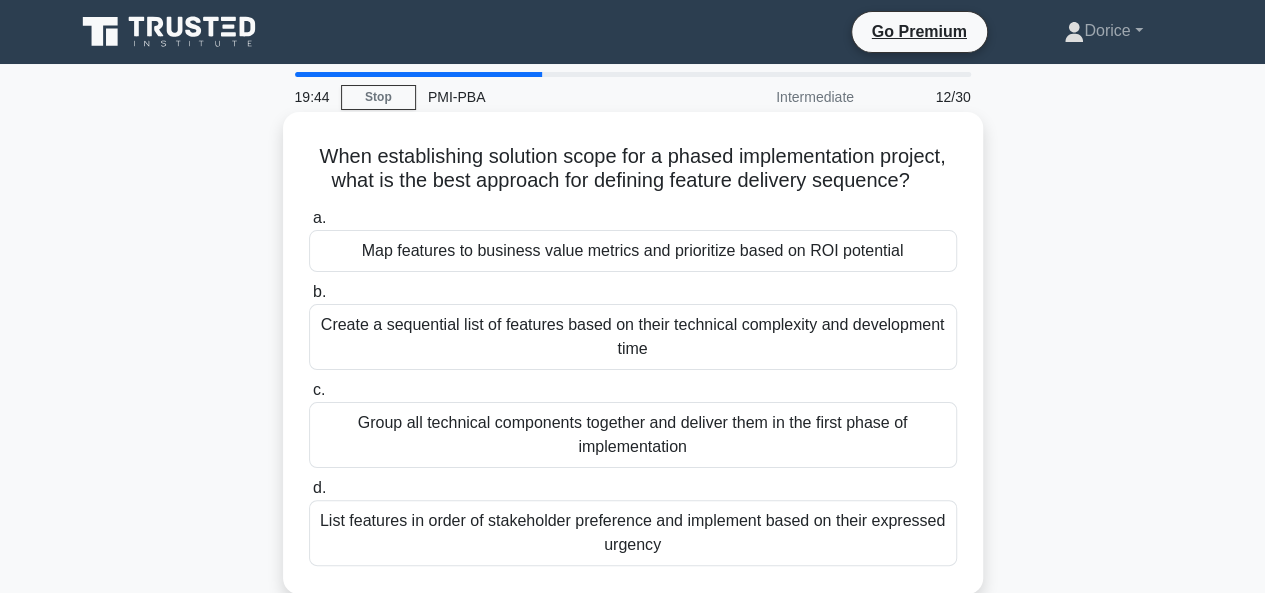 click on "Create a sequential list of features based on their technical complexity and development time" at bounding box center [633, 337] 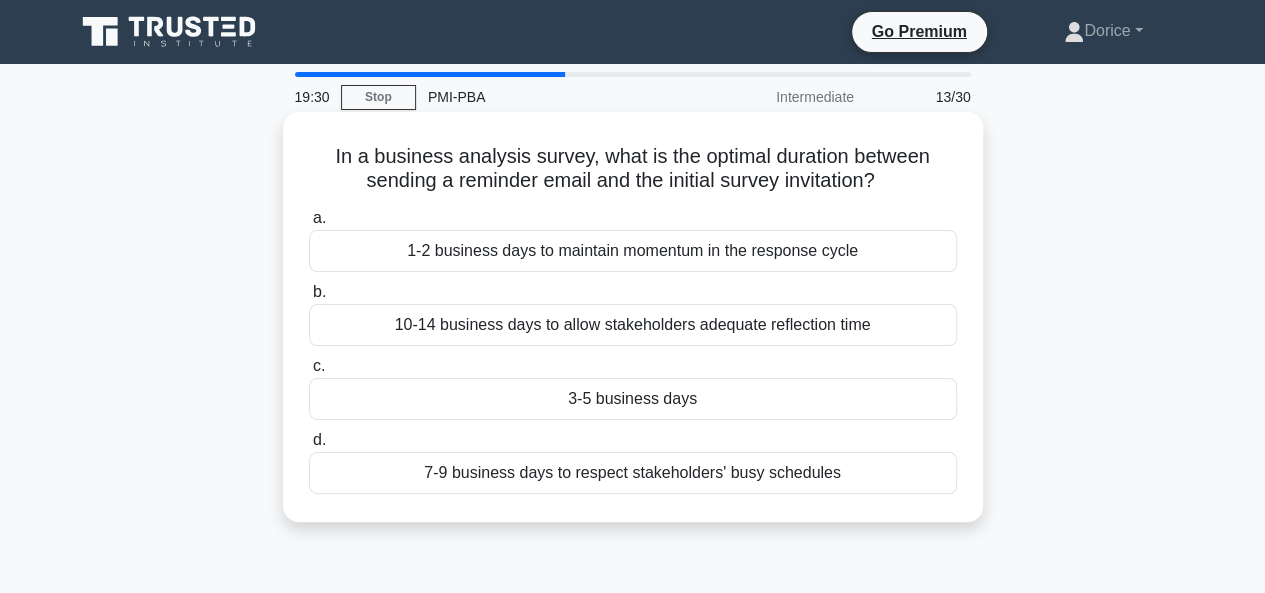 click on "3-5 business days" at bounding box center [633, 399] 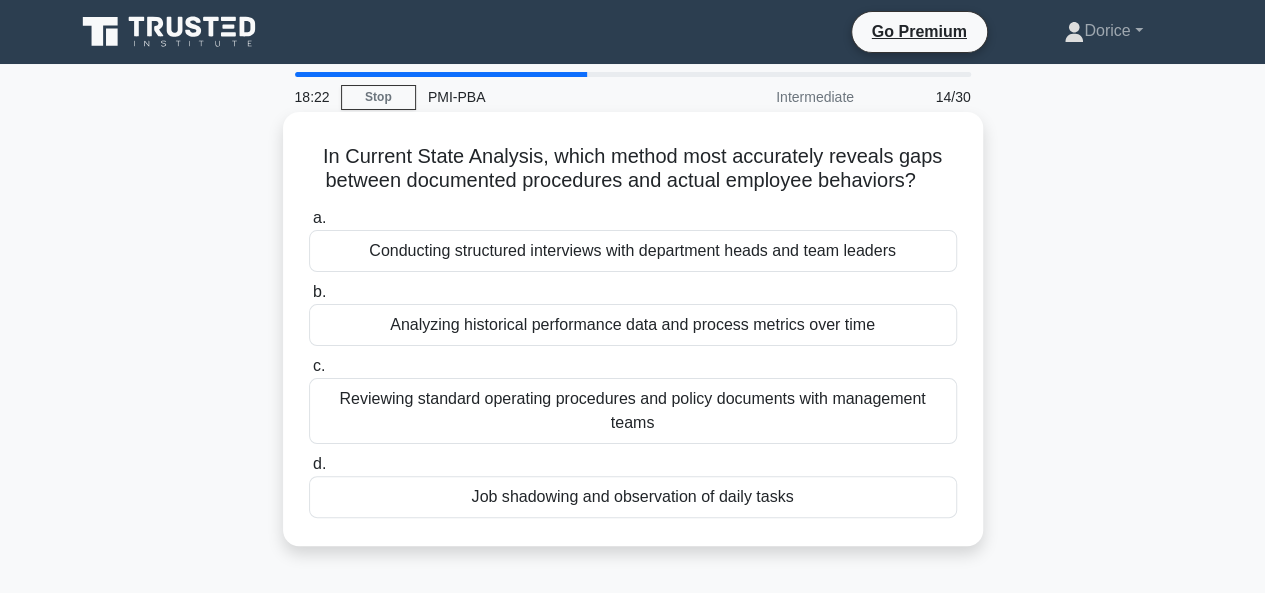 click on "Job shadowing and observation of daily tasks" at bounding box center (633, 497) 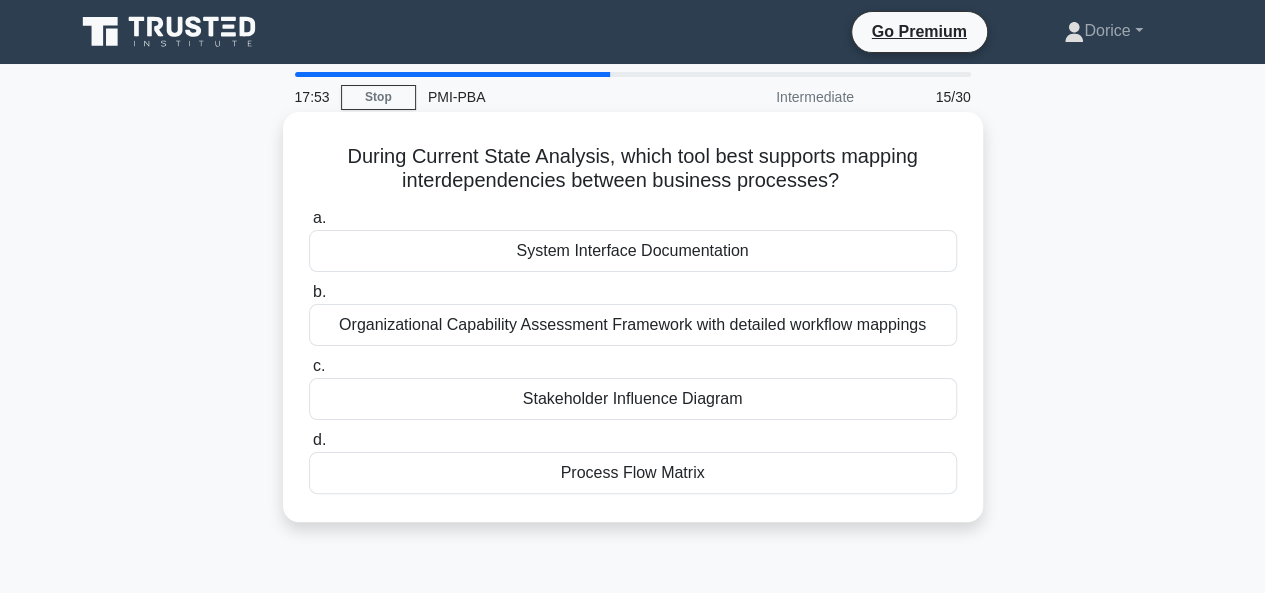 click on "Process Flow Matrix" at bounding box center (633, 473) 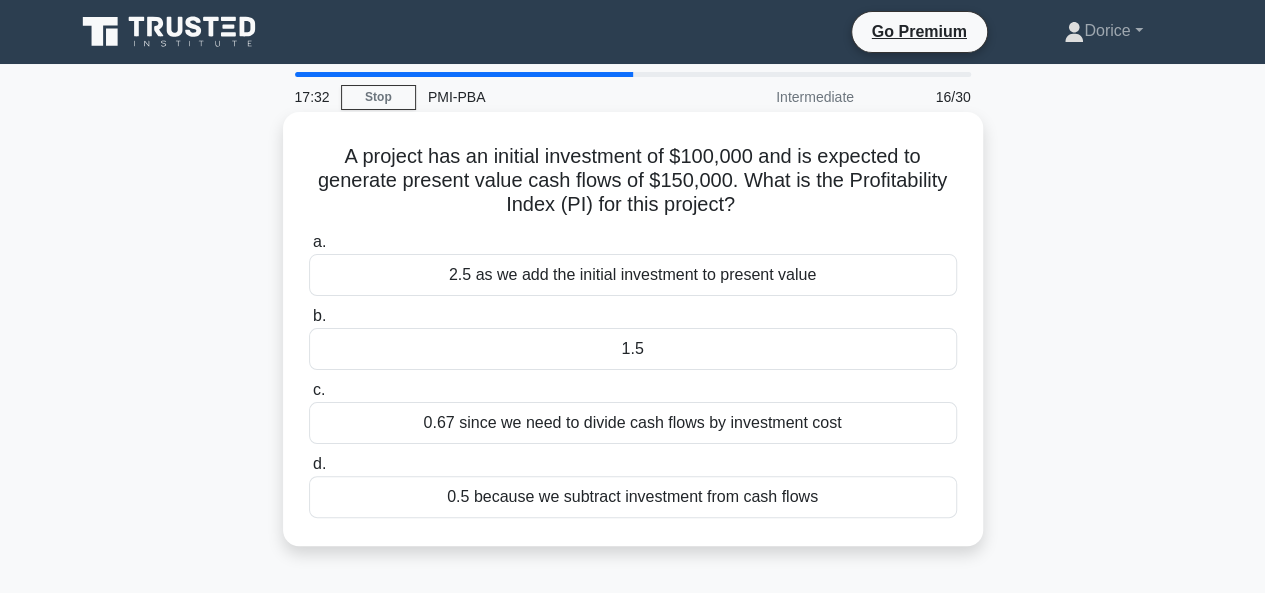 click on "a.
2.5 as we add the initial investment to present value
b.
1.5
c. d." at bounding box center (633, 374) 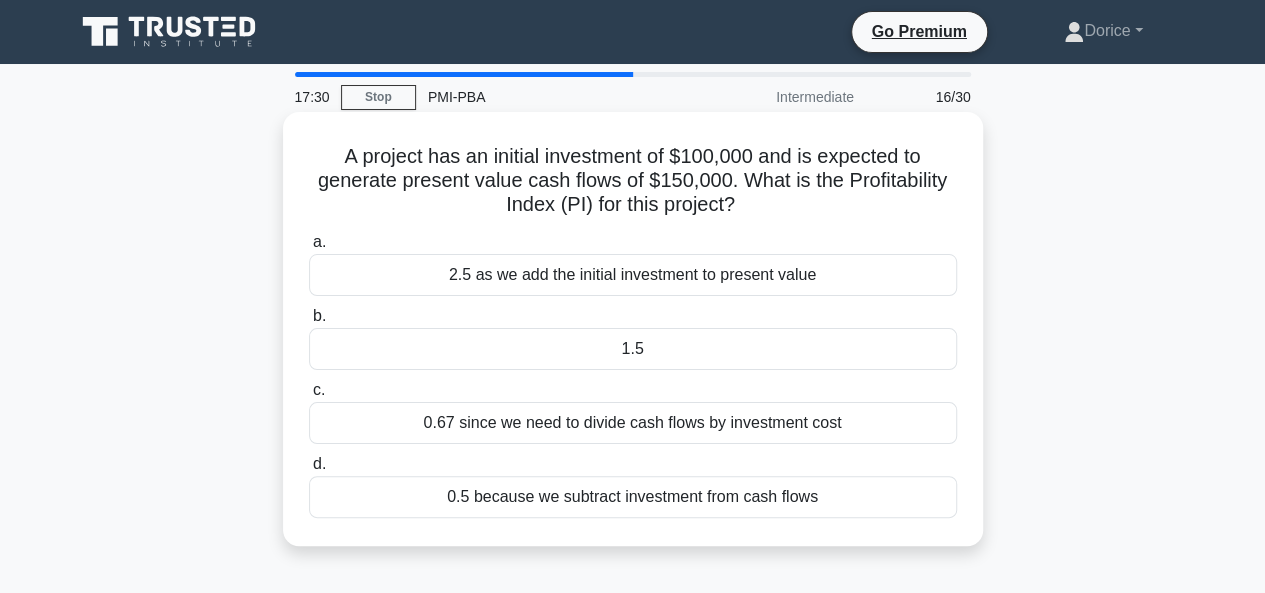click on "a.
2.5 as we add the initial investment to present value
b.
1.5
c. d." at bounding box center (633, 374) 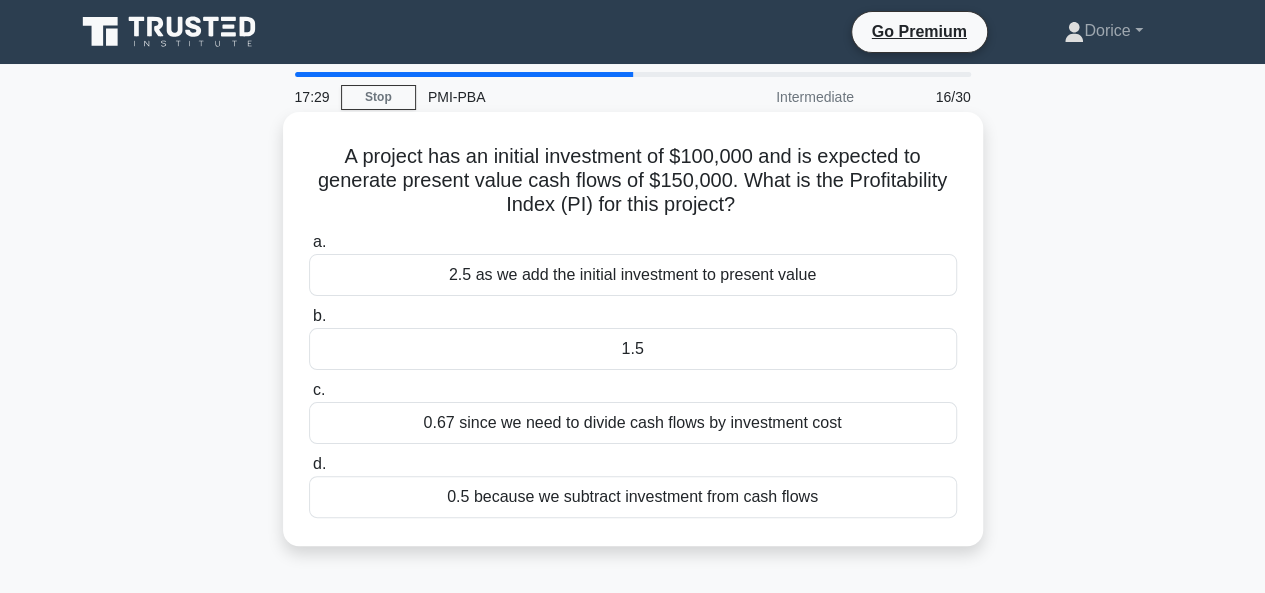 click on "1.5" at bounding box center [633, 349] 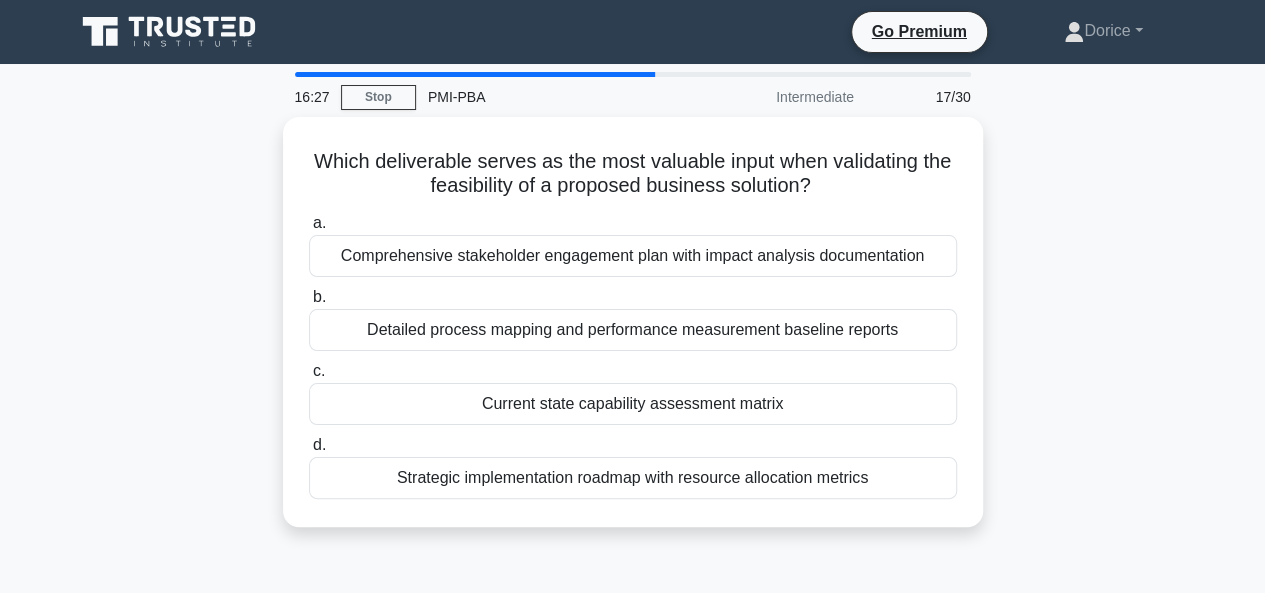click on "c.
Current state capability assessment matrix" at bounding box center (633, 392) 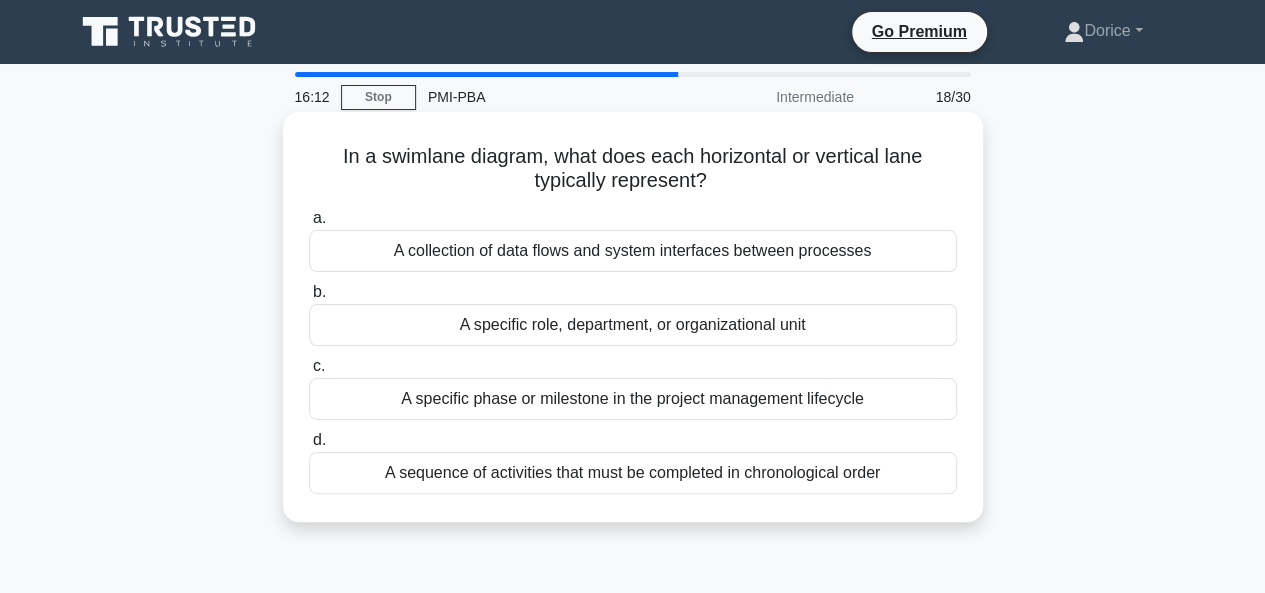 click on "A collection of data flows and system interfaces between processes" at bounding box center [633, 251] 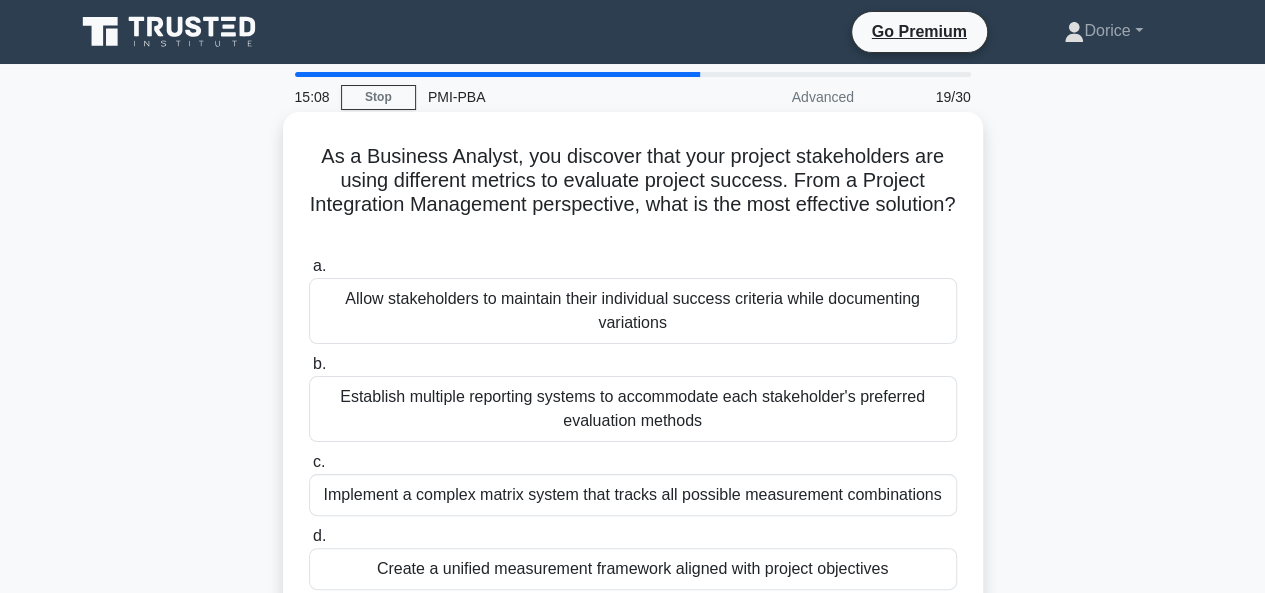 click on "Allow stakeholders to maintain their individual success criteria while documenting variations" at bounding box center [633, 311] 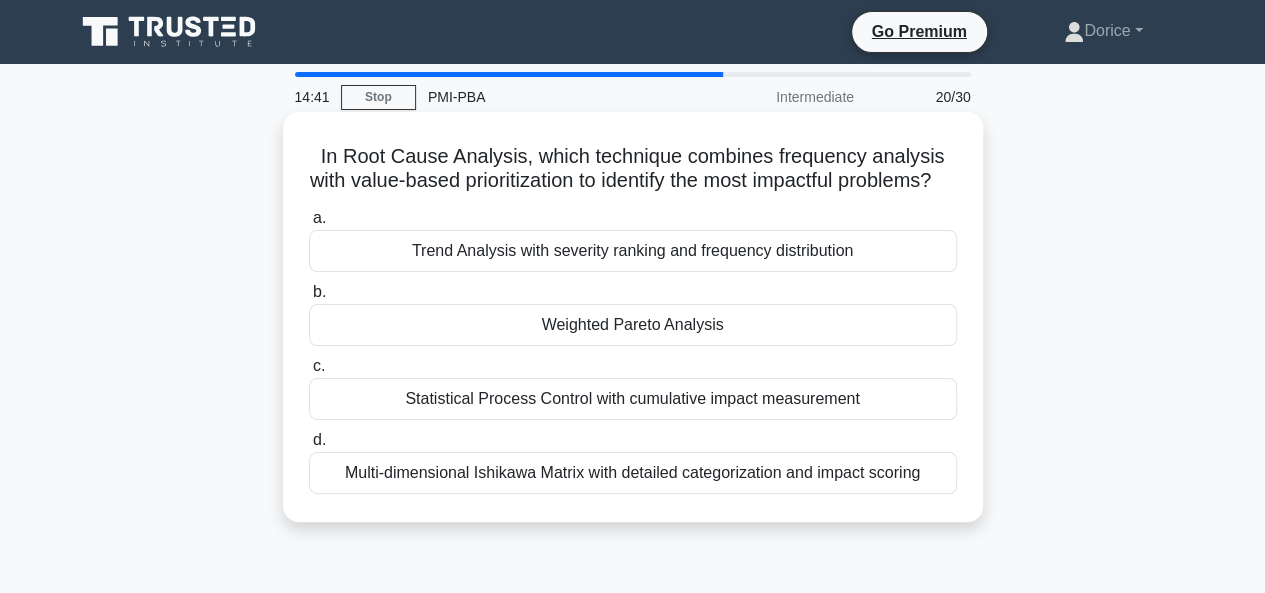 click on "Statistical Process Control with cumulative impact measurement" at bounding box center [633, 399] 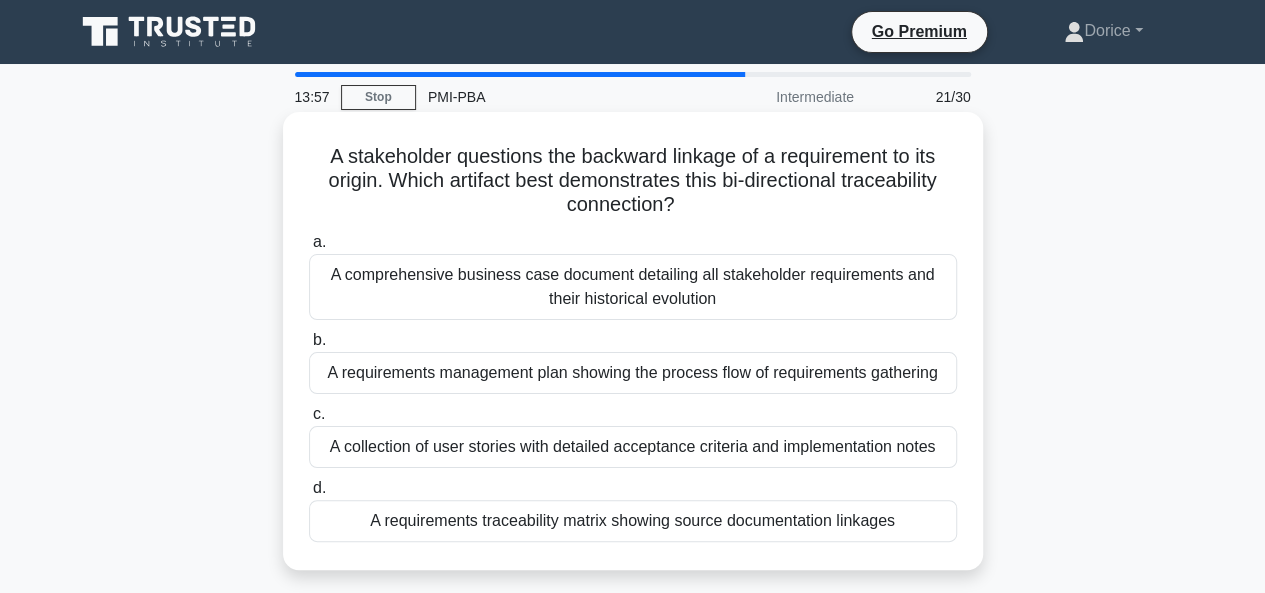 click on "A comprehensive business case document detailing all stakeholder requirements and their historical evolution" at bounding box center [633, 287] 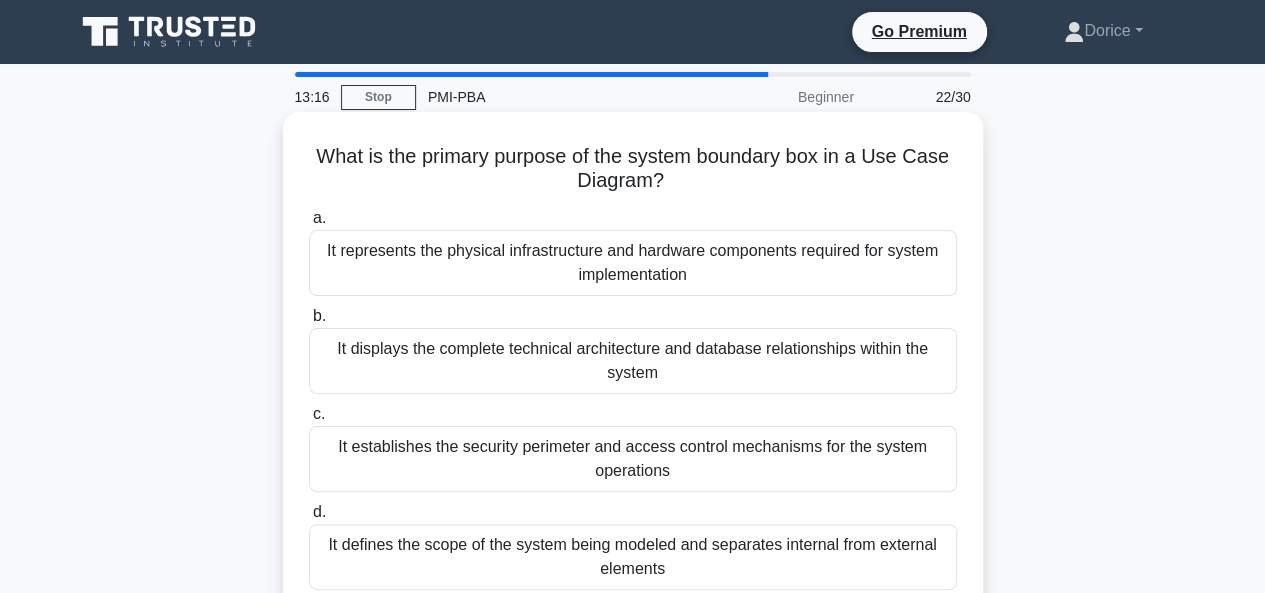click on "It represents the physical infrastructure and hardware components required for system implementation" at bounding box center [633, 263] 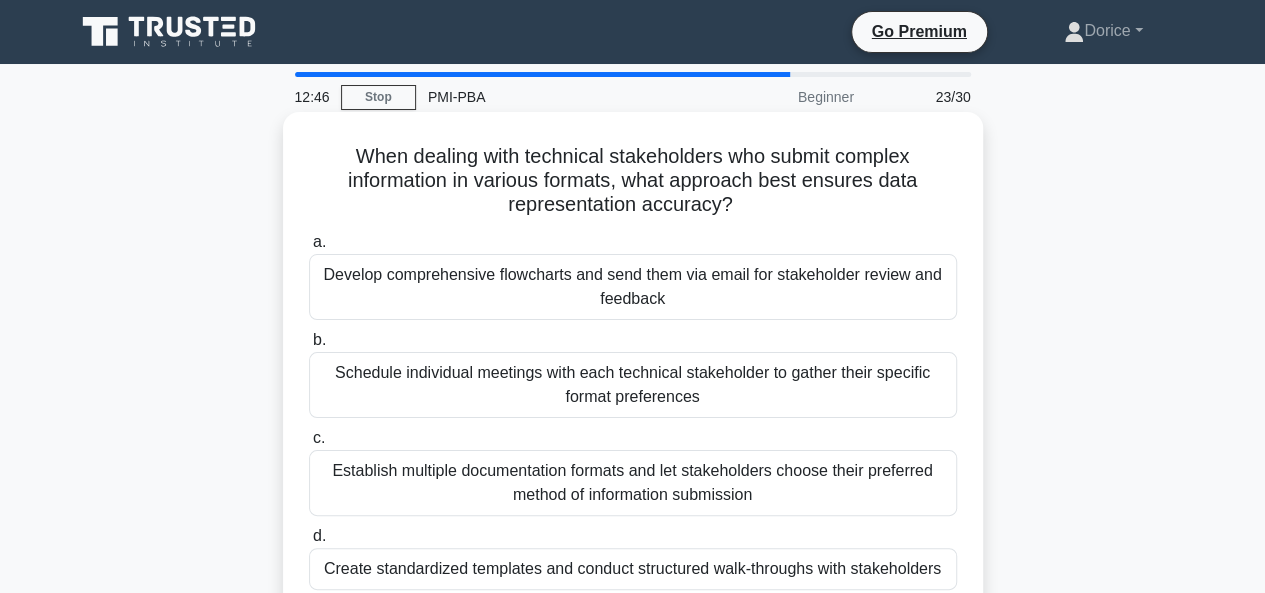 click on "Create standardized templates and conduct structured walk-throughs with stakeholders" at bounding box center (633, 569) 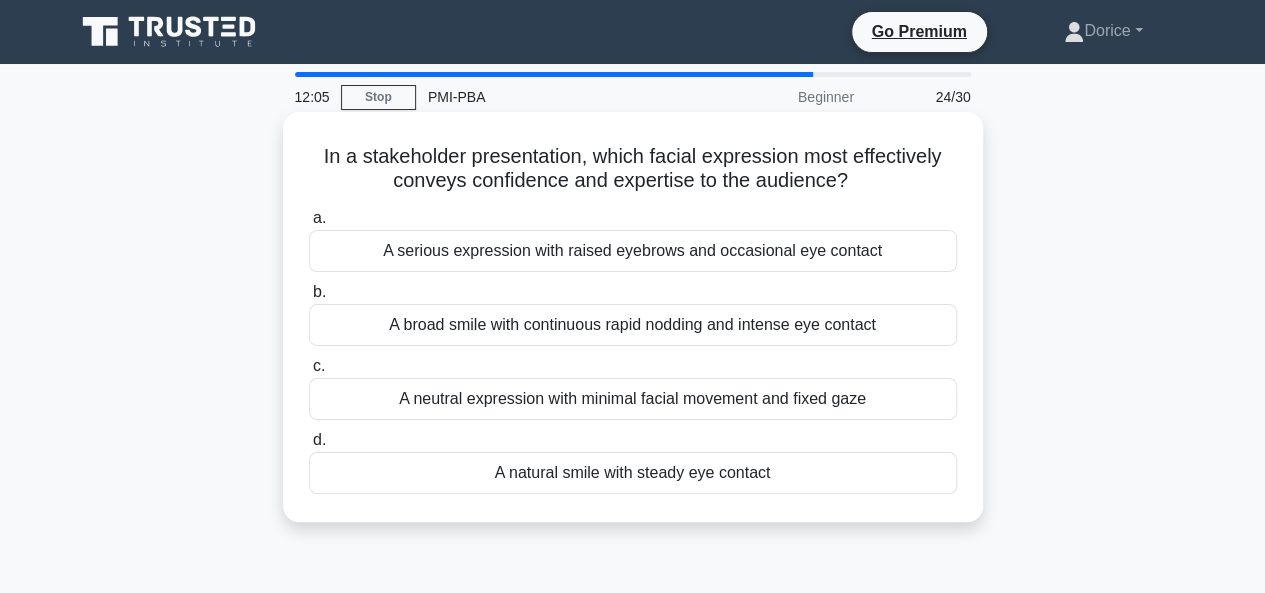 click on "A natural smile with steady eye contact" at bounding box center (633, 473) 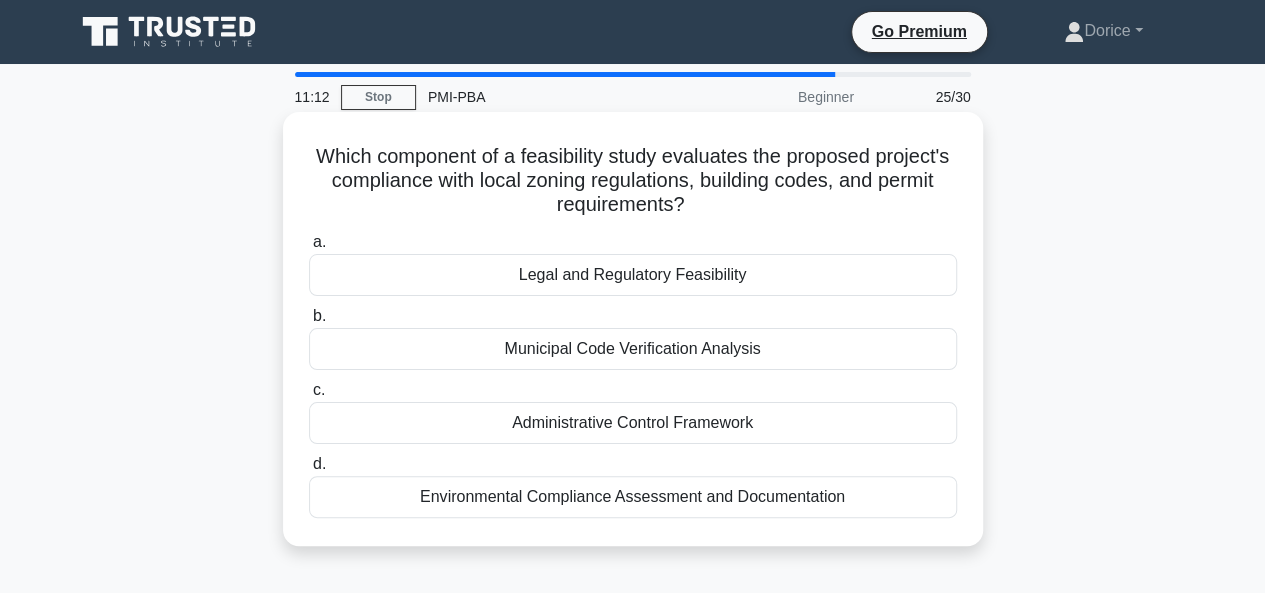click on "Legal and Regulatory Feasibility" at bounding box center [633, 275] 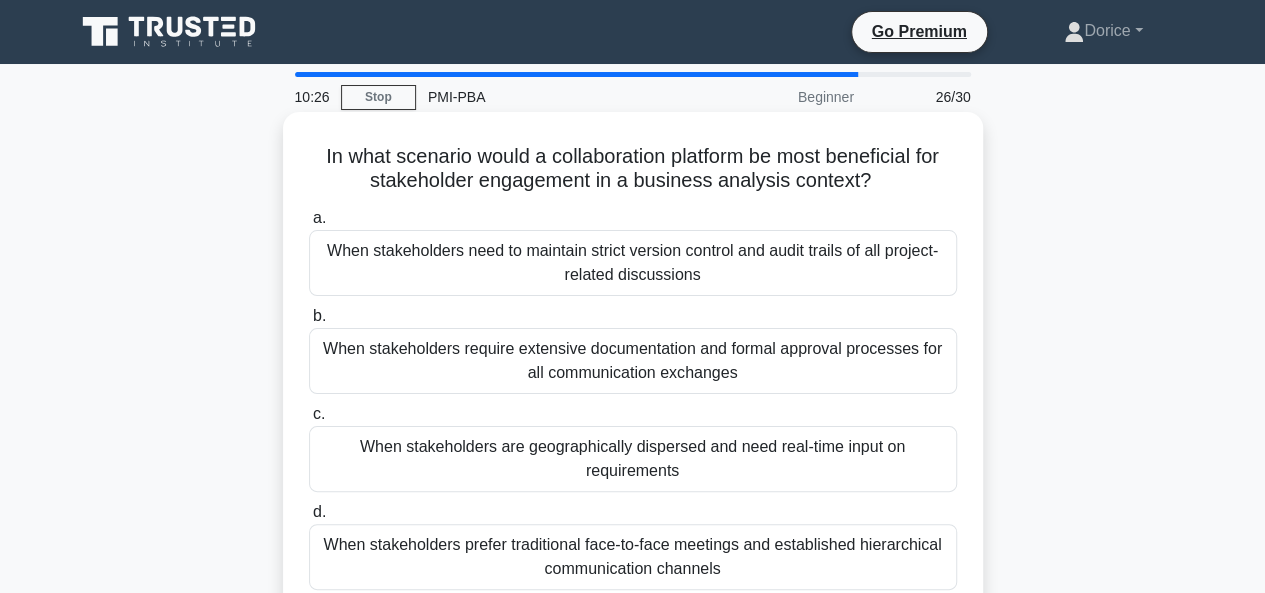 click on "When stakeholders are geographically dispersed and need real-time input on requirements" at bounding box center [633, 459] 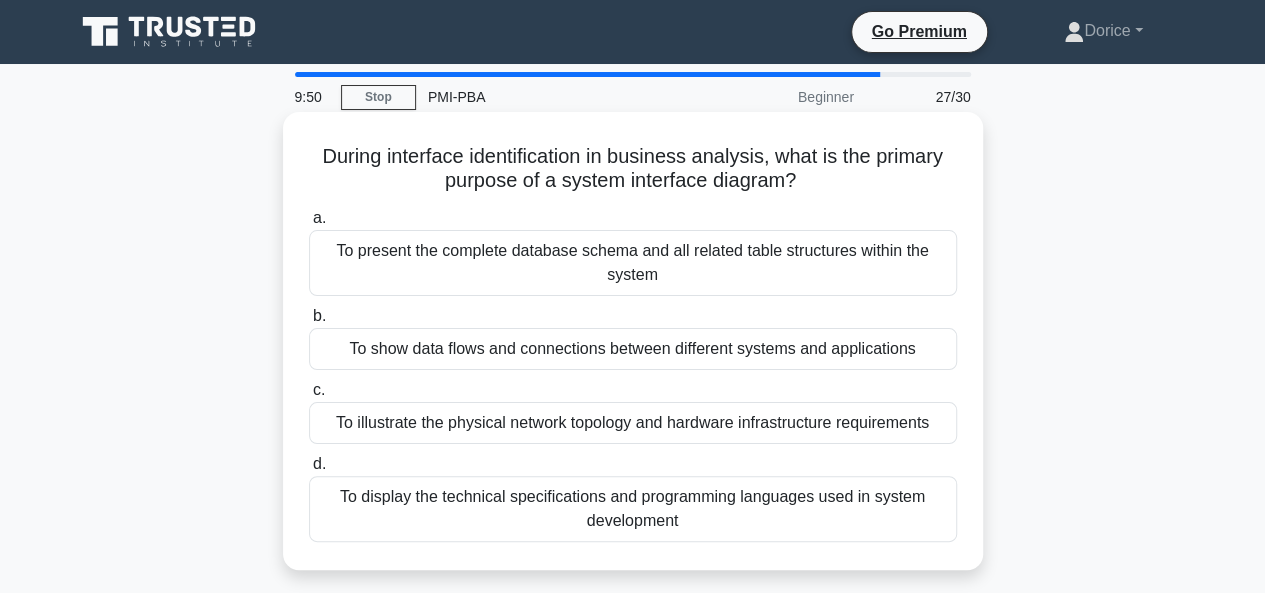 click on "To show data flows and connections between different systems and applications" at bounding box center (633, 349) 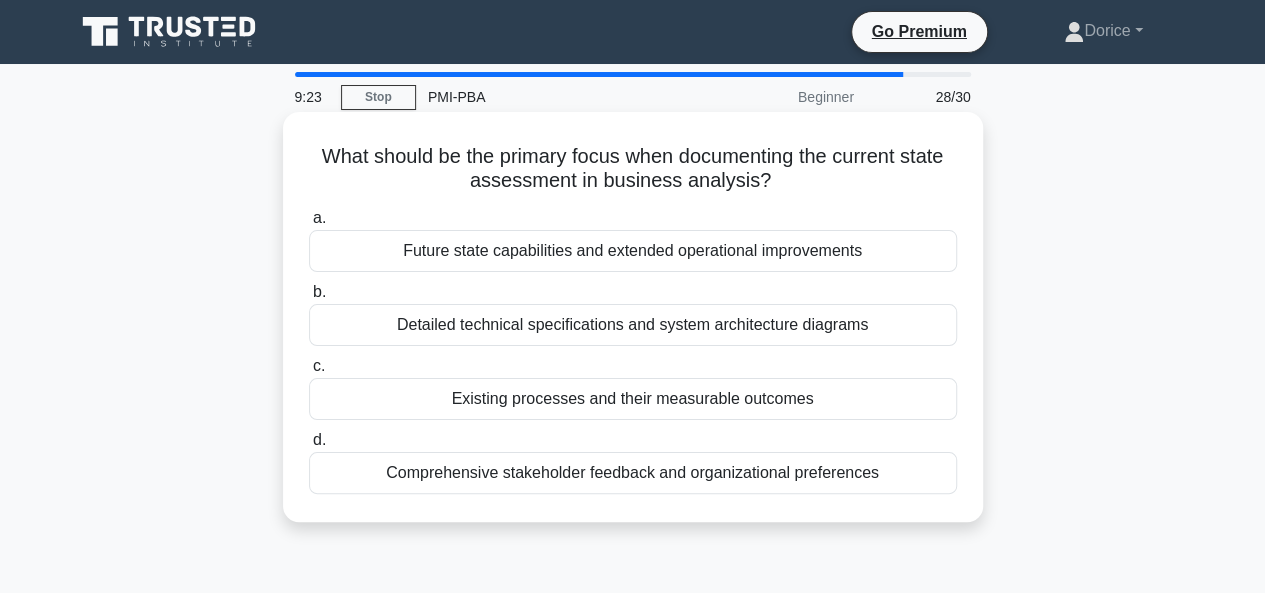 click on "Detailed technical specifications and system architecture diagrams" at bounding box center [633, 325] 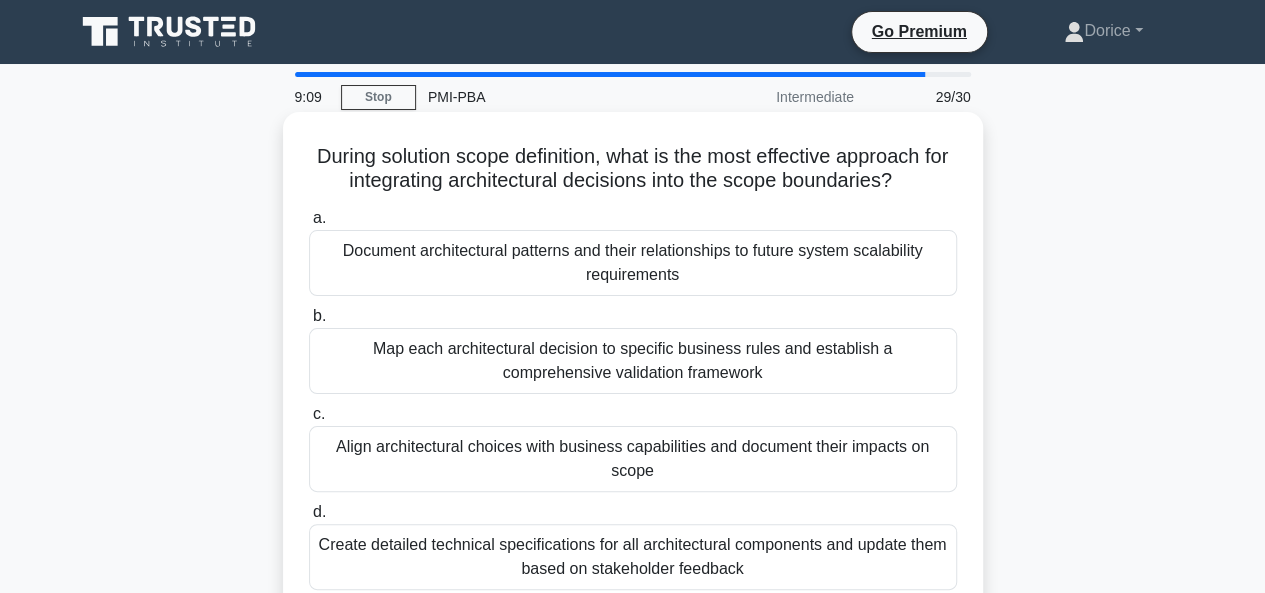 click on "Document architectural patterns and their relationships to future system scalability requirements" at bounding box center [633, 263] 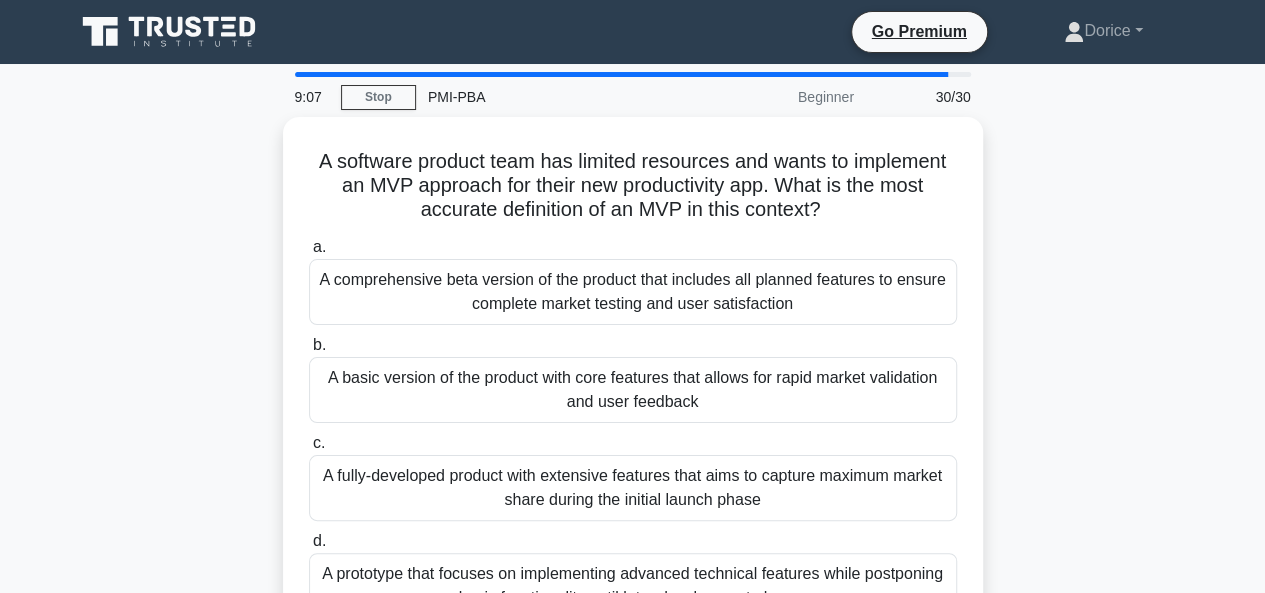 click on "A comprehensive beta version of the product that includes all planned features to ensure complete market testing and user satisfaction" at bounding box center (633, 292) 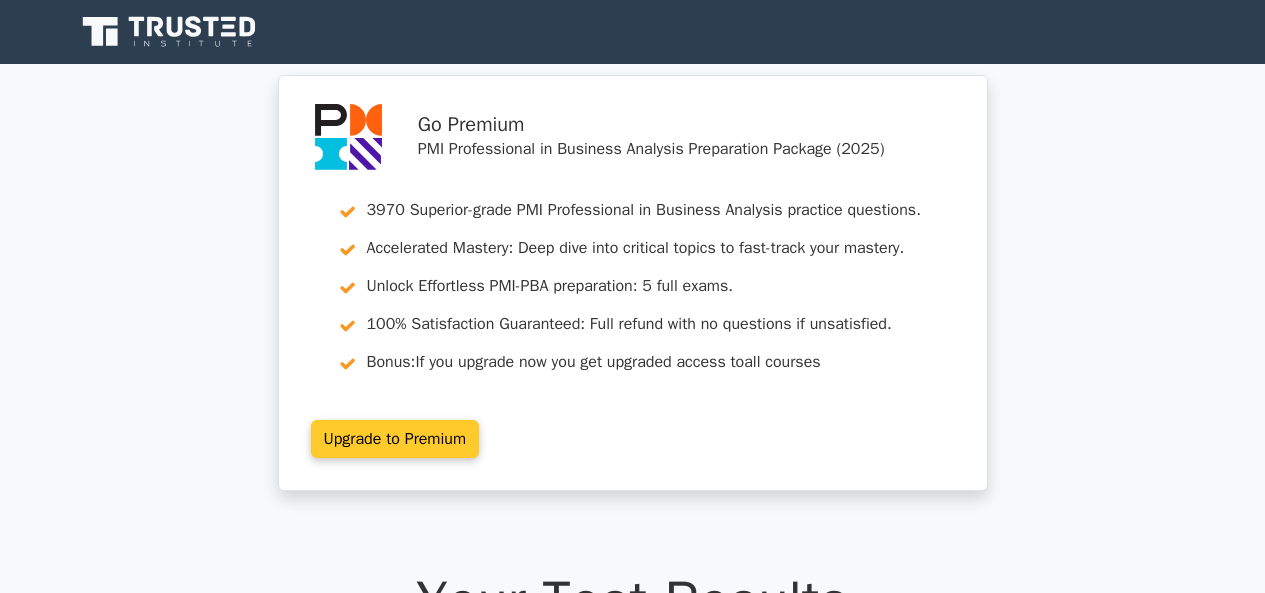 scroll, scrollTop: 0, scrollLeft: 0, axis: both 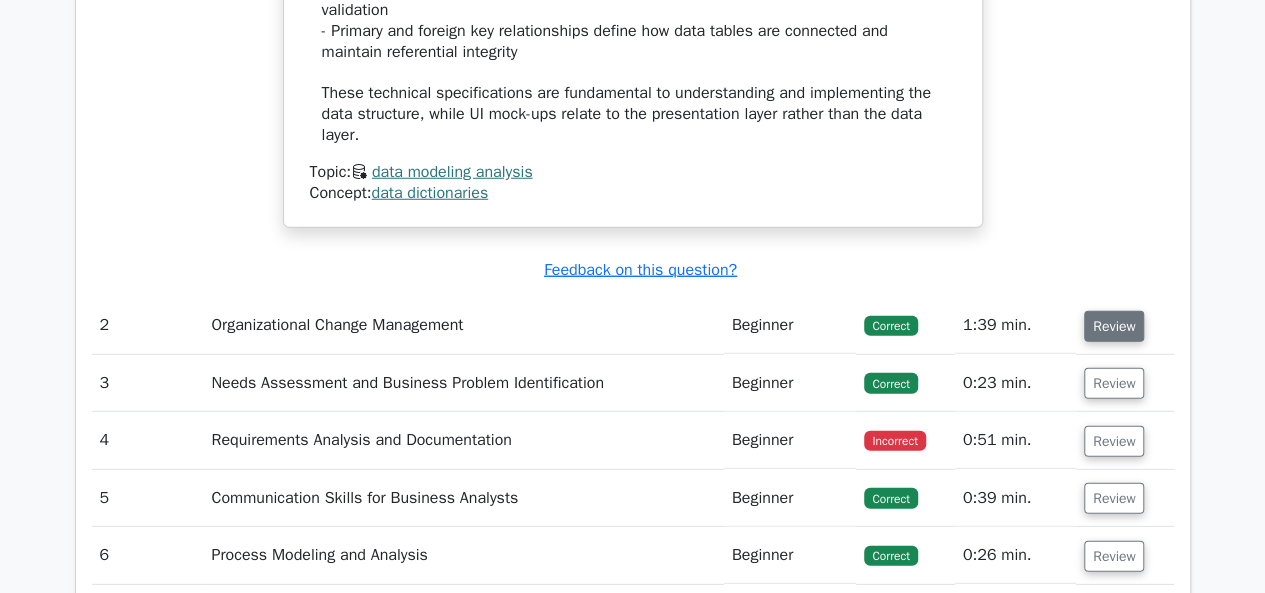 click on "Review" at bounding box center (1114, 326) 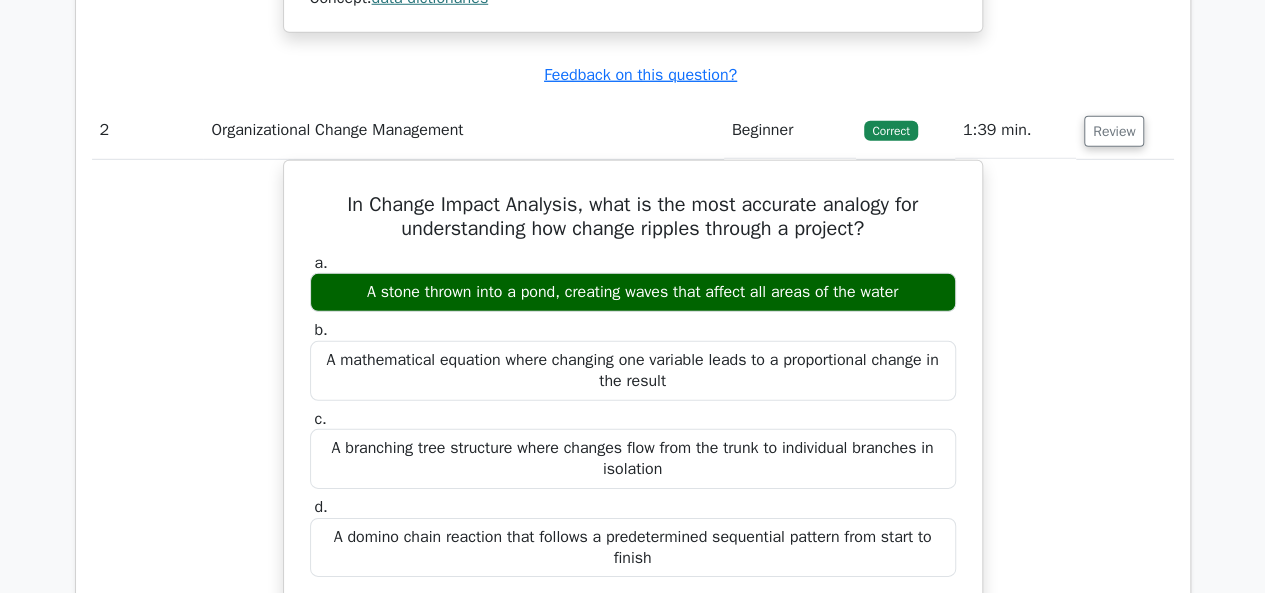 scroll, scrollTop: 2920, scrollLeft: 0, axis: vertical 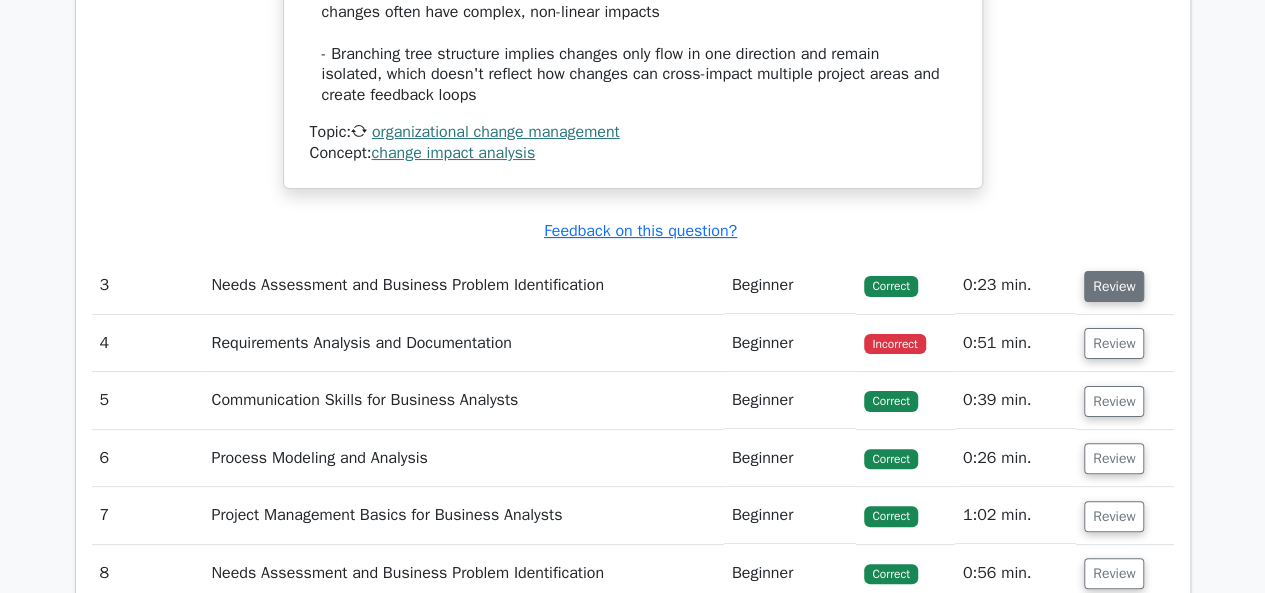 click on "Review" at bounding box center (1114, 286) 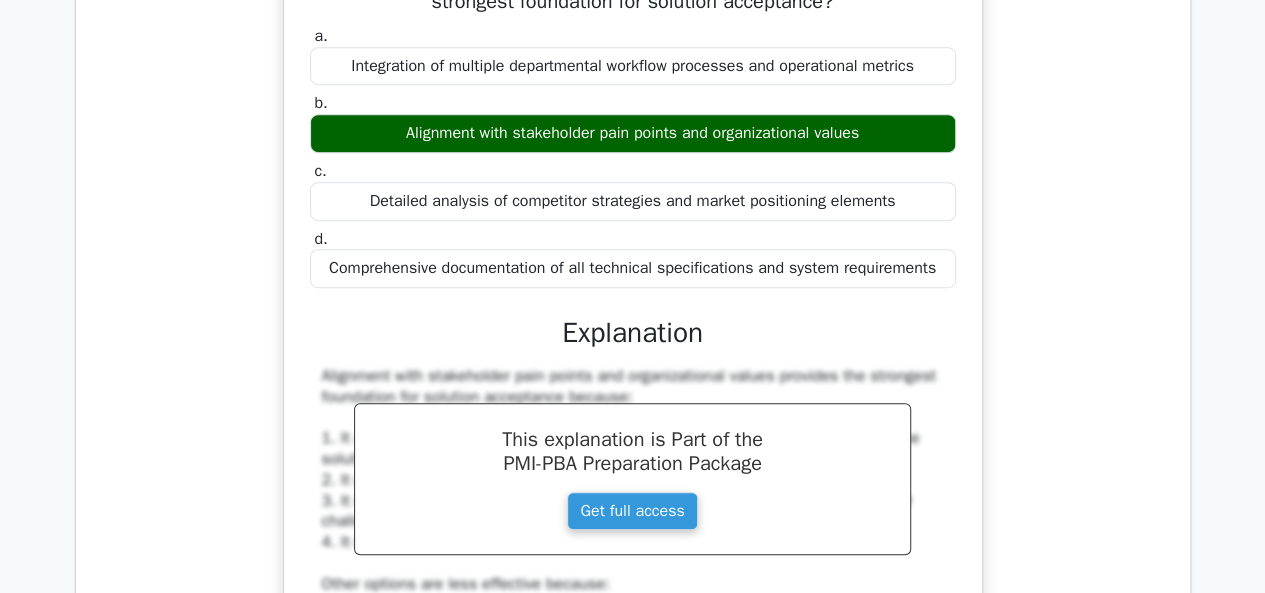 scroll, scrollTop: 4240, scrollLeft: 0, axis: vertical 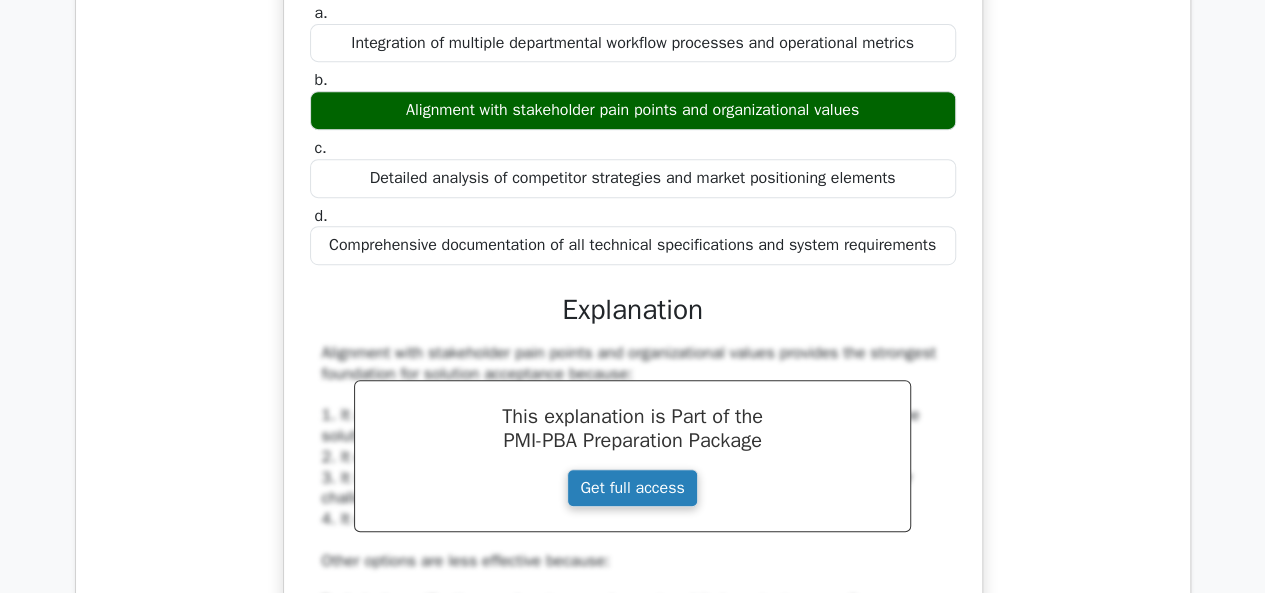 click on "Get full access" at bounding box center [632, 488] 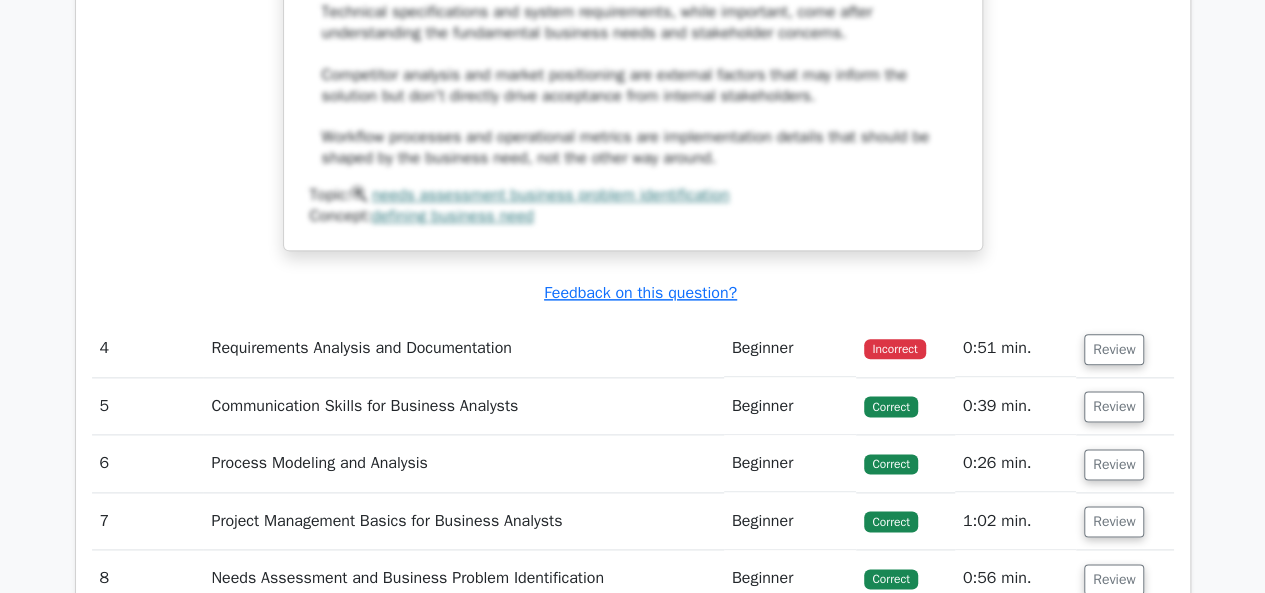 scroll, scrollTop: 4880, scrollLeft: 0, axis: vertical 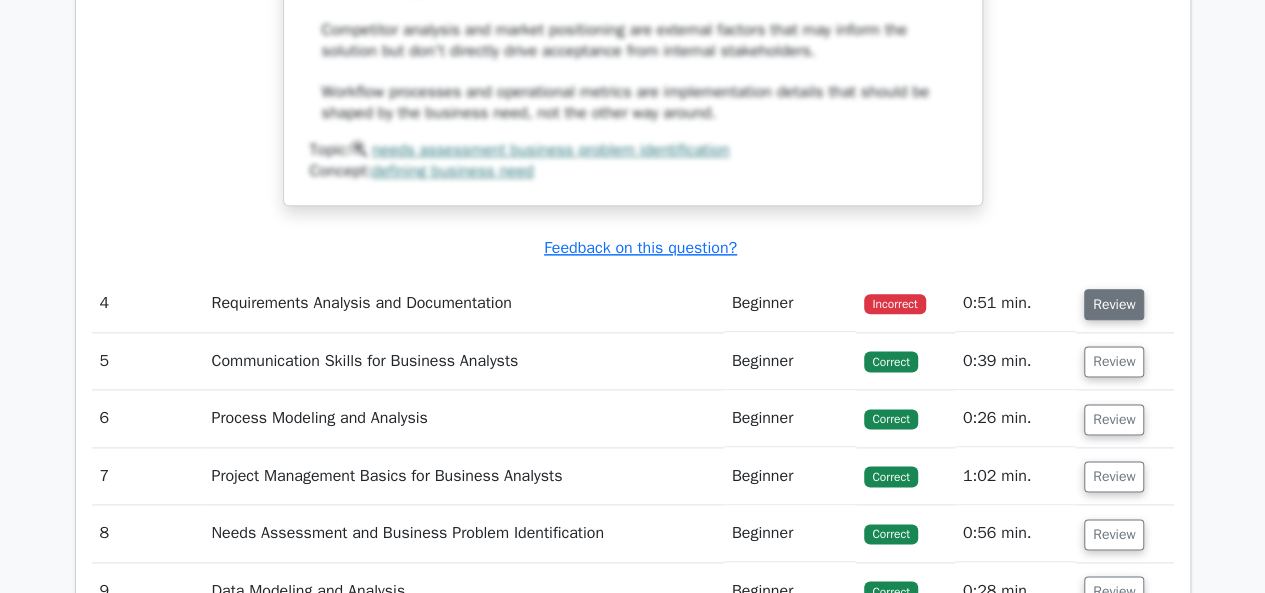 click on "Review" at bounding box center [1114, 304] 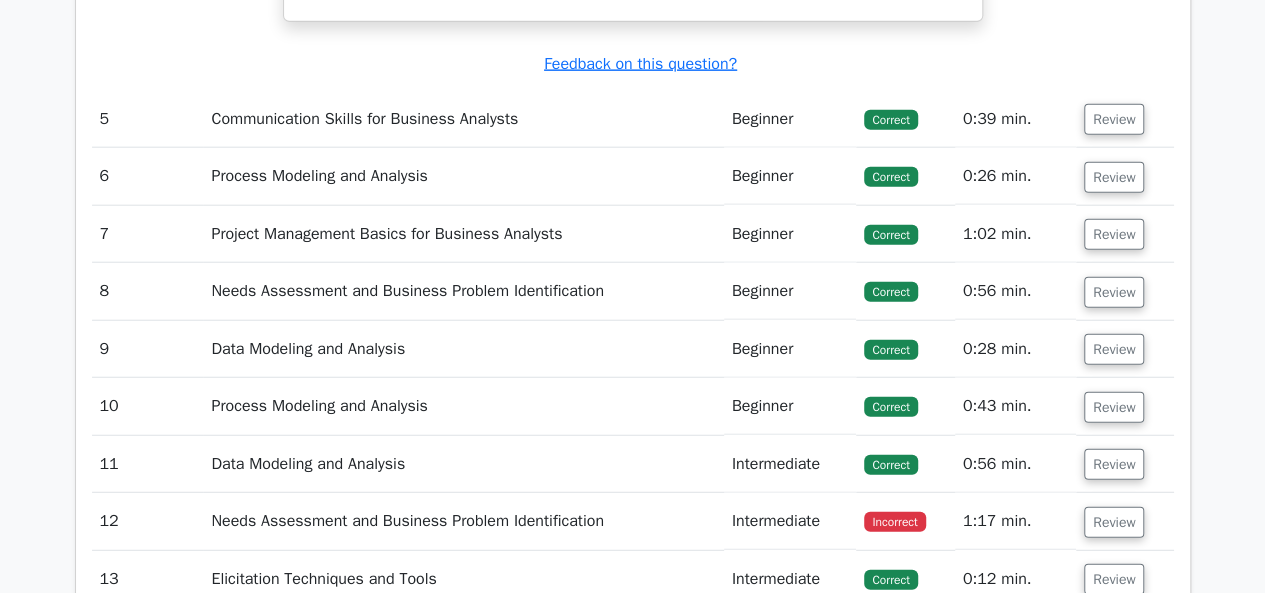 scroll, scrollTop: 6240, scrollLeft: 0, axis: vertical 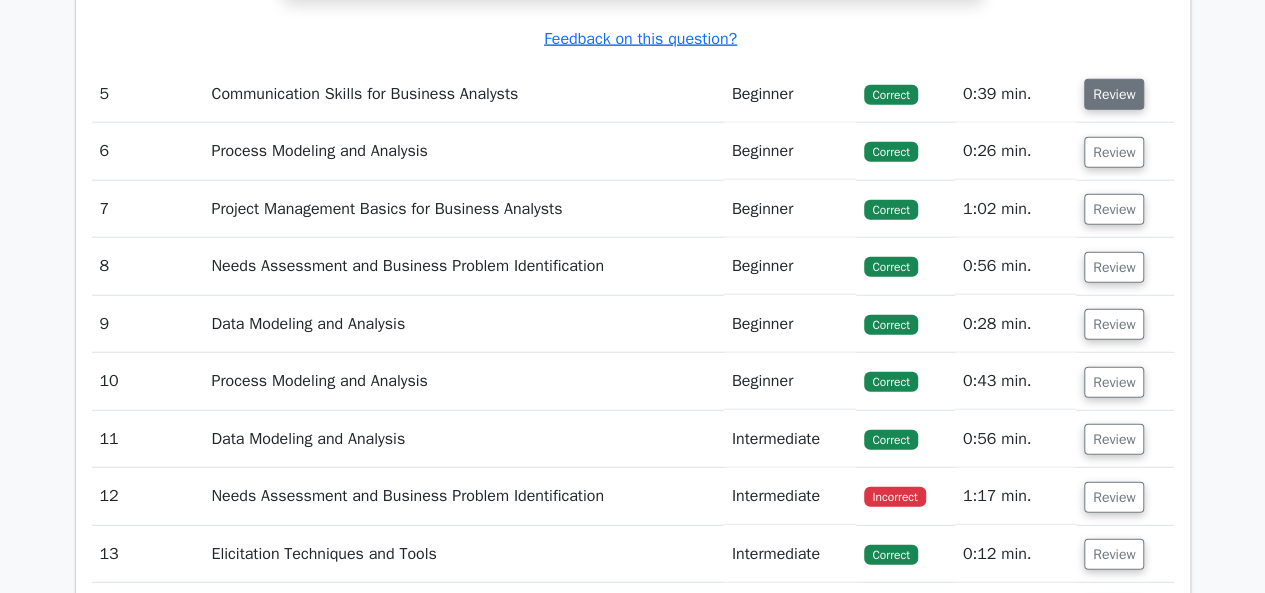 click on "Review" at bounding box center (1114, 94) 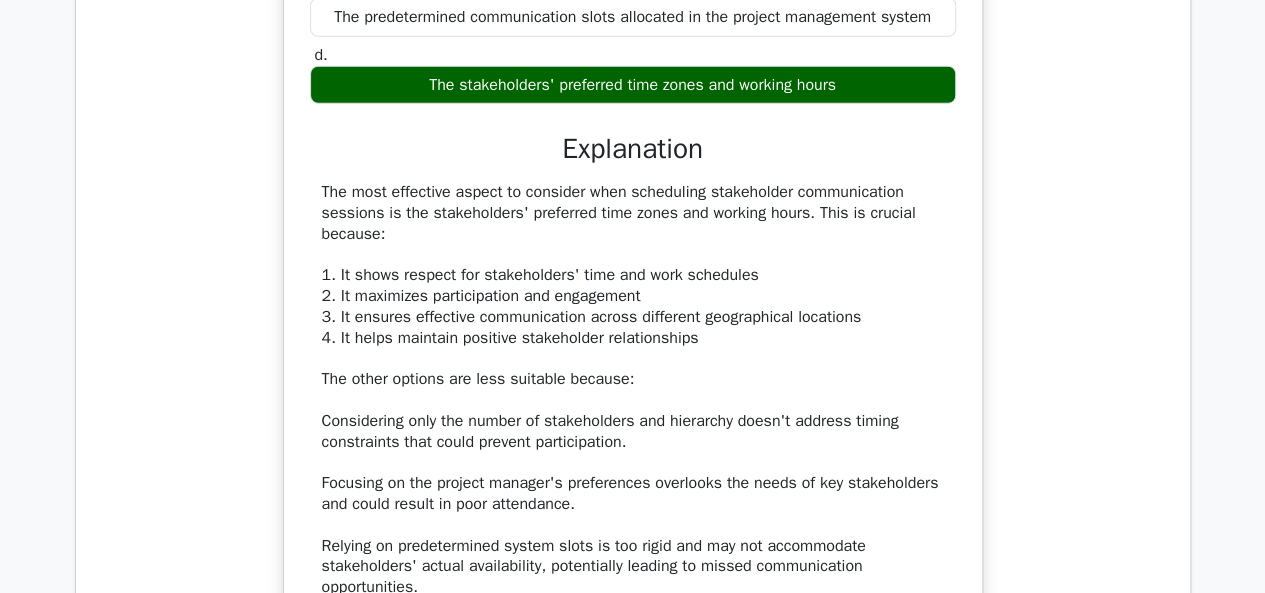 scroll, scrollTop: 6693, scrollLeft: 0, axis: vertical 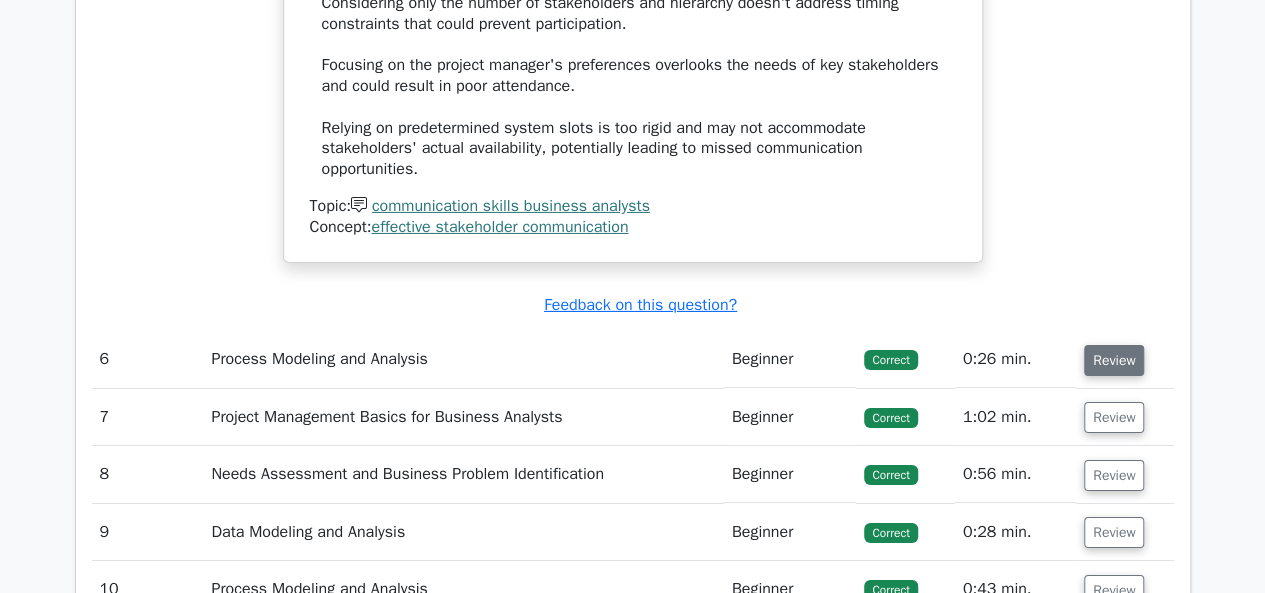 click on "Review" at bounding box center [1114, 360] 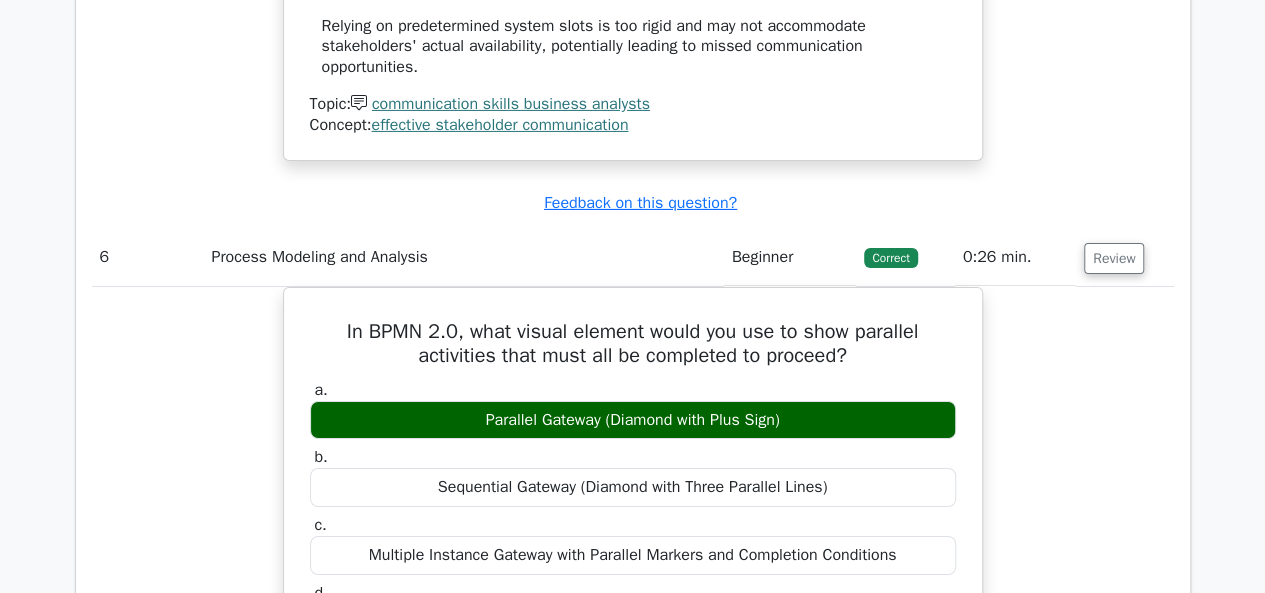 scroll, scrollTop: 7173, scrollLeft: 0, axis: vertical 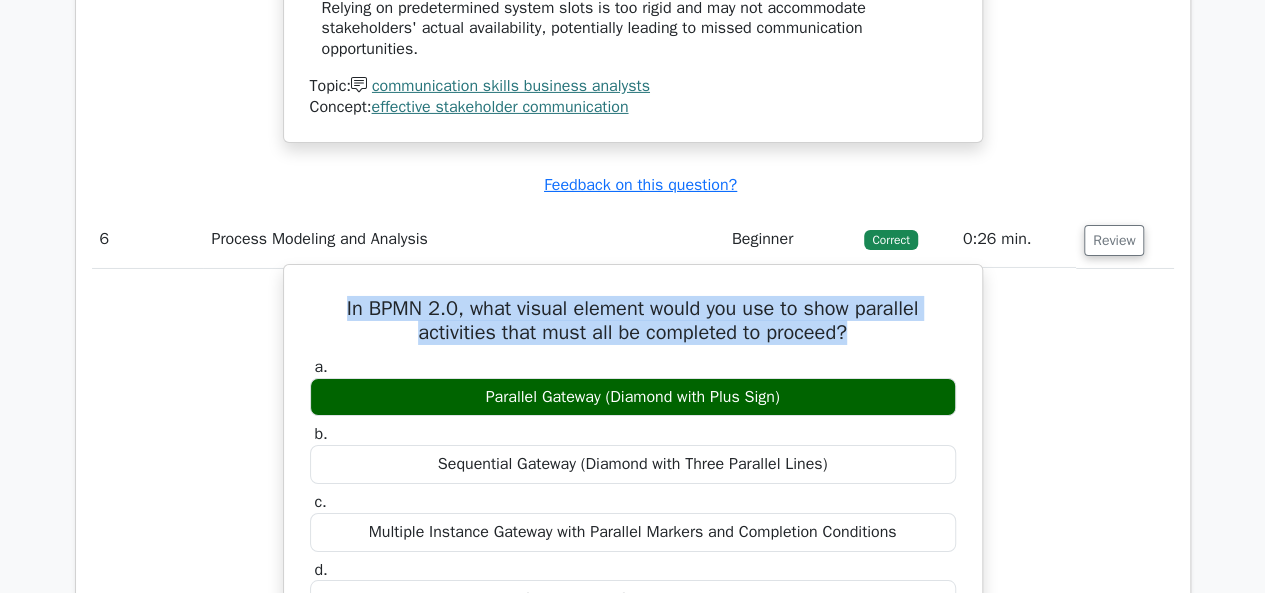 drag, startPoint x: 865, startPoint y: 306, endPoint x: 330, endPoint y: 269, distance: 536.2779 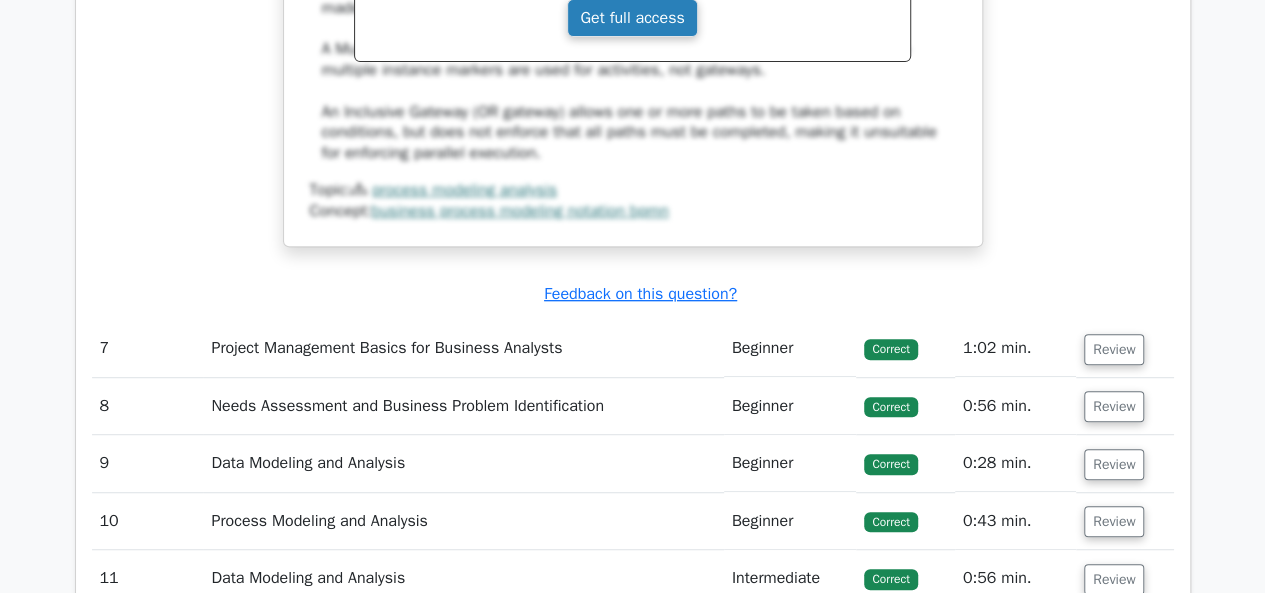 scroll, scrollTop: 8073, scrollLeft: 0, axis: vertical 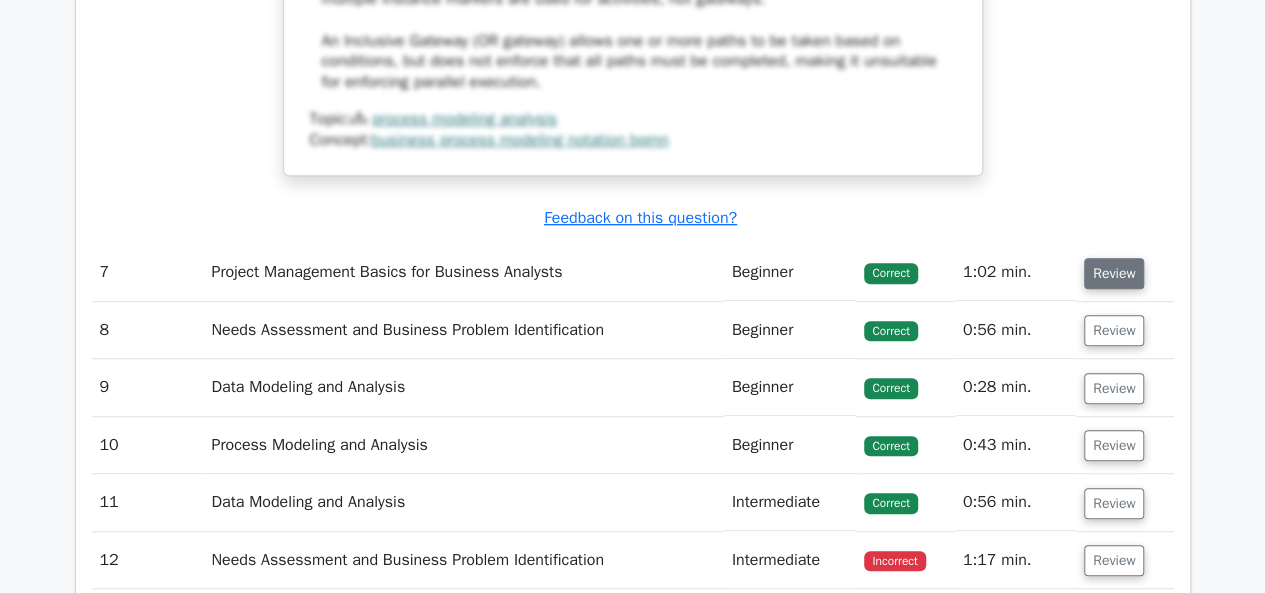 click on "Review" at bounding box center [1114, 273] 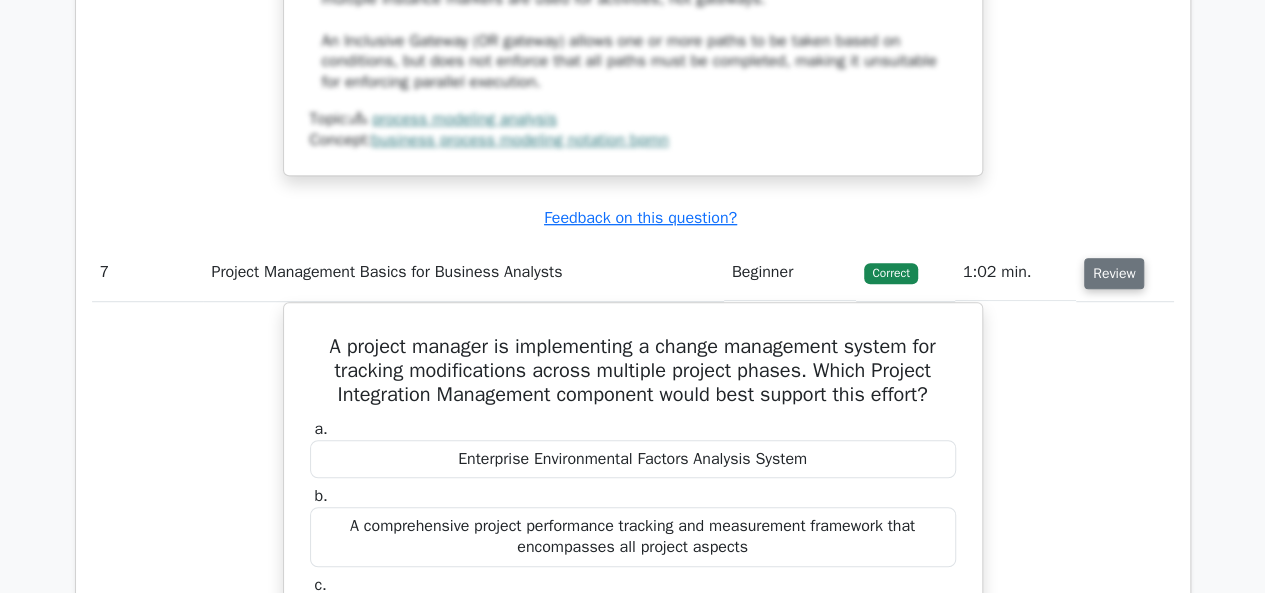click on "Review" at bounding box center [1114, 273] 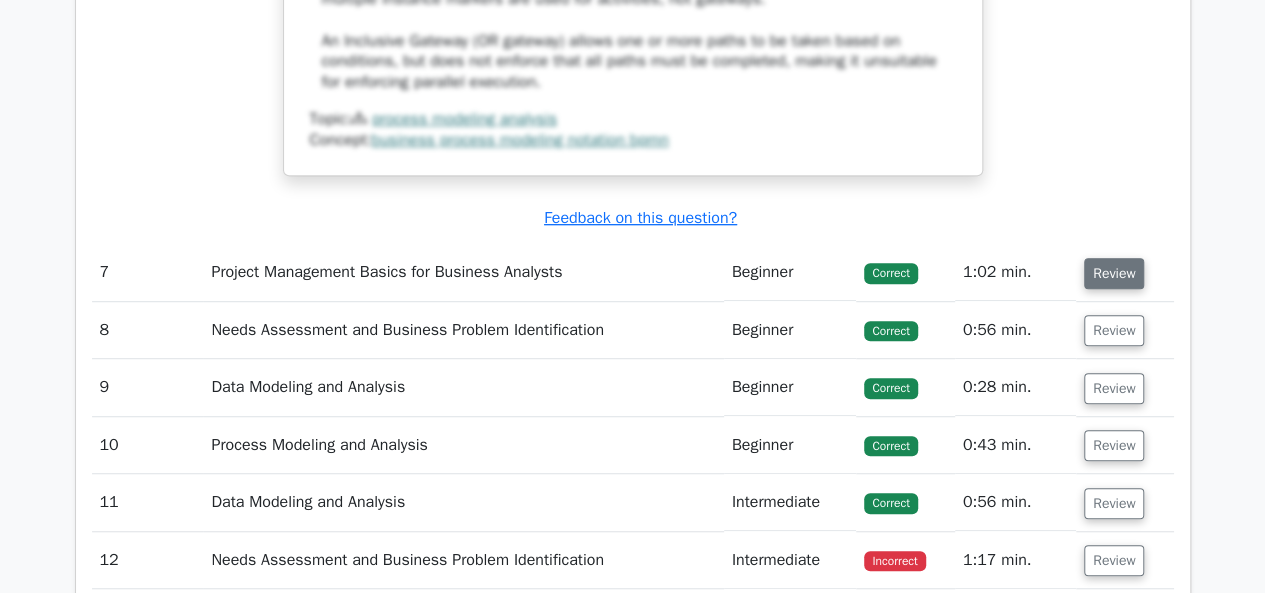 click on "Review" at bounding box center [1114, 273] 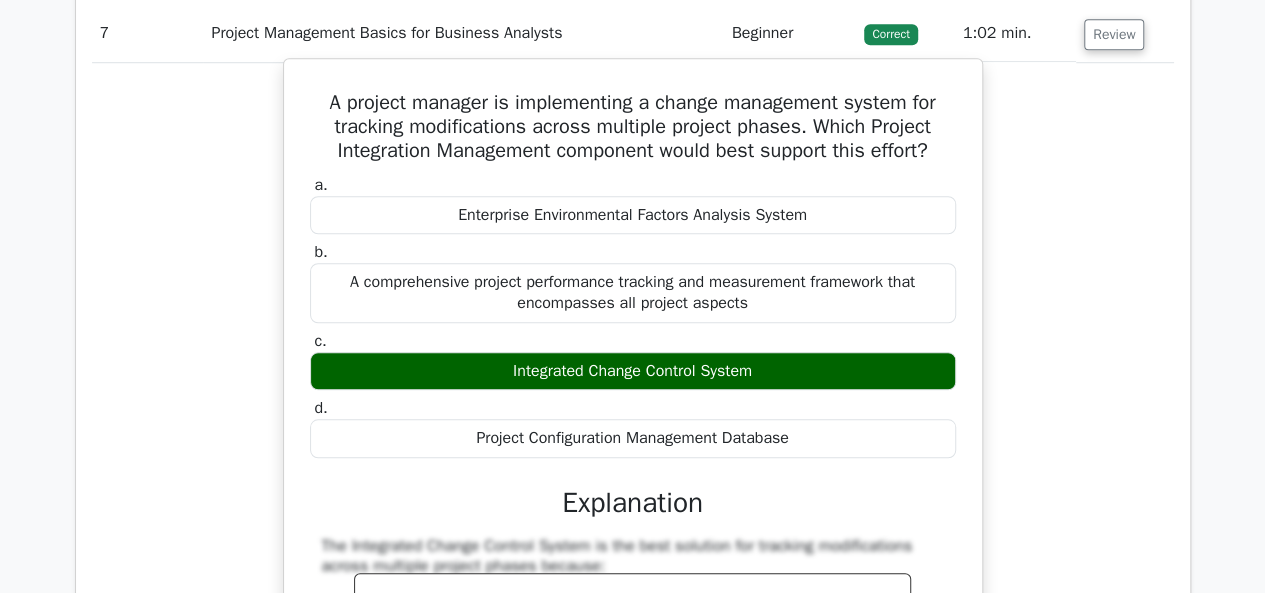 scroll, scrollTop: 8273, scrollLeft: 0, axis: vertical 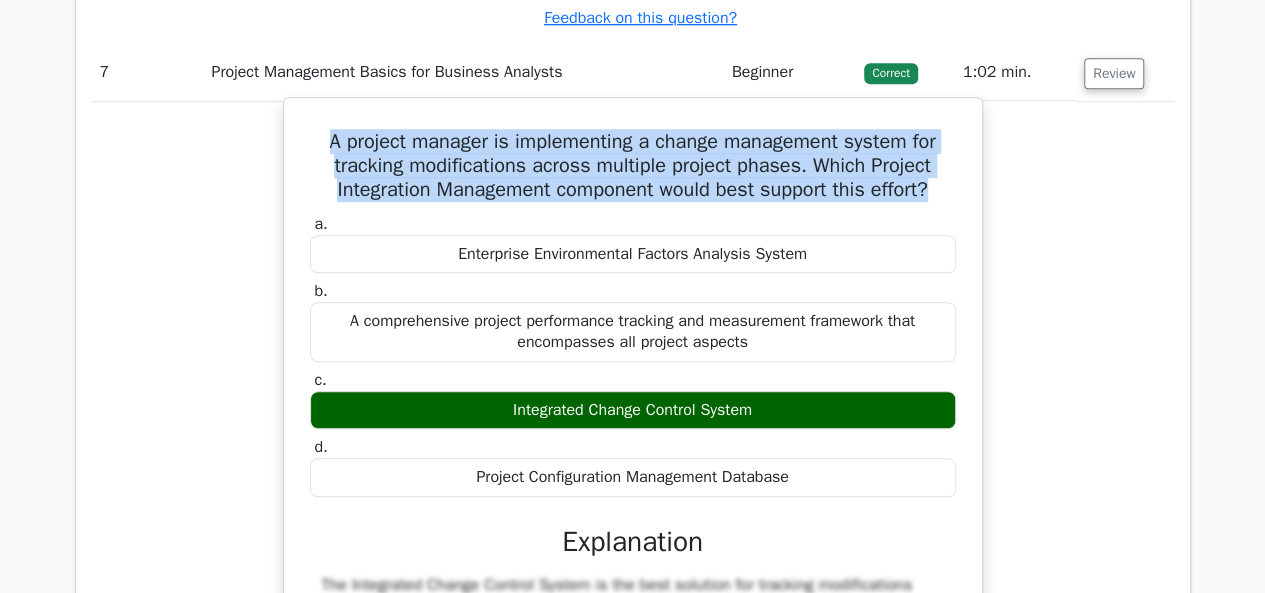 drag, startPoint x: 946, startPoint y: 168, endPoint x: 306, endPoint y: 123, distance: 641.5801 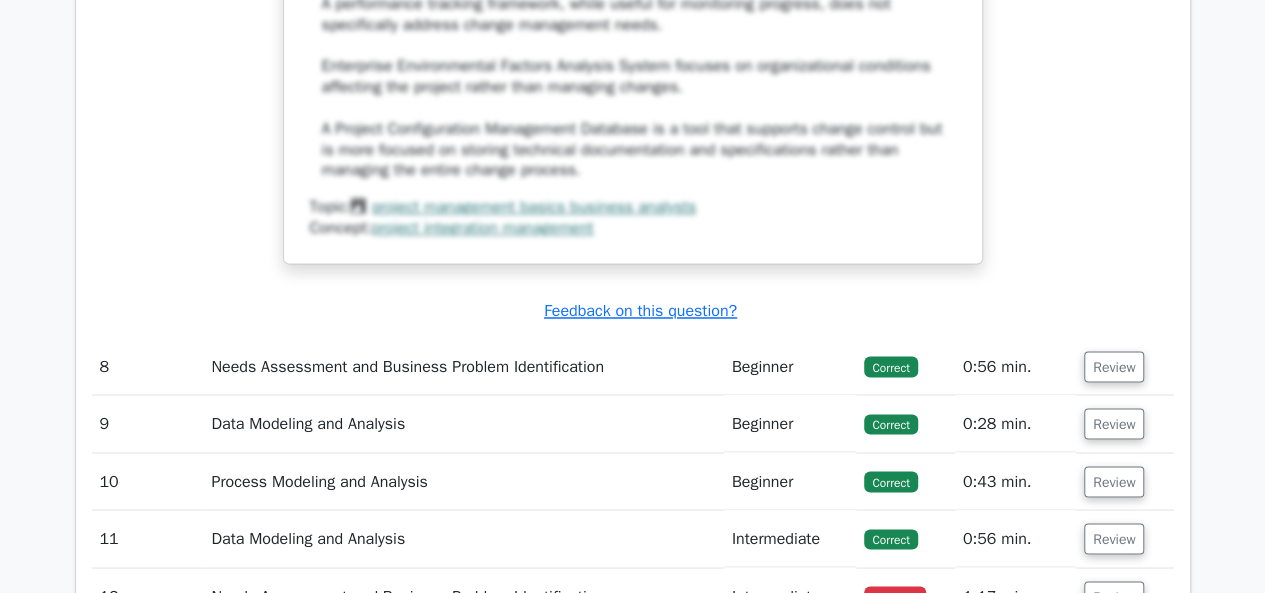 scroll, scrollTop: 9173, scrollLeft: 0, axis: vertical 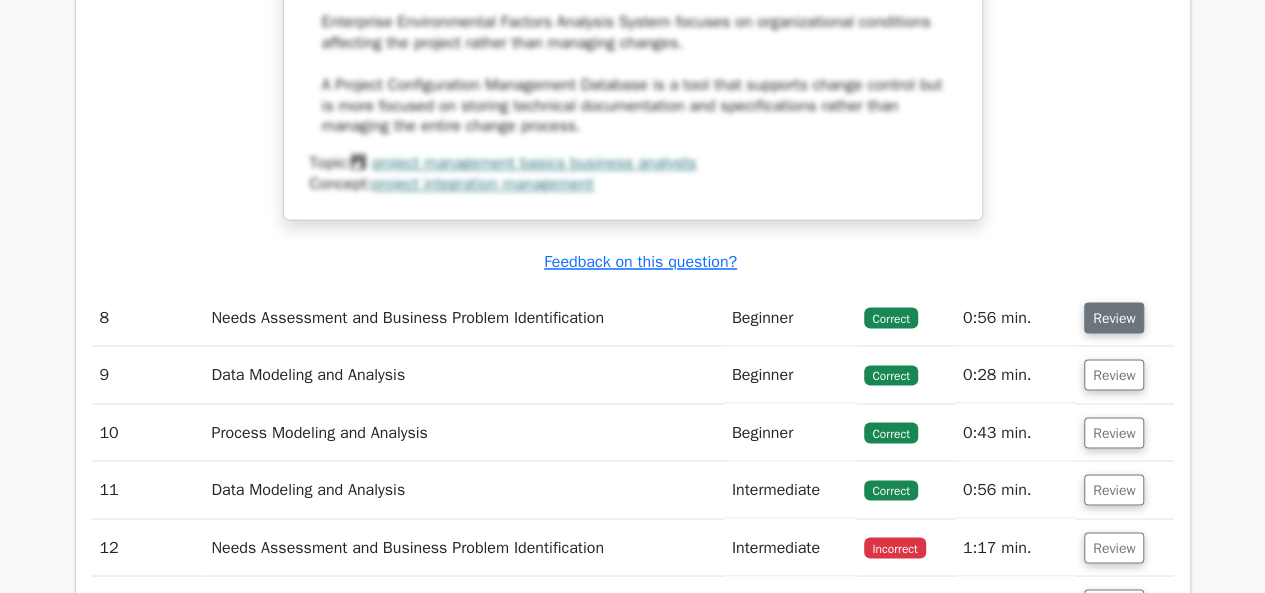 click on "Review" at bounding box center [1114, 317] 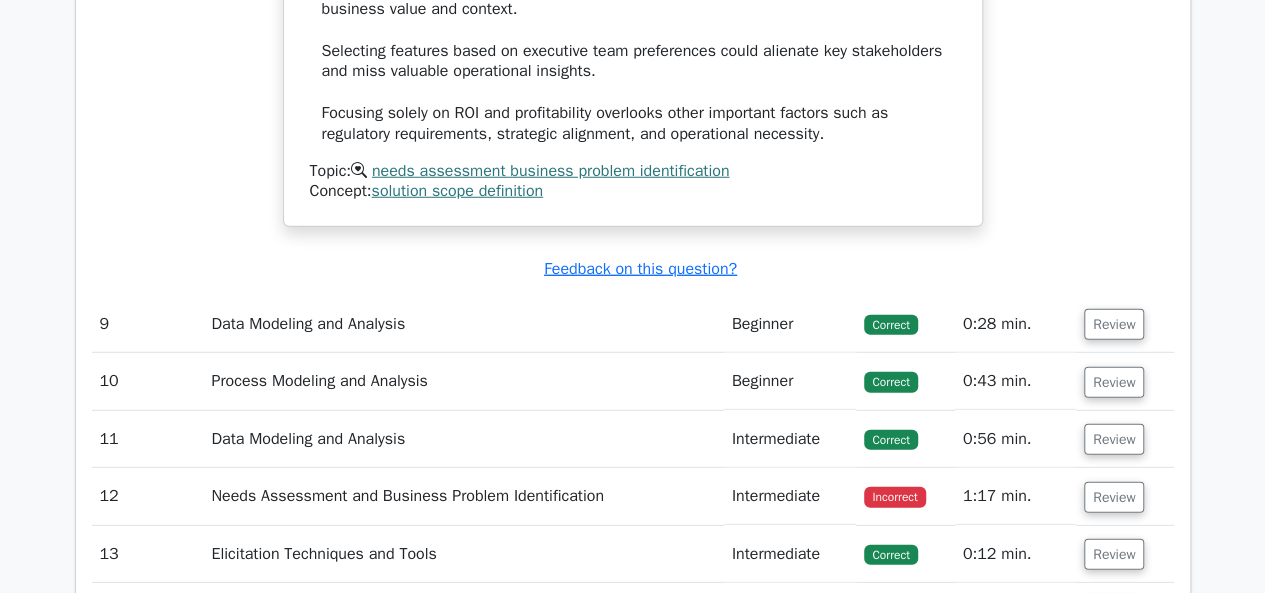 scroll, scrollTop: 10273, scrollLeft: 0, axis: vertical 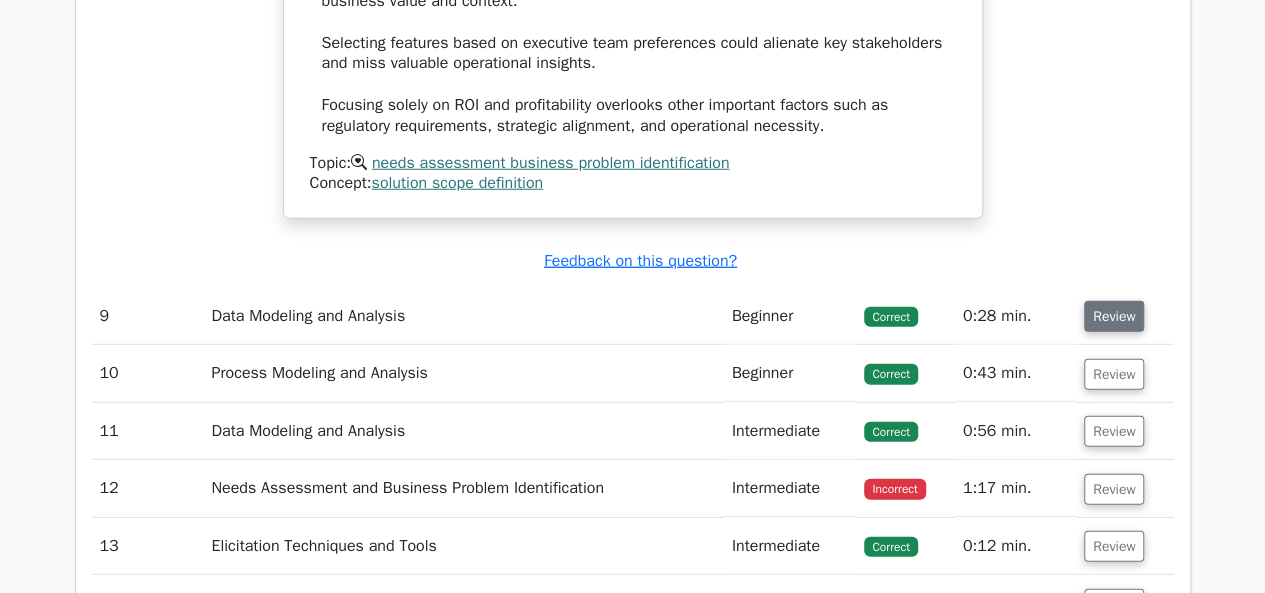 click on "Review" at bounding box center (1114, 316) 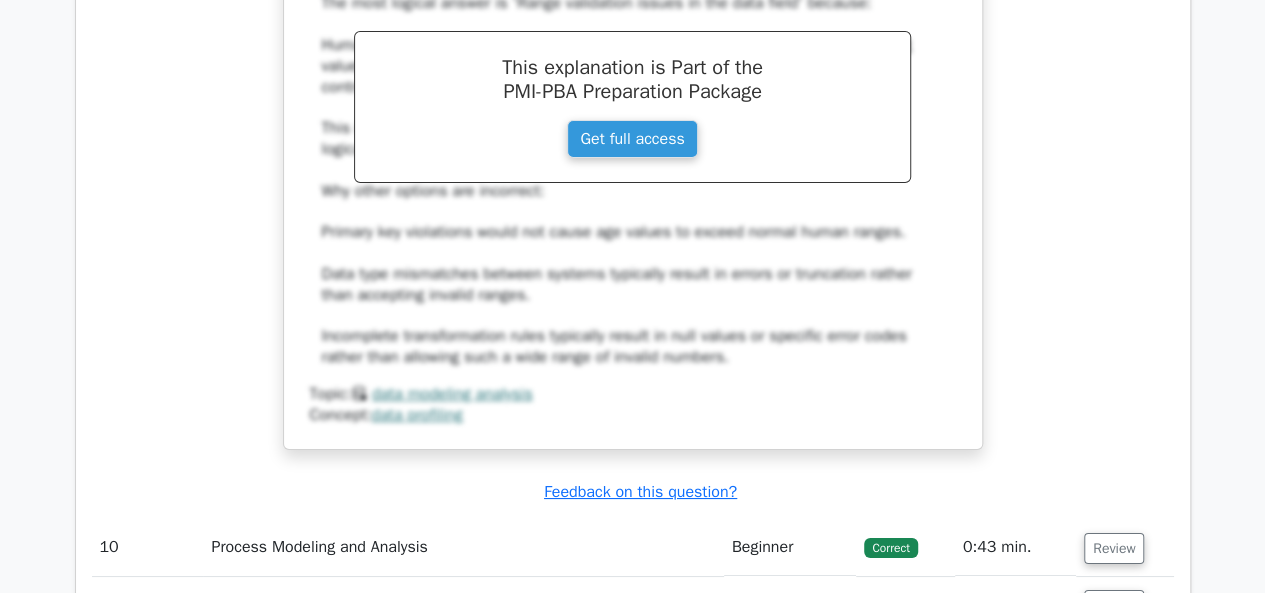 scroll, scrollTop: 11273, scrollLeft: 0, axis: vertical 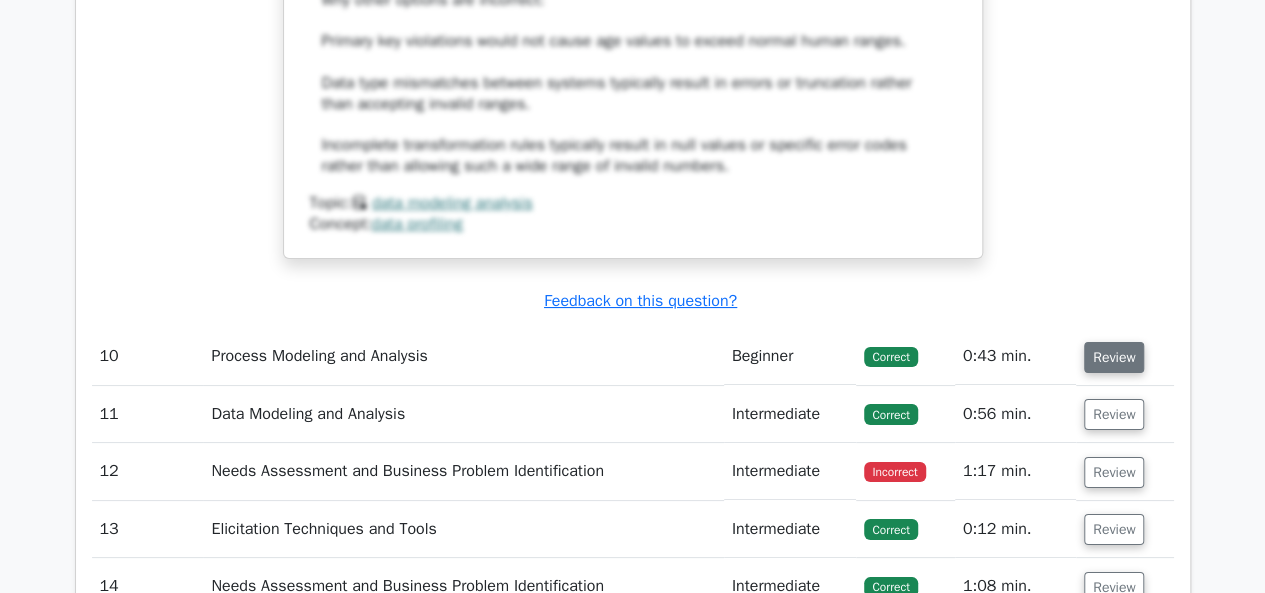 click on "Review" at bounding box center (1114, 357) 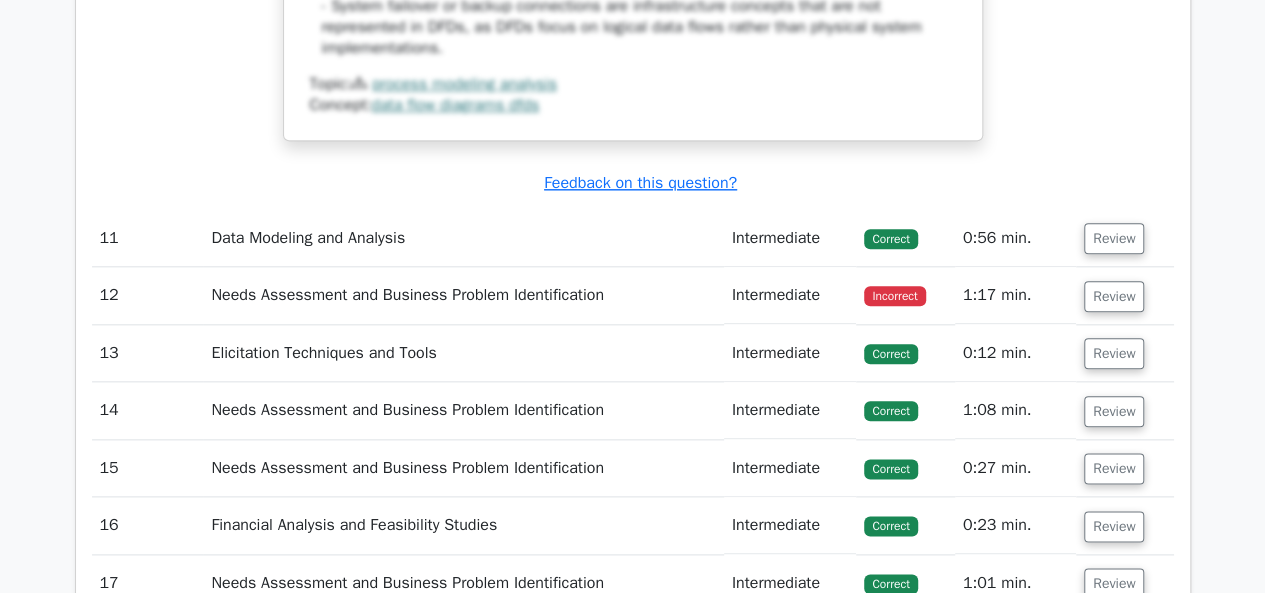 scroll, scrollTop: 12373, scrollLeft: 0, axis: vertical 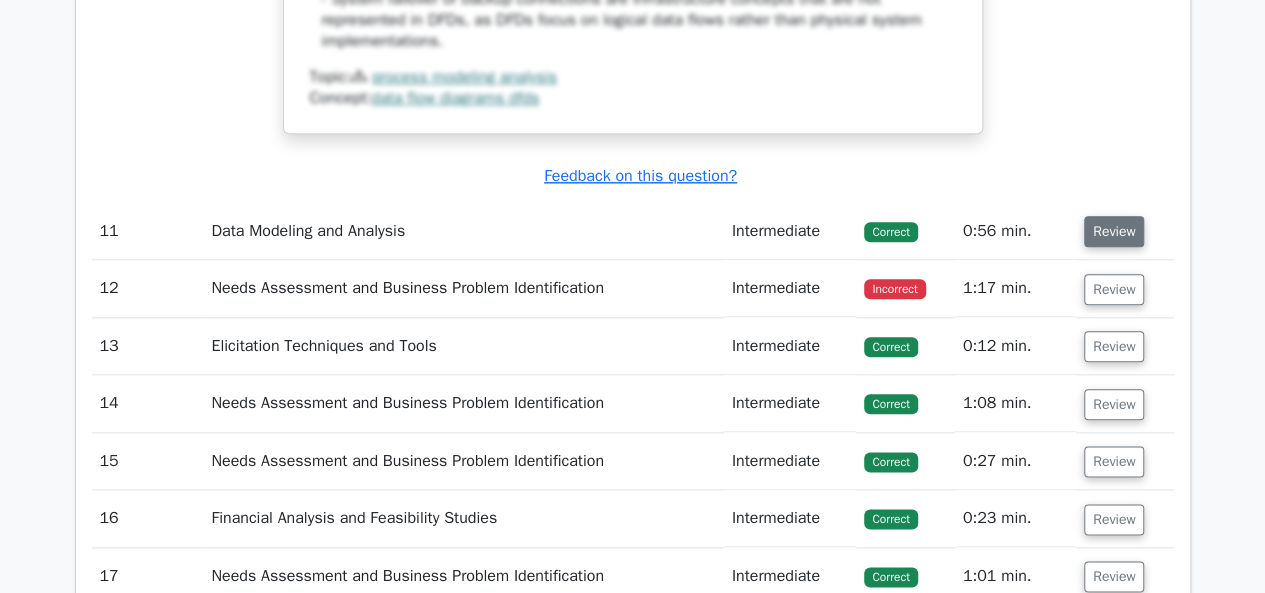 click on "Review" at bounding box center (1114, 231) 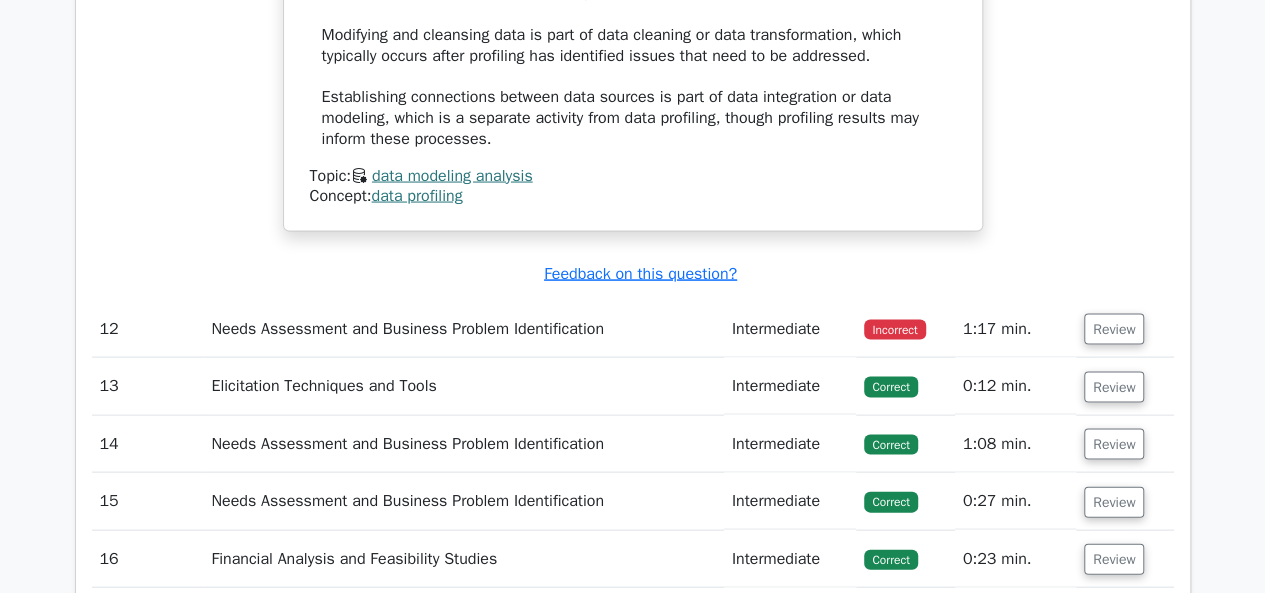 scroll, scrollTop: 13273, scrollLeft: 0, axis: vertical 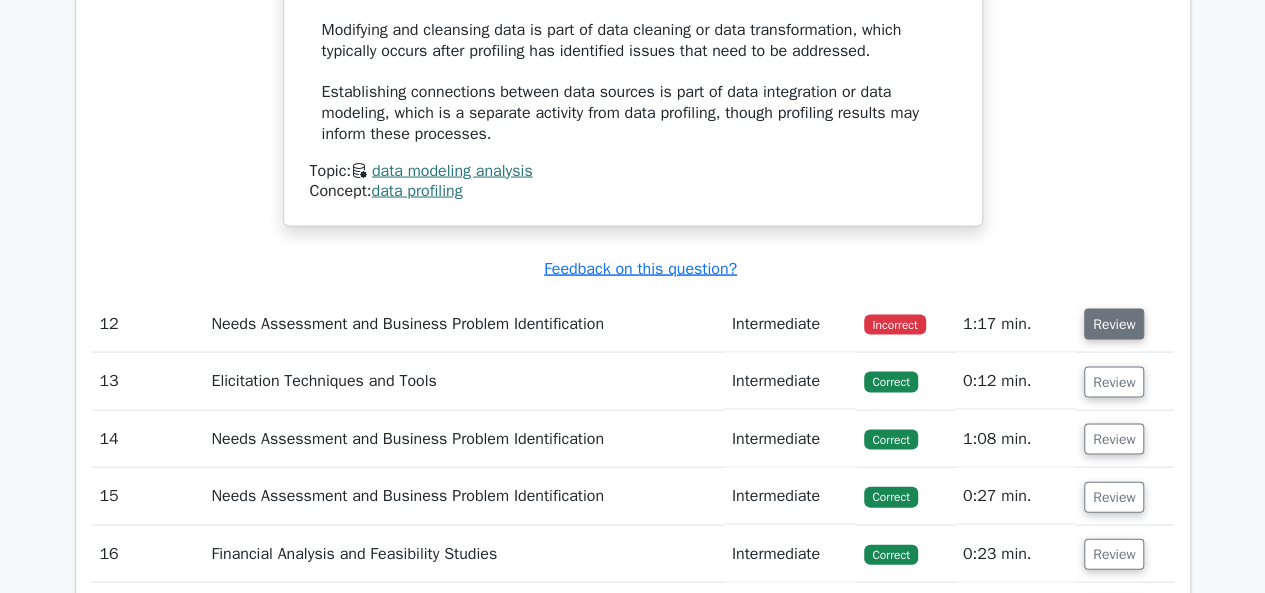 click on "Review" at bounding box center (1114, 323) 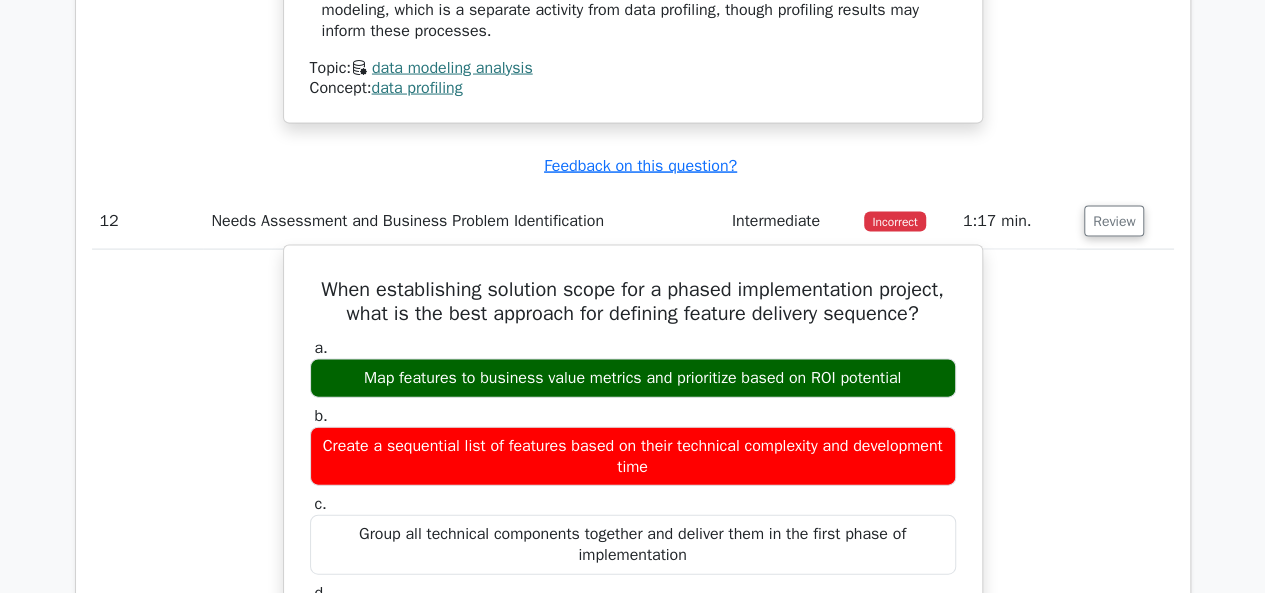 scroll, scrollTop: 13373, scrollLeft: 0, axis: vertical 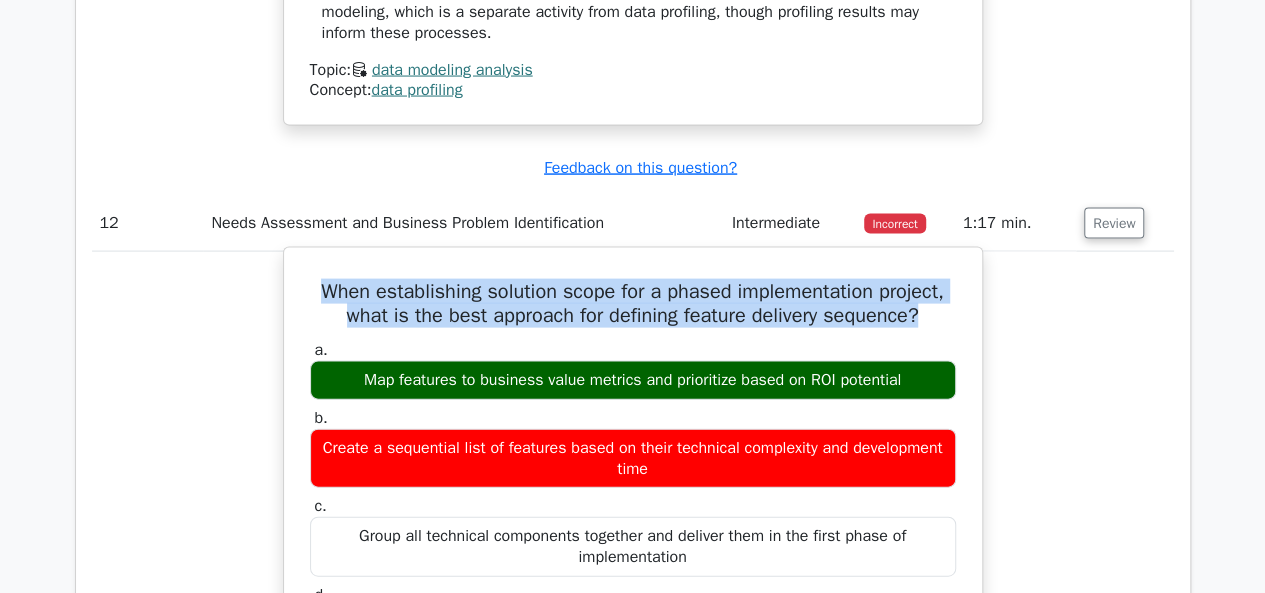 drag, startPoint x: 940, startPoint y: 255, endPoint x: 311, endPoint y: 229, distance: 629.5371 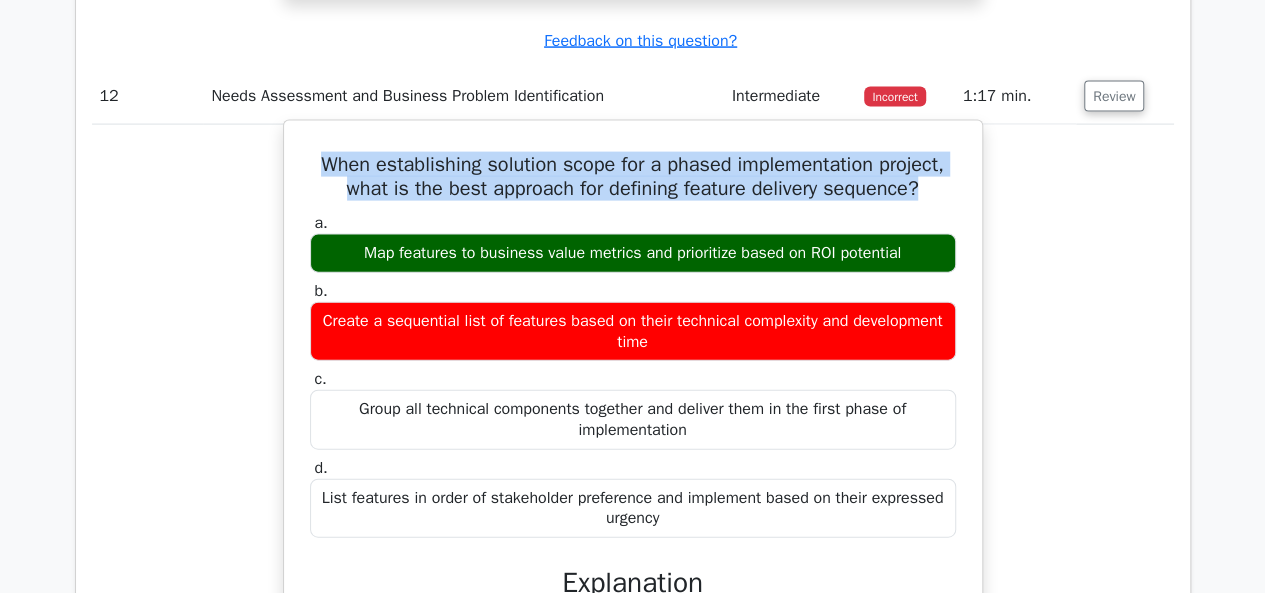 scroll, scrollTop: 13473, scrollLeft: 0, axis: vertical 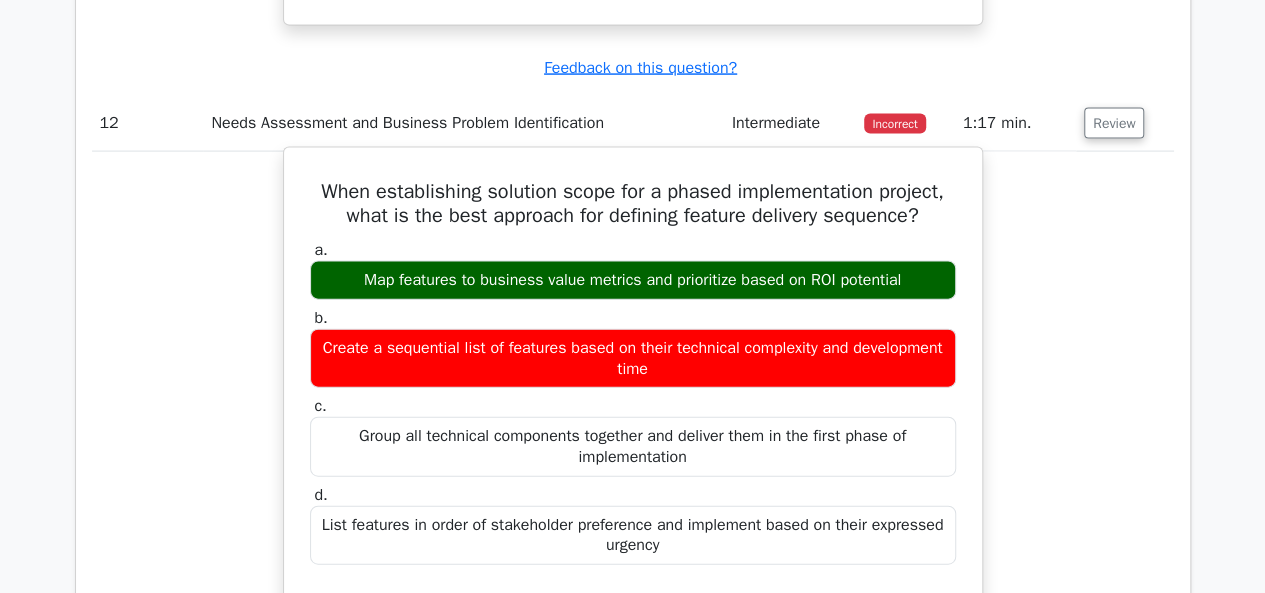 drag, startPoint x: 747, startPoint y: 466, endPoint x: 734, endPoint y: 477, distance: 17.029387 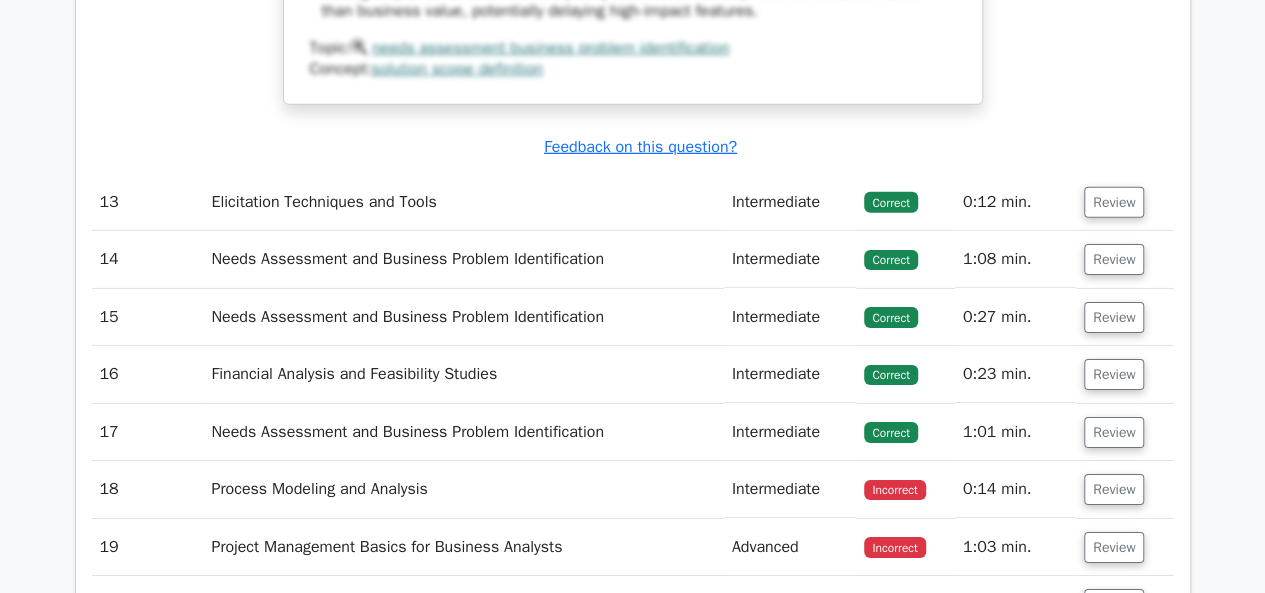 scroll, scrollTop: 14373, scrollLeft: 0, axis: vertical 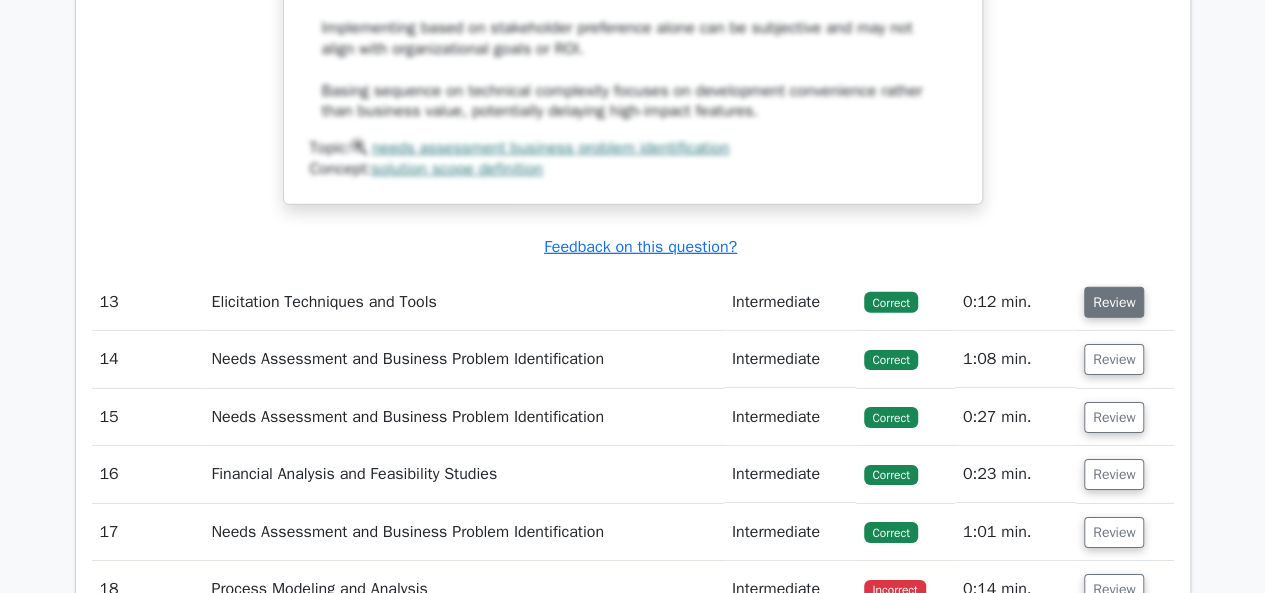 click on "Review" at bounding box center (1114, 302) 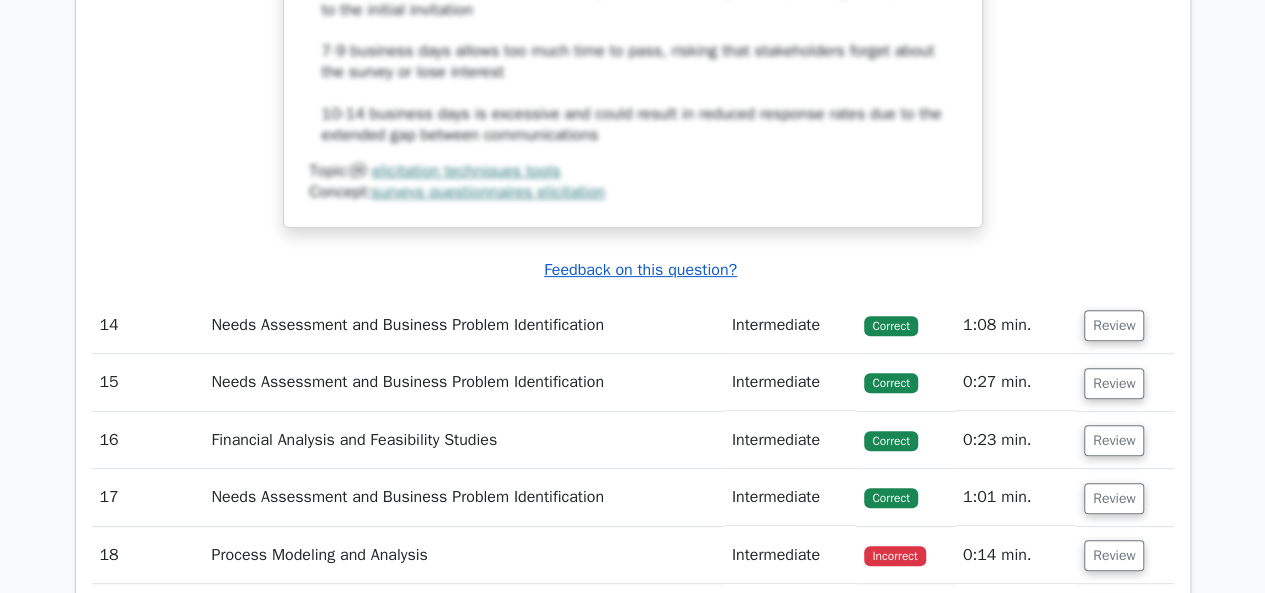 scroll, scrollTop: 15373, scrollLeft: 0, axis: vertical 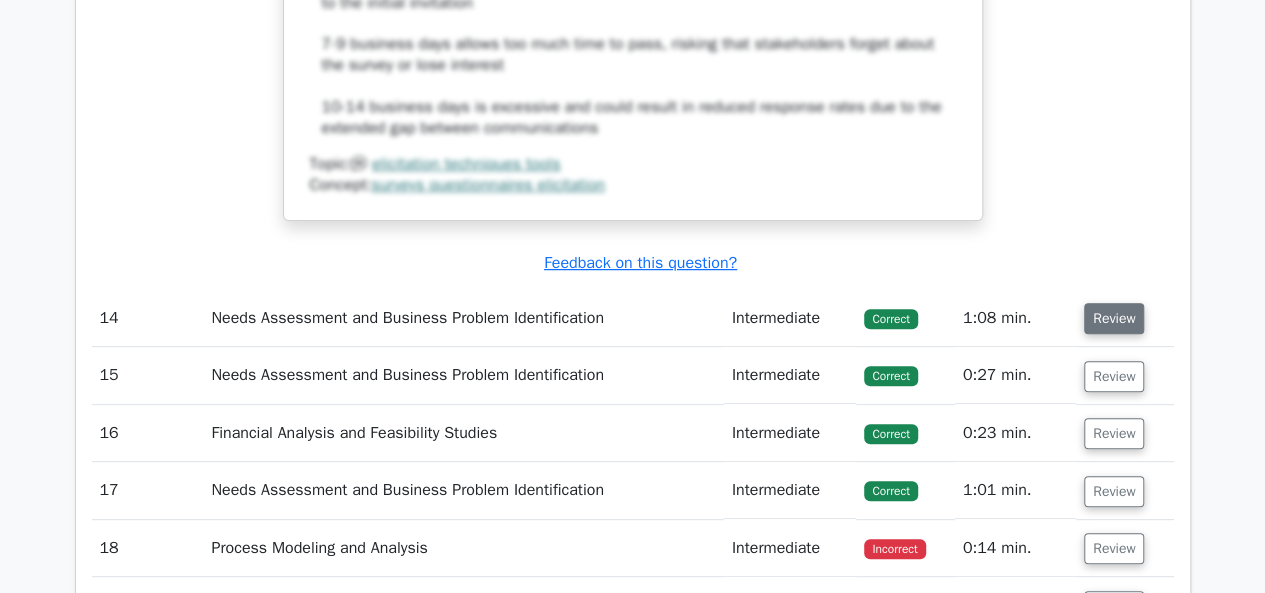 click on "Review" at bounding box center (1114, 318) 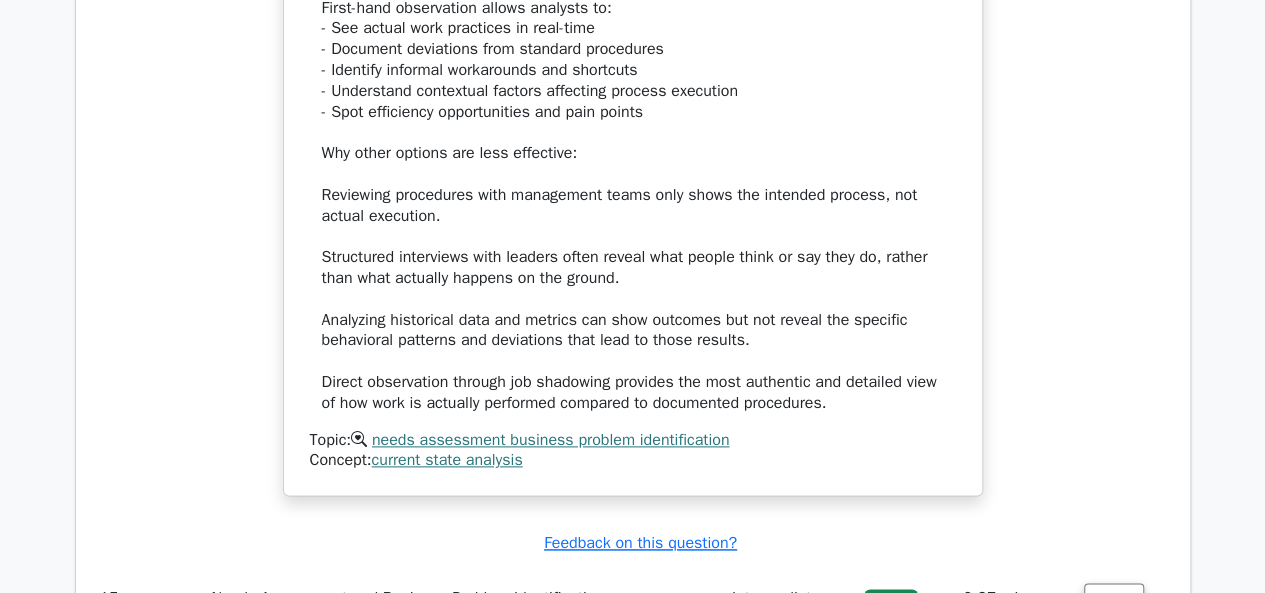 scroll, scrollTop: 16173, scrollLeft: 0, axis: vertical 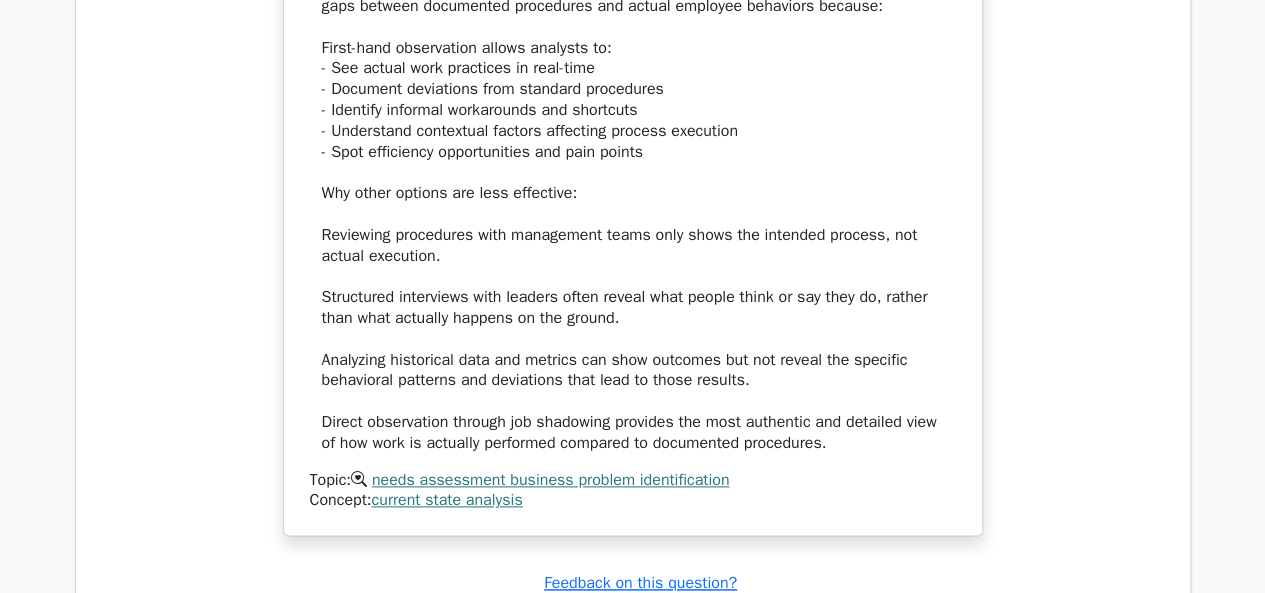 click on "Job shadowing and observation of daily tasks is the most effective method for revealing gaps between documented procedures and actual employee behaviors because: First-hand observation allows analysts to: - See actual work practices in real-time - Document deviations from standard procedures - Identify informal workarounds and shortcuts - Understand contextual factors affecting process execution - Spot efficiency opportunities and pain points Why other options are less effective: Reviewing procedures with management teams only shows the intended process, not actual execution. Structured interviews with leaders often reveal what people think or say they do, rather than what actually happens on the ground. Analyzing historical data and metrics can show outcomes but not reveal the specific behavioral patterns and deviations that lead to those results." at bounding box center [633, 214] 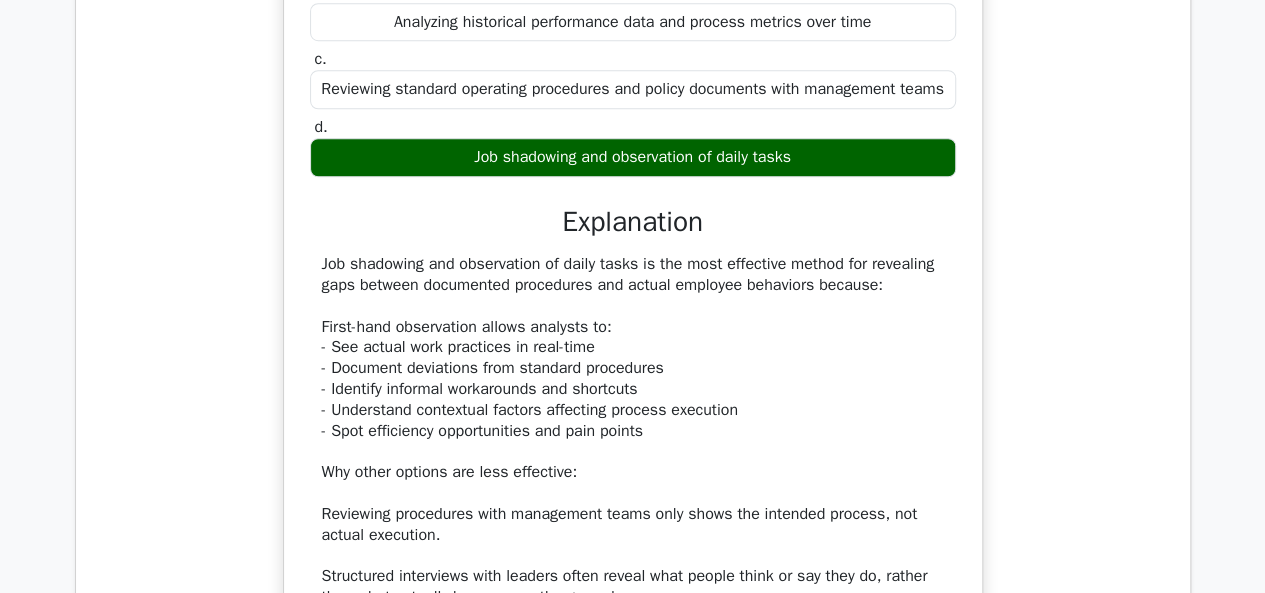 scroll, scrollTop: 15893, scrollLeft: 0, axis: vertical 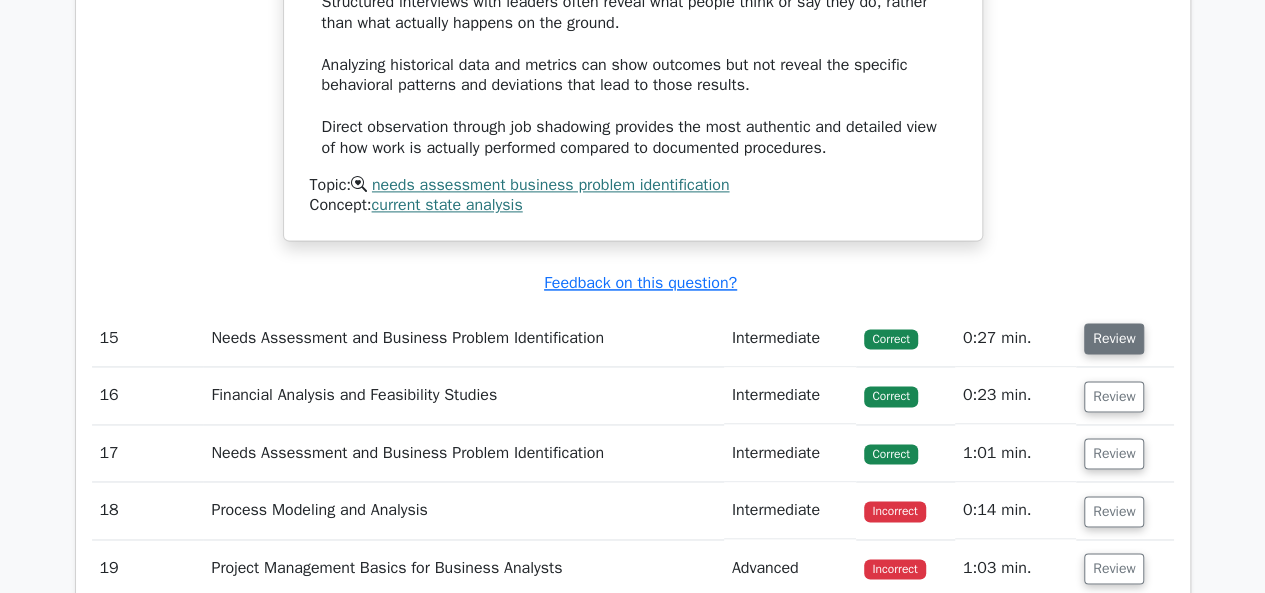 click on "Review" at bounding box center (1114, 338) 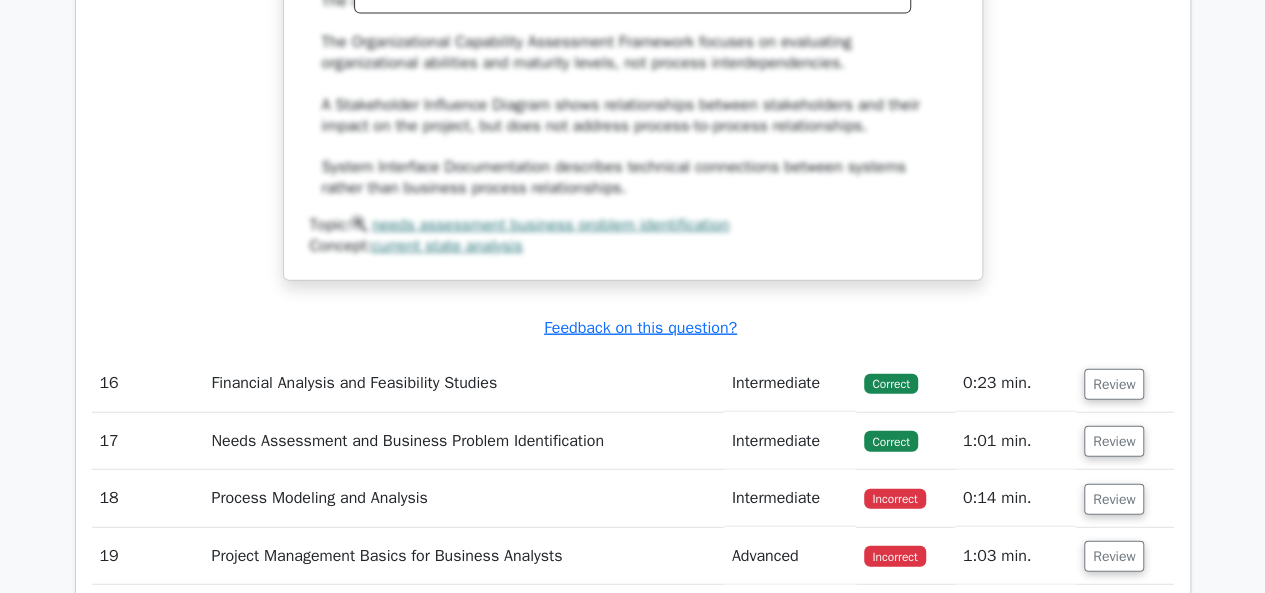 scroll, scrollTop: 17473, scrollLeft: 0, axis: vertical 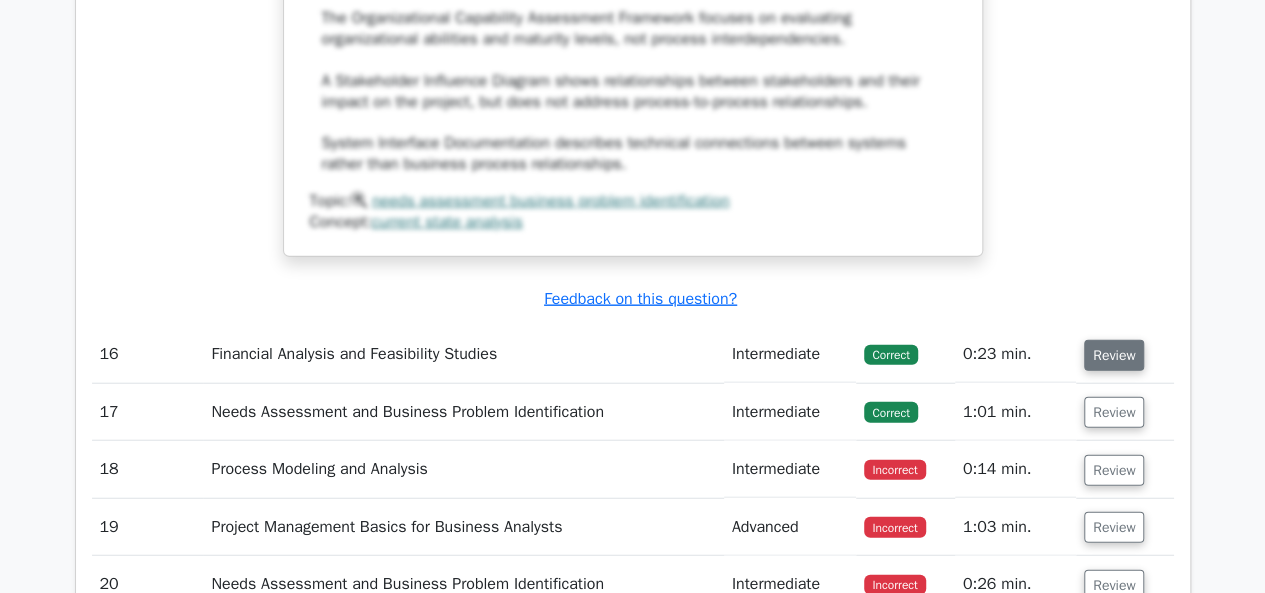 click on "Review" at bounding box center (1114, 355) 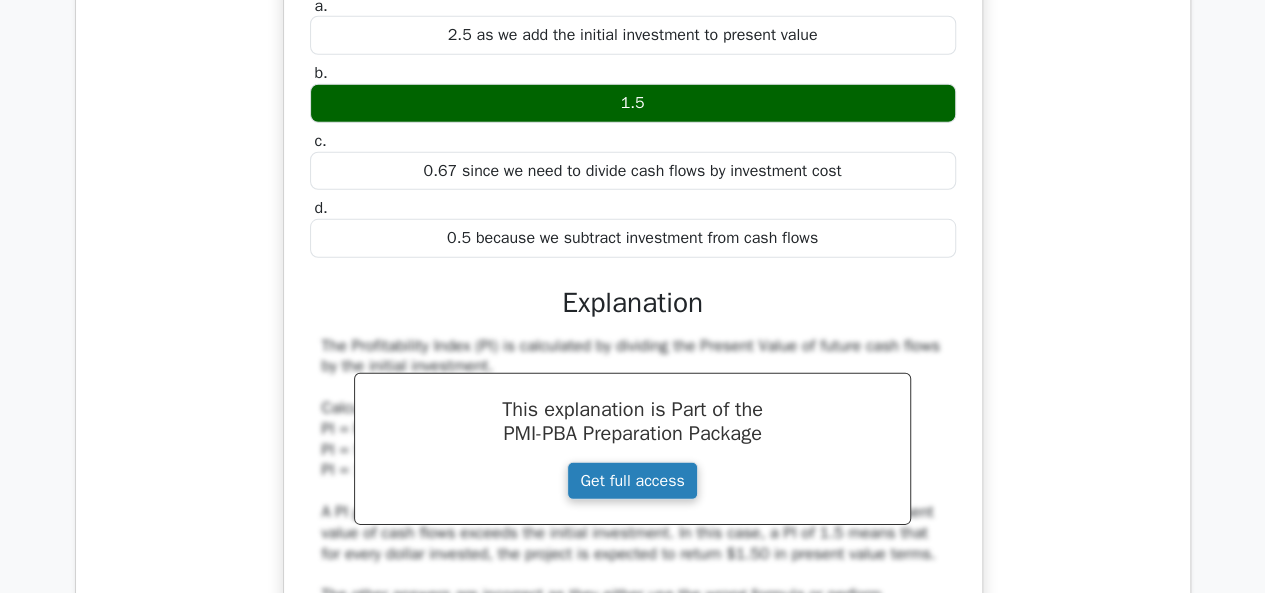 scroll, scrollTop: 17673, scrollLeft: 0, axis: vertical 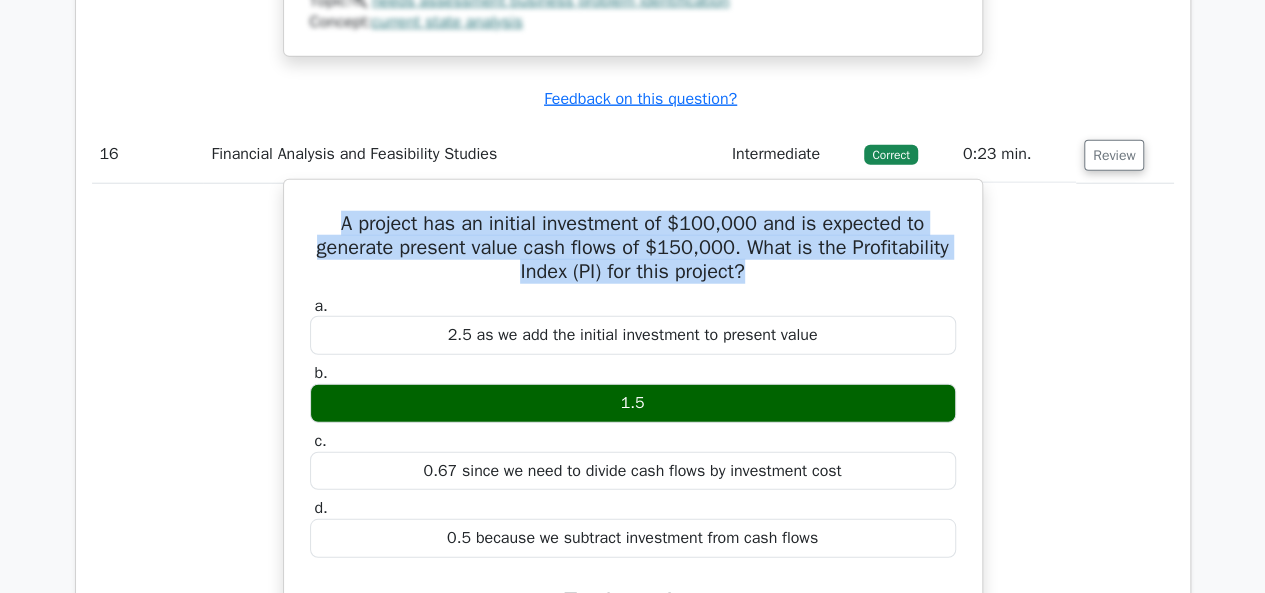 drag, startPoint x: 763, startPoint y: 213, endPoint x: 310, endPoint y: 170, distance: 455.03625 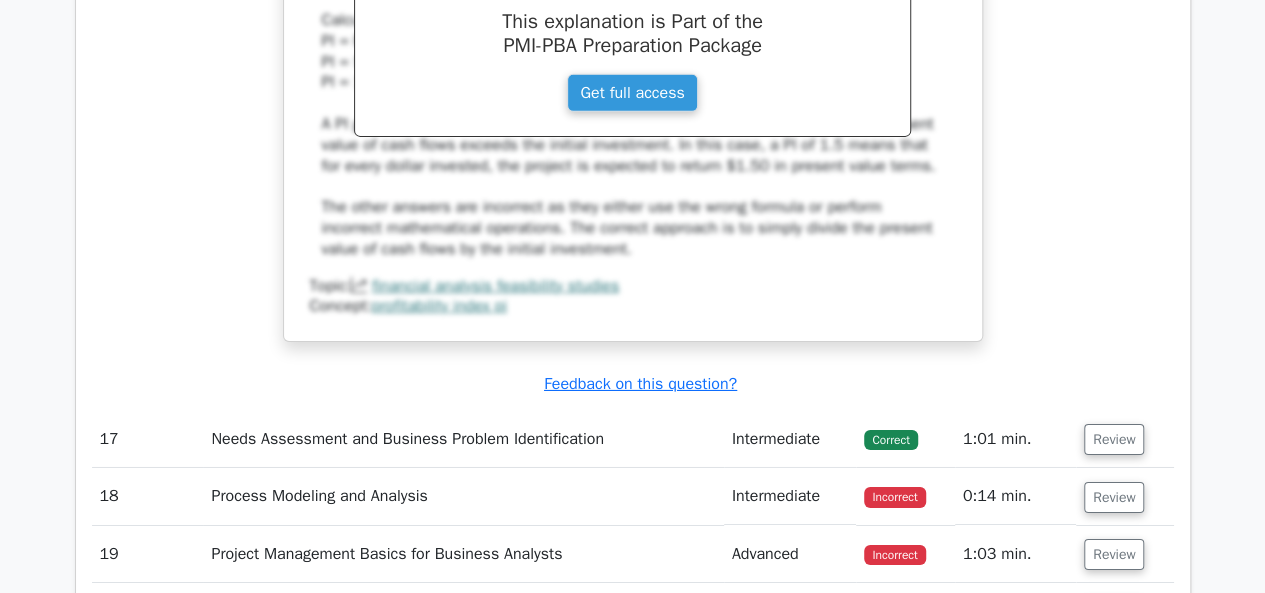 scroll, scrollTop: 18473, scrollLeft: 0, axis: vertical 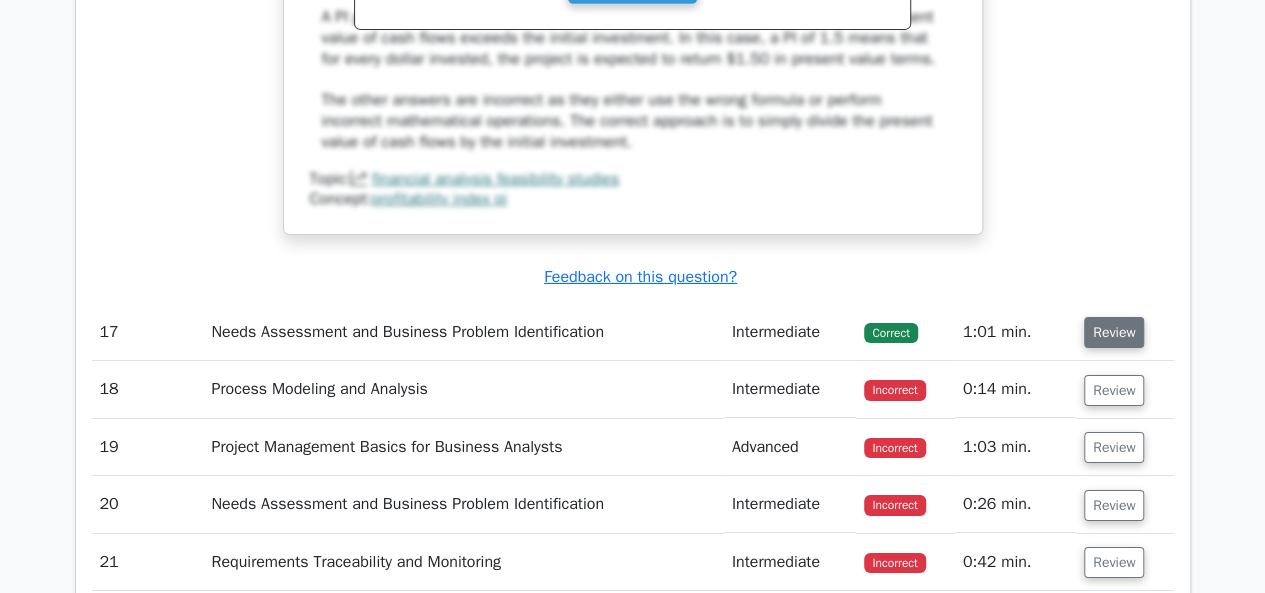 click on "Review" at bounding box center [1114, 332] 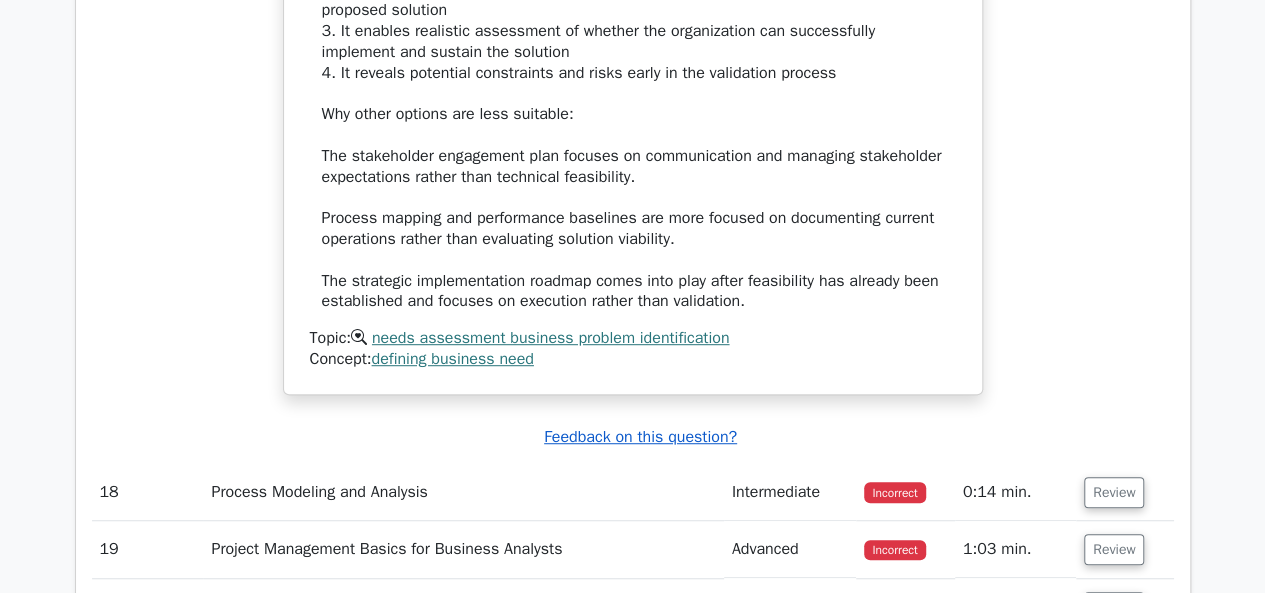 scroll, scrollTop: 19673, scrollLeft: 0, axis: vertical 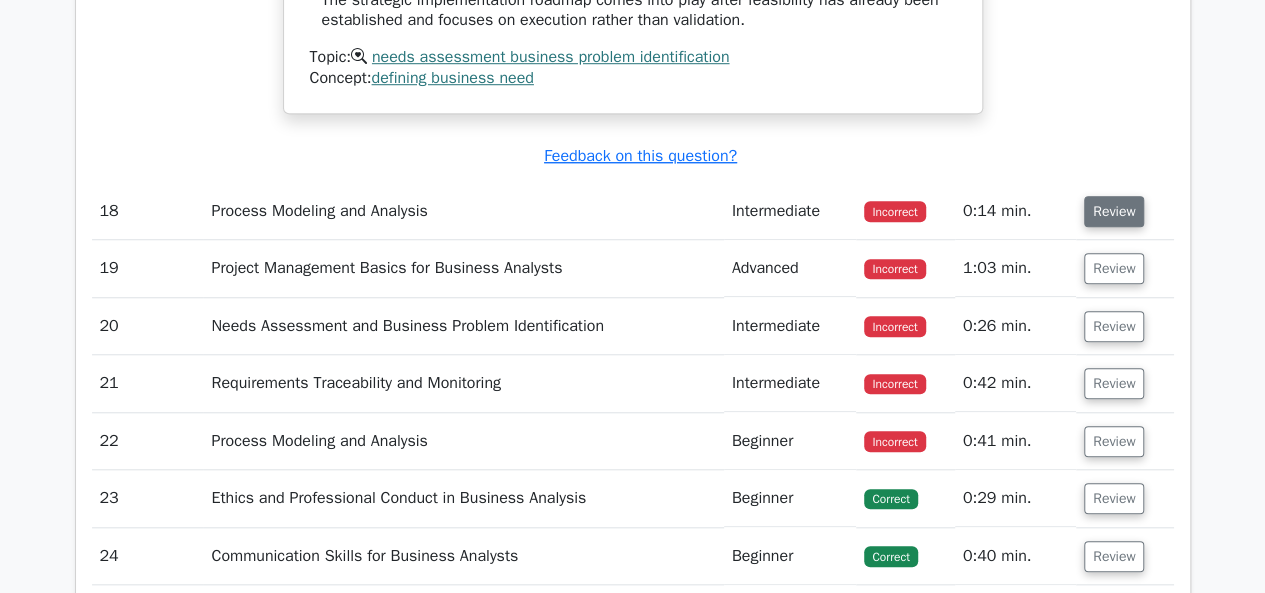 click on "Review" at bounding box center (1114, 211) 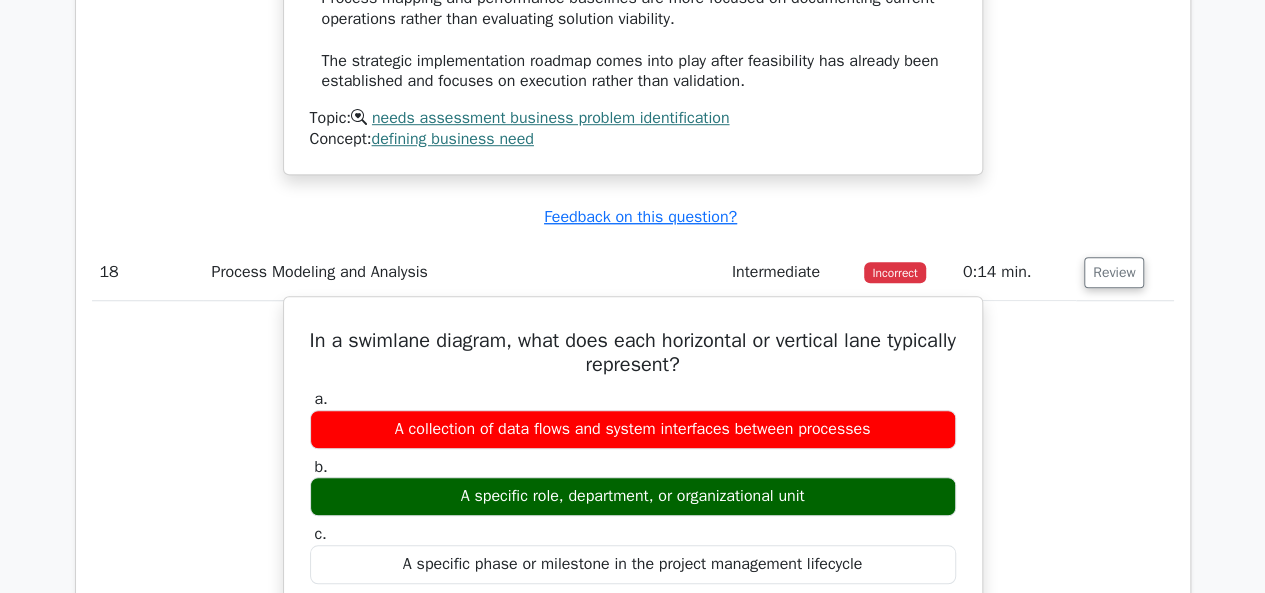 scroll, scrollTop: 19573, scrollLeft: 0, axis: vertical 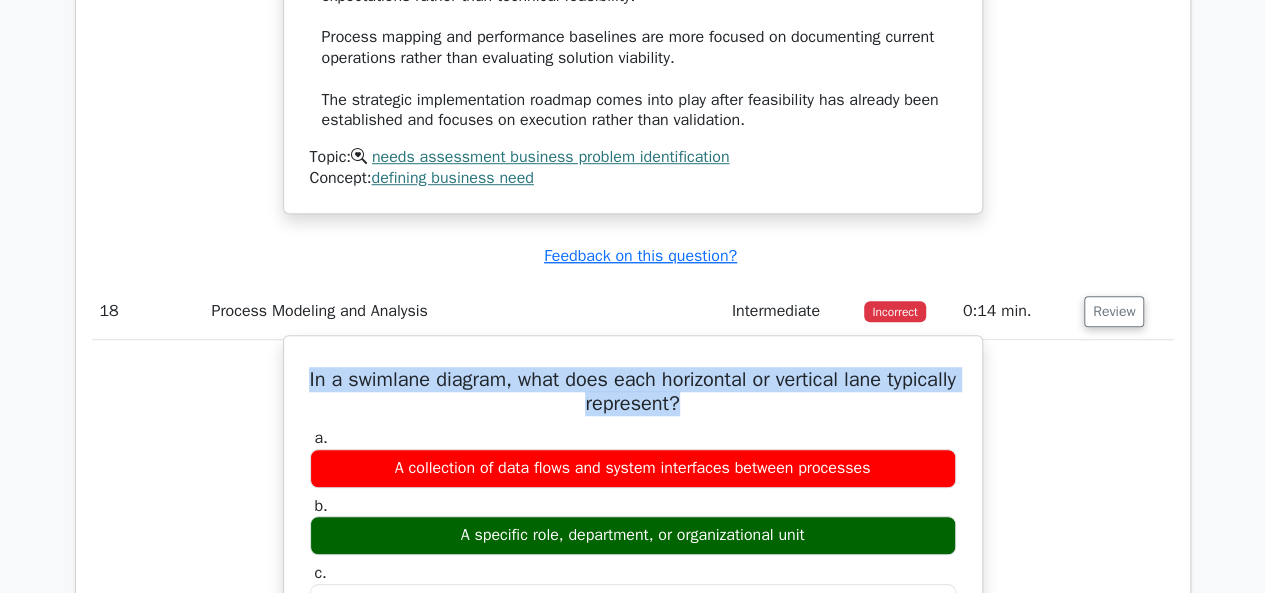 drag, startPoint x: 726, startPoint y: 341, endPoint x: 330, endPoint y: 313, distance: 396.98868 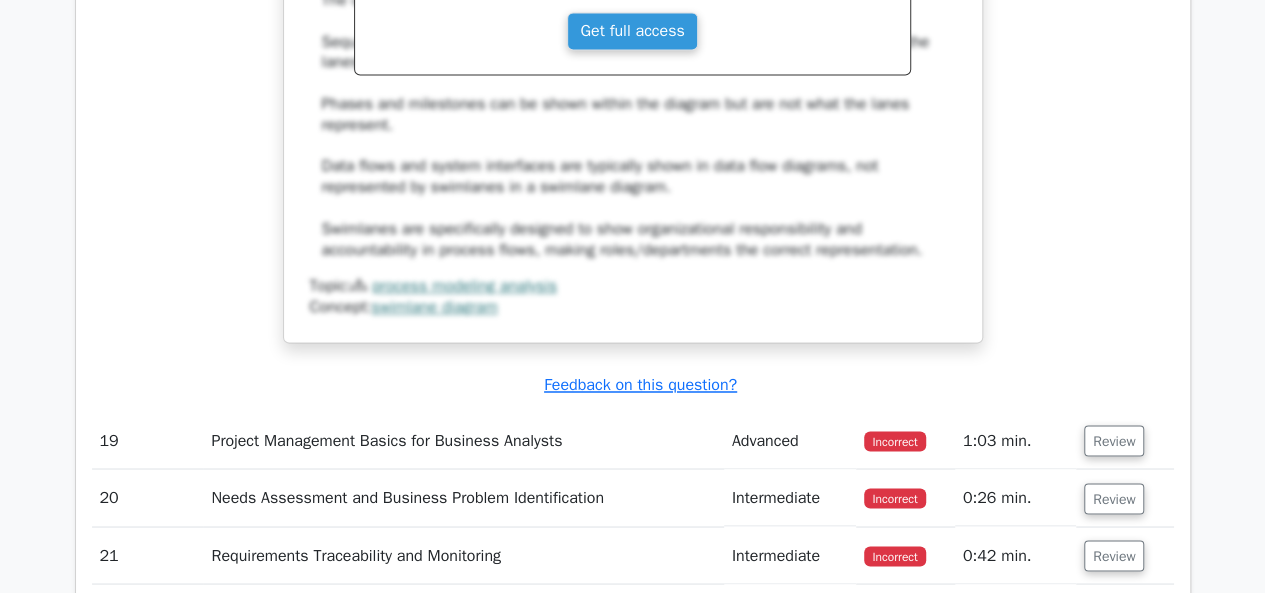scroll, scrollTop: 20473, scrollLeft: 0, axis: vertical 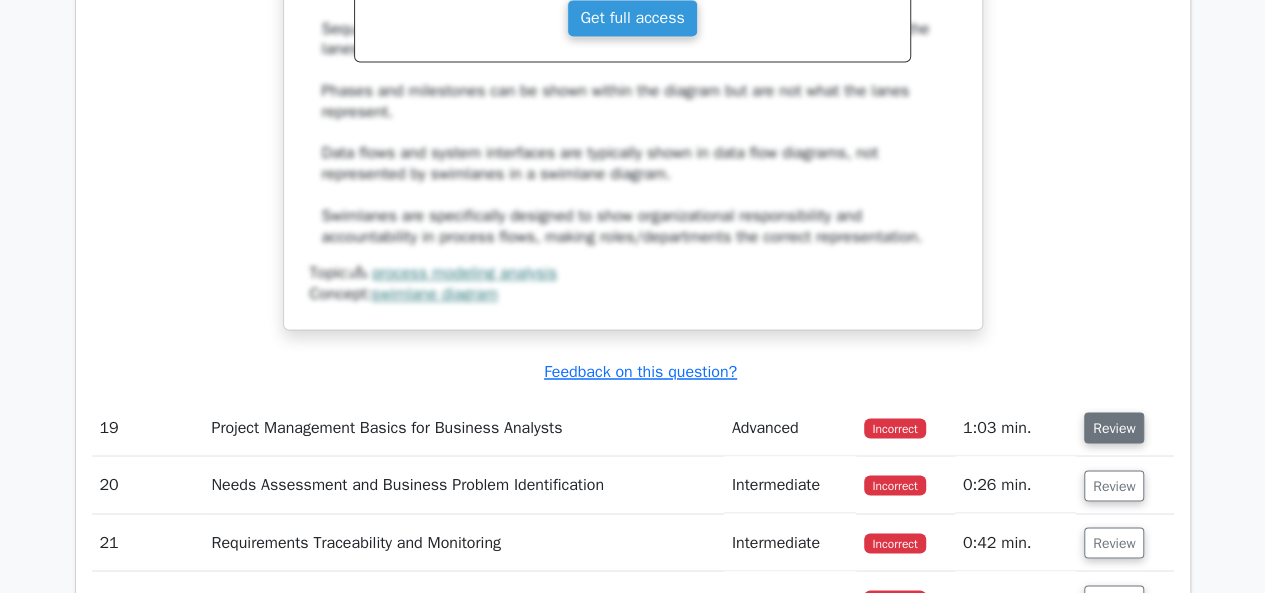 click on "Review" at bounding box center (1114, 427) 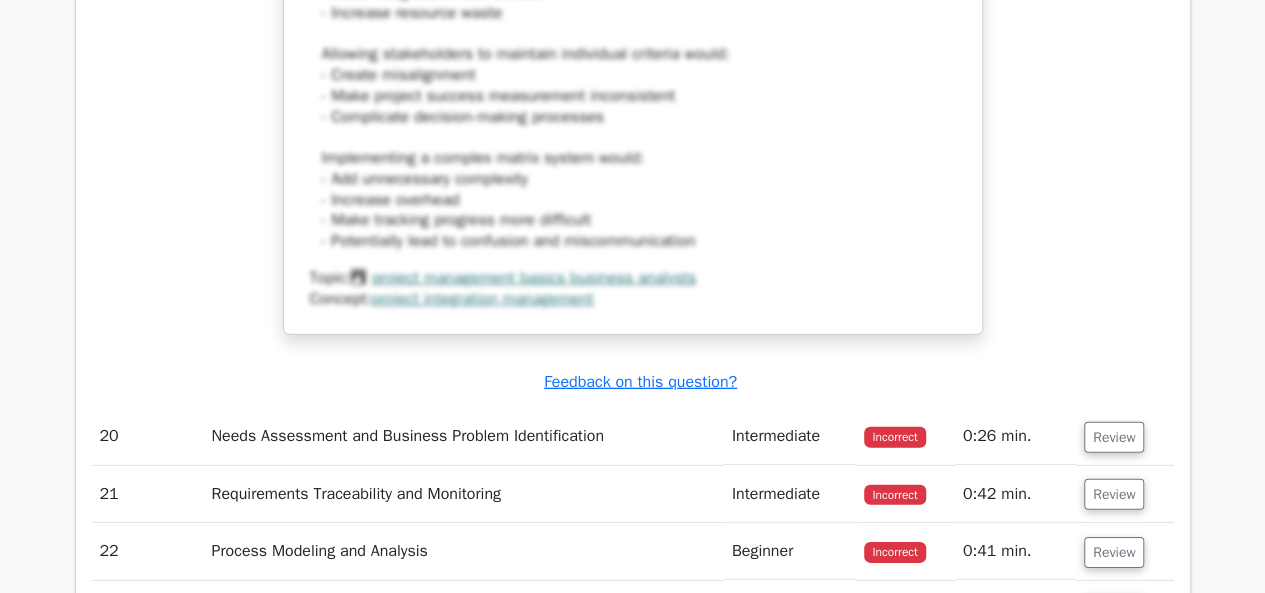 scroll, scrollTop: 21873, scrollLeft: 0, axis: vertical 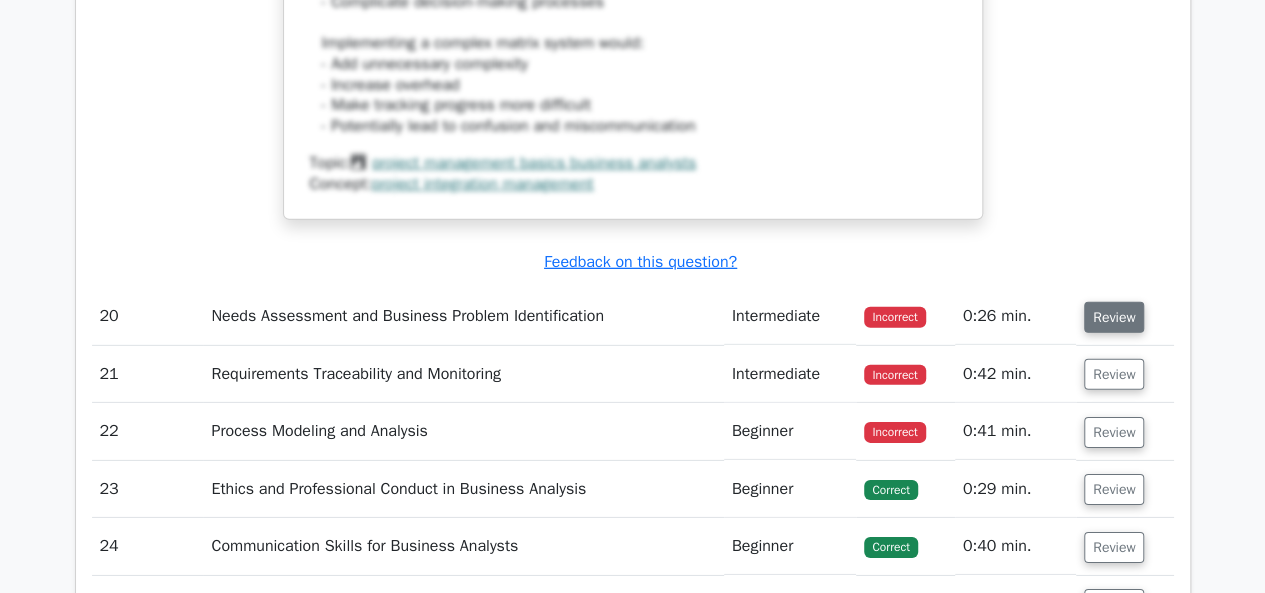 click on "Review" at bounding box center (1114, 317) 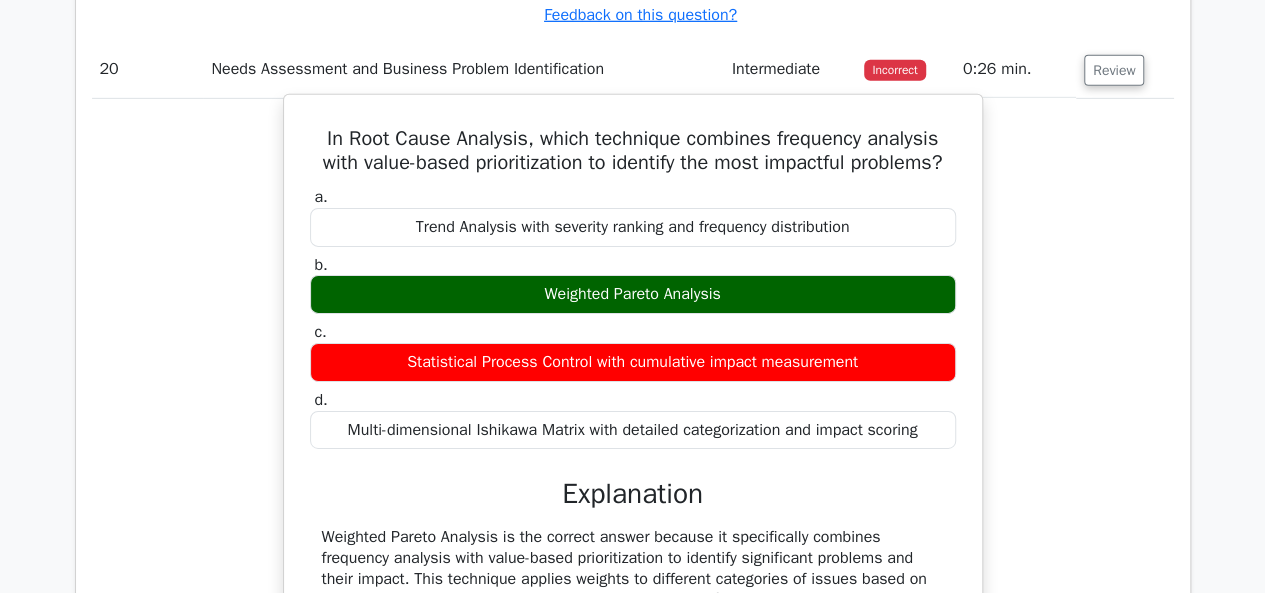 scroll, scrollTop: 22073, scrollLeft: 0, axis: vertical 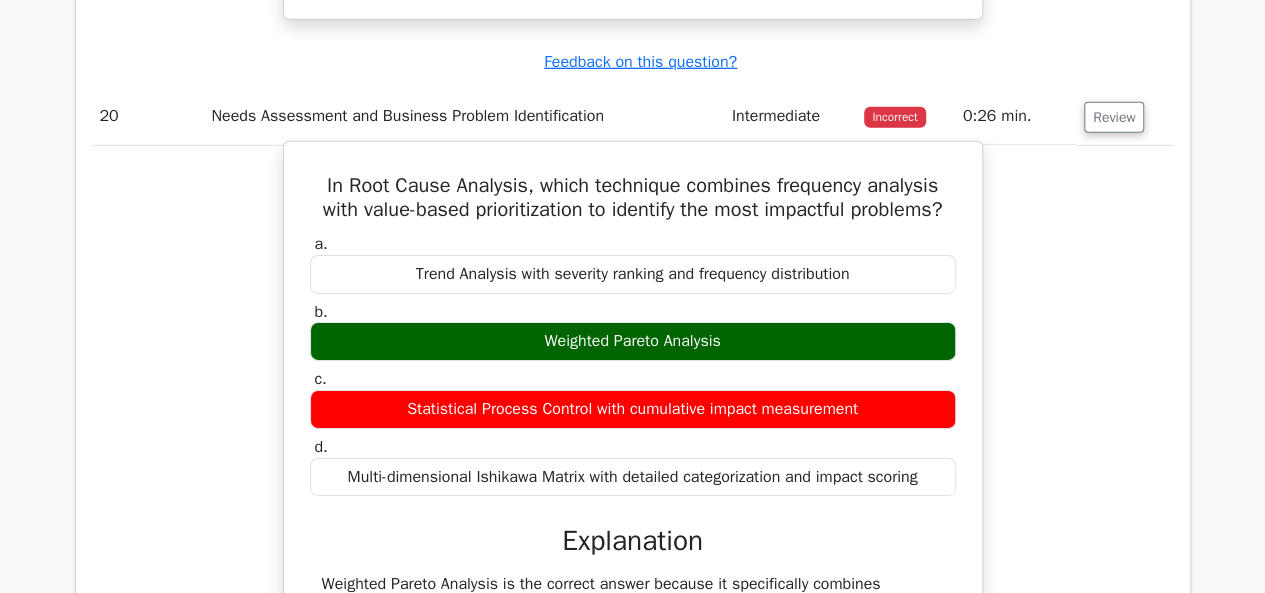drag, startPoint x: 736, startPoint y: 319, endPoint x: 537, endPoint y: 322, distance: 199.02261 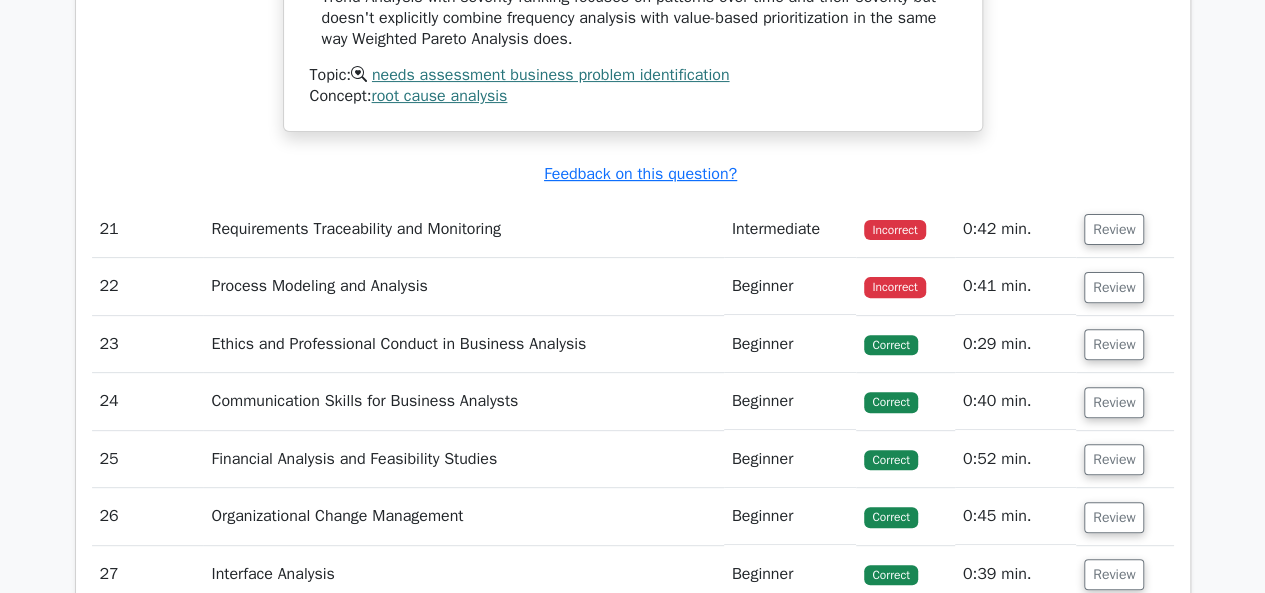 scroll, scrollTop: 22973, scrollLeft: 0, axis: vertical 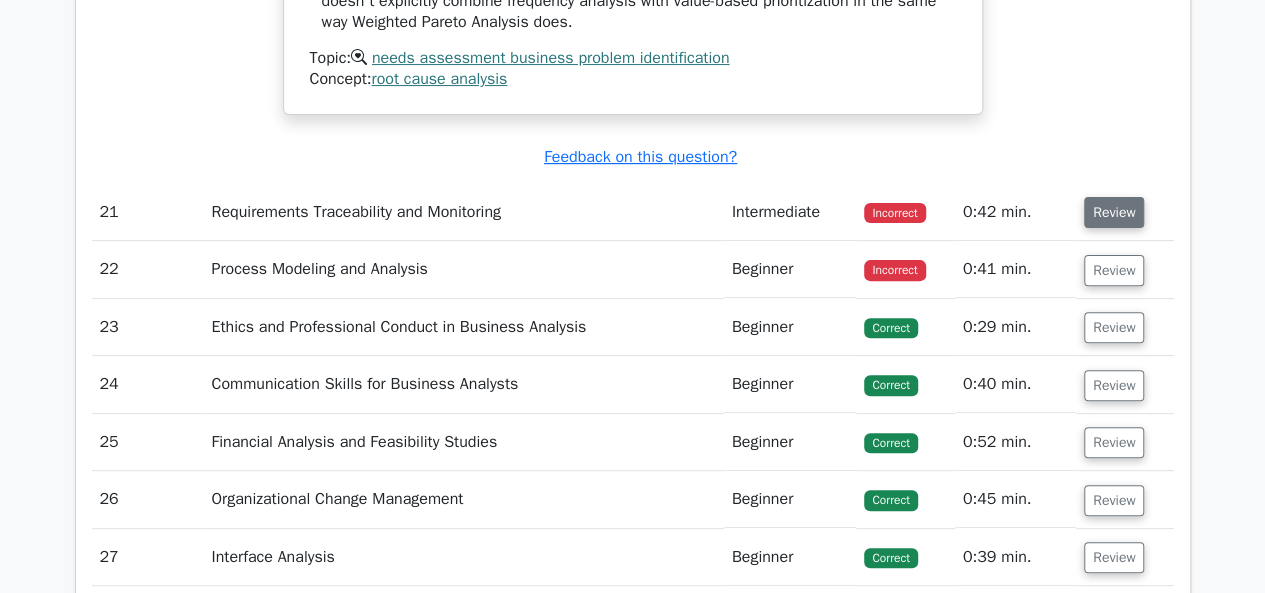 click on "Review" at bounding box center (1114, 212) 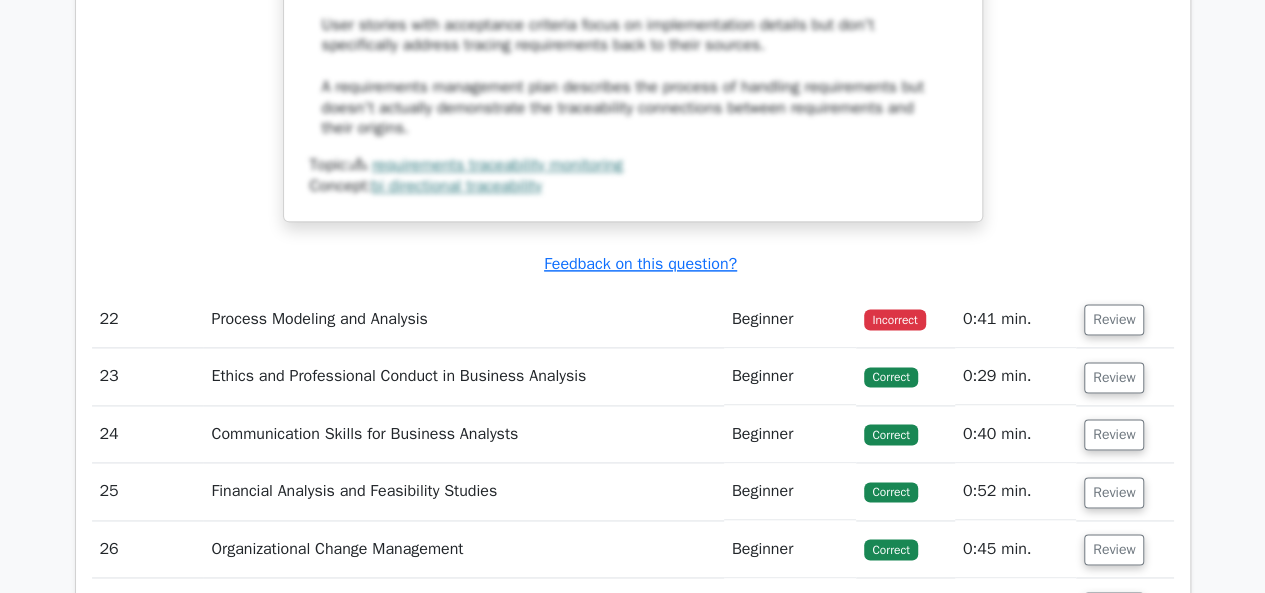 scroll, scrollTop: 23973, scrollLeft: 0, axis: vertical 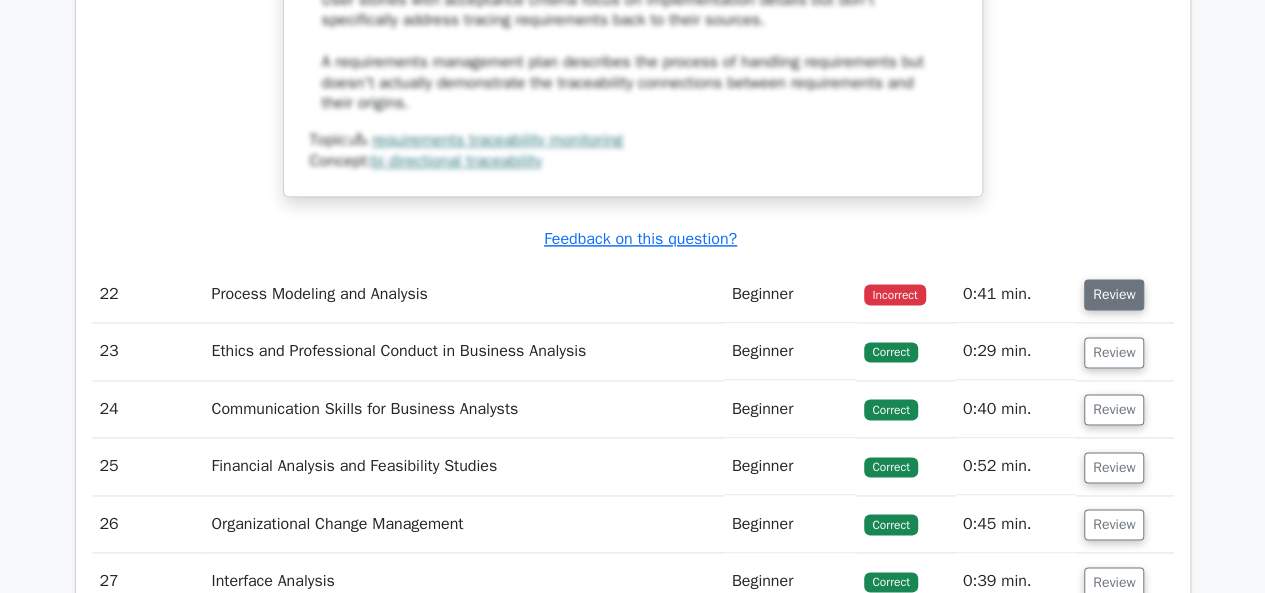 click on "Review" at bounding box center (1114, 294) 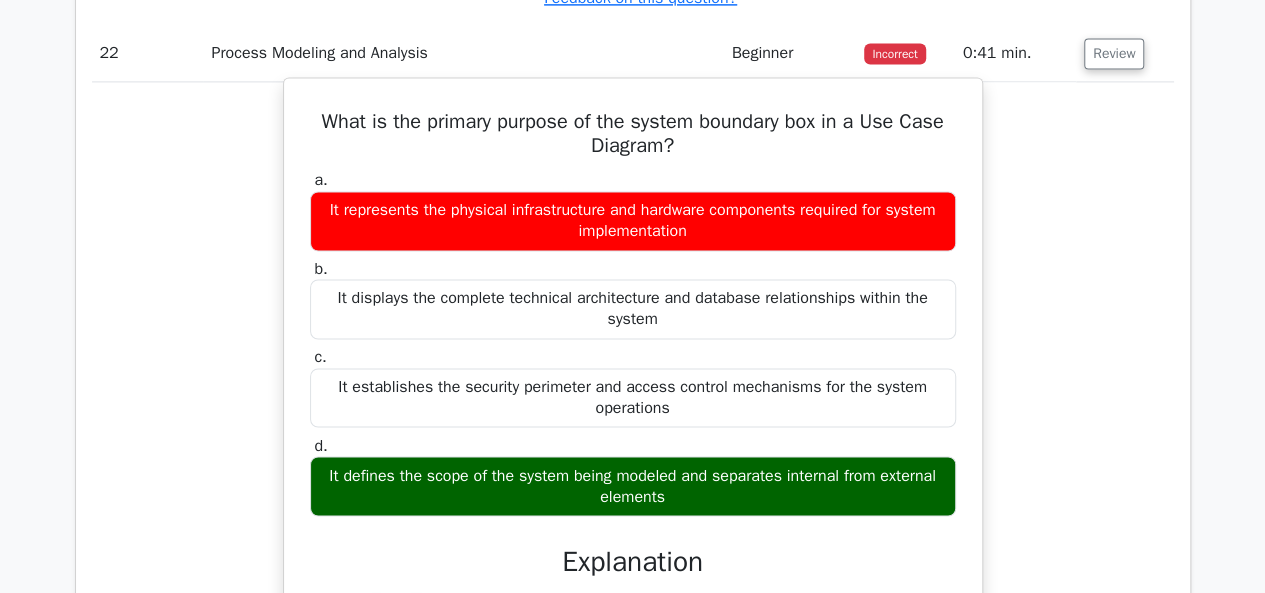 scroll, scrollTop: 24173, scrollLeft: 0, axis: vertical 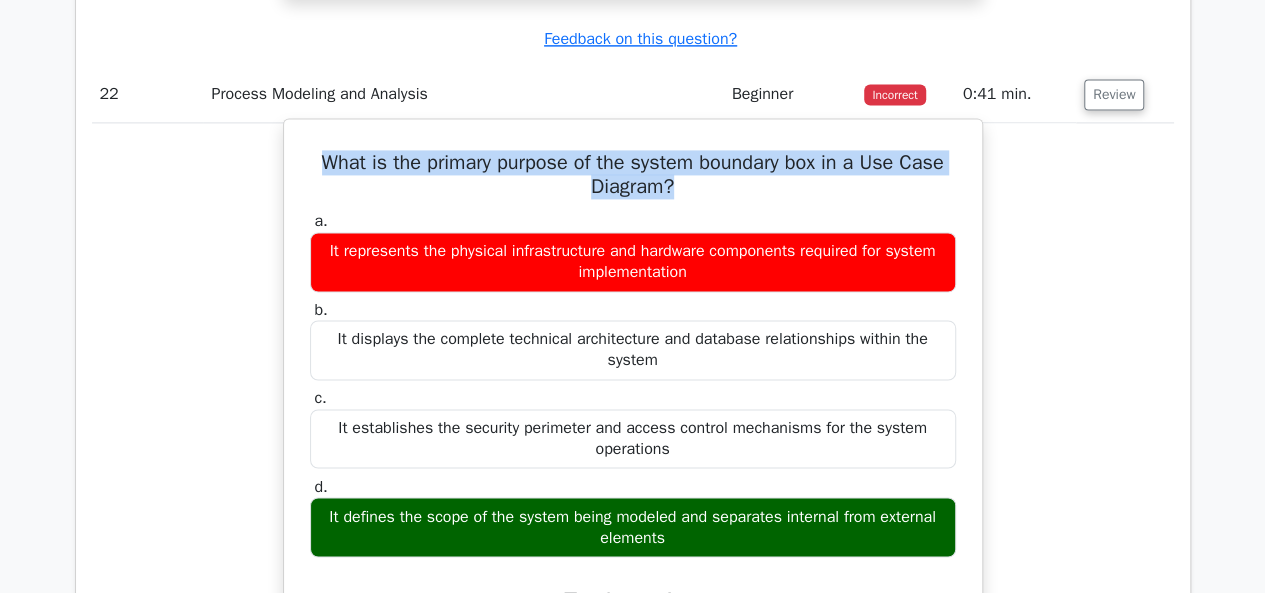 drag, startPoint x: 690, startPoint y: 161, endPoint x: 303, endPoint y: 130, distance: 388.23962 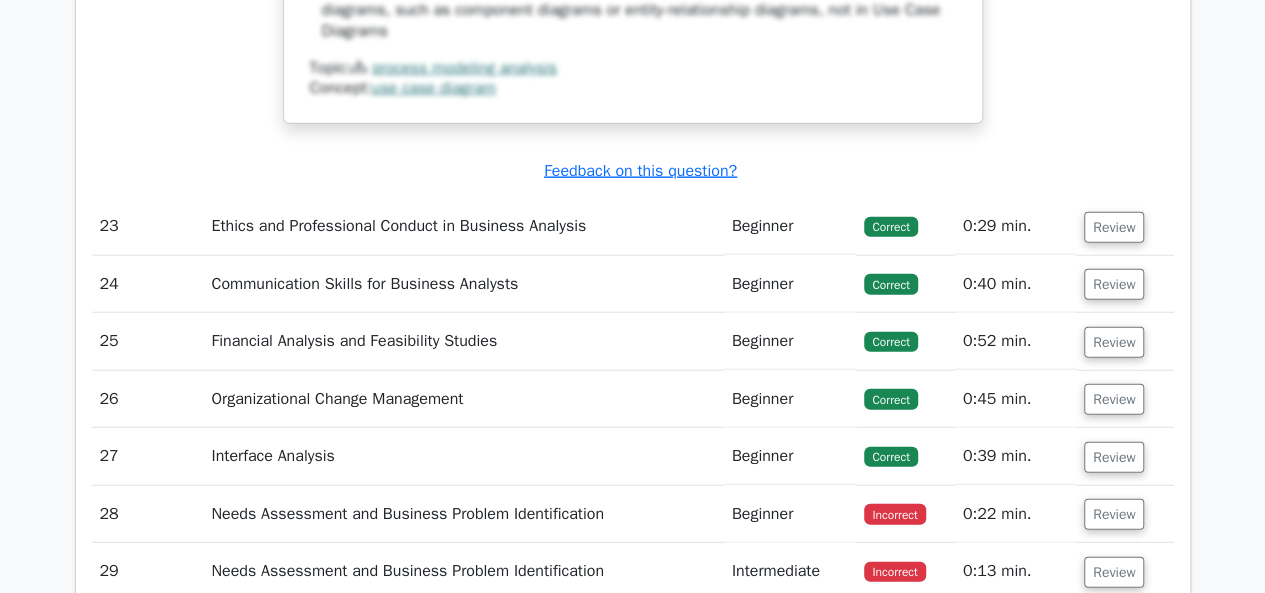 scroll, scrollTop: 25173, scrollLeft: 0, axis: vertical 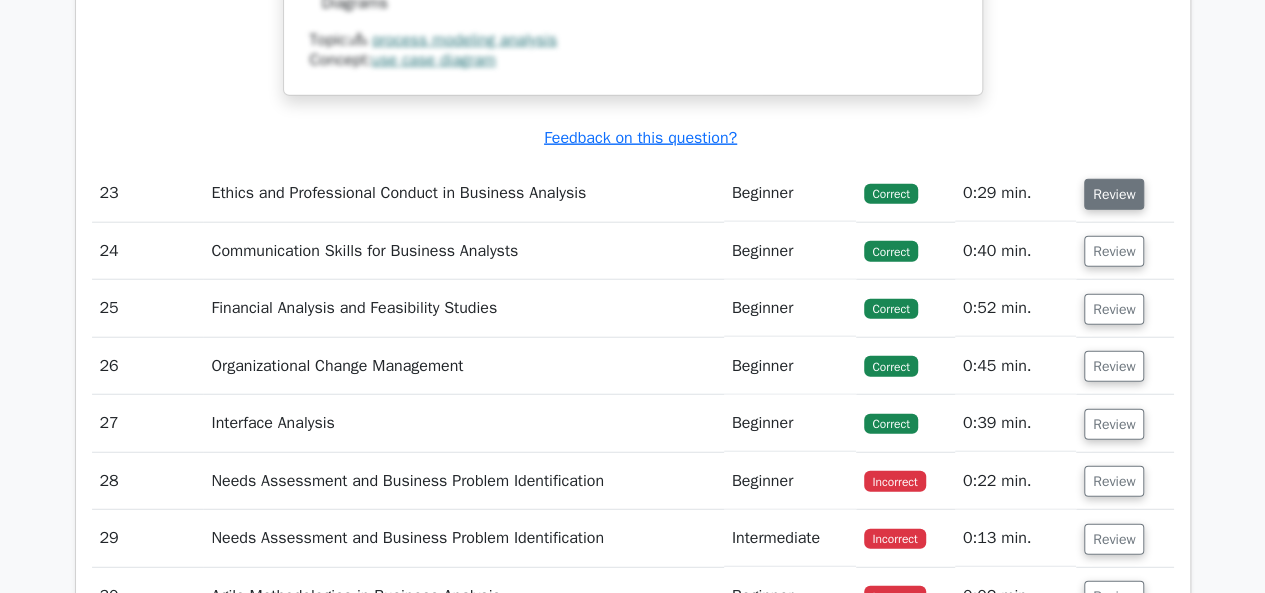 click on "Review" at bounding box center [1114, 194] 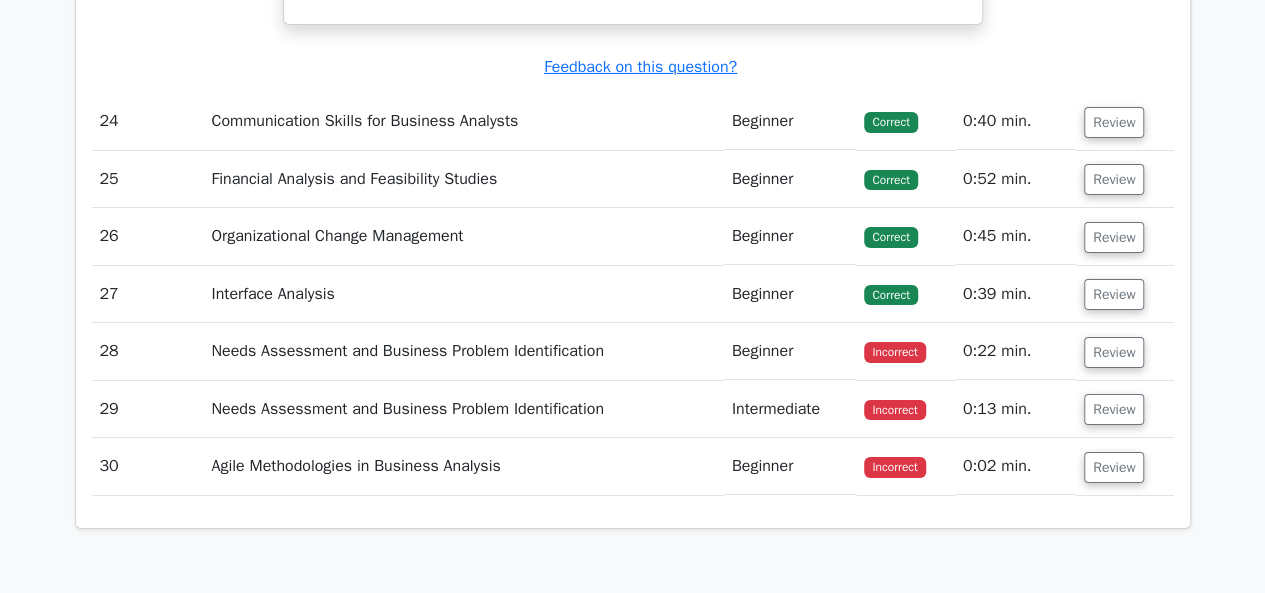 scroll, scrollTop: 26373, scrollLeft: 0, axis: vertical 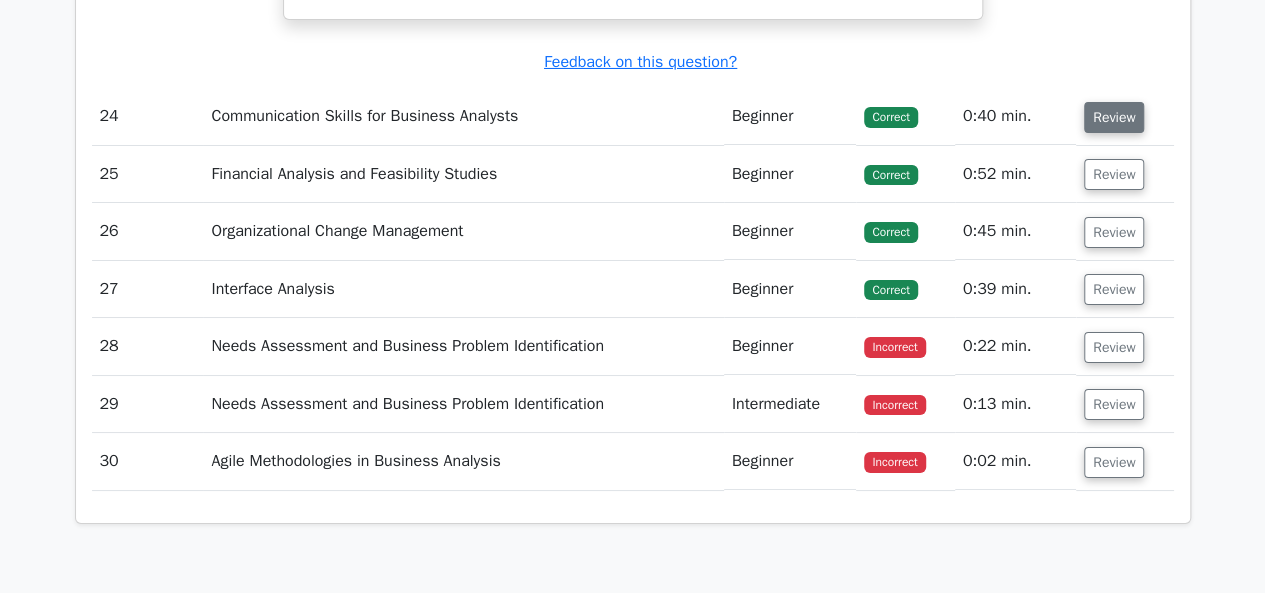 click on "Review" at bounding box center (1114, 117) 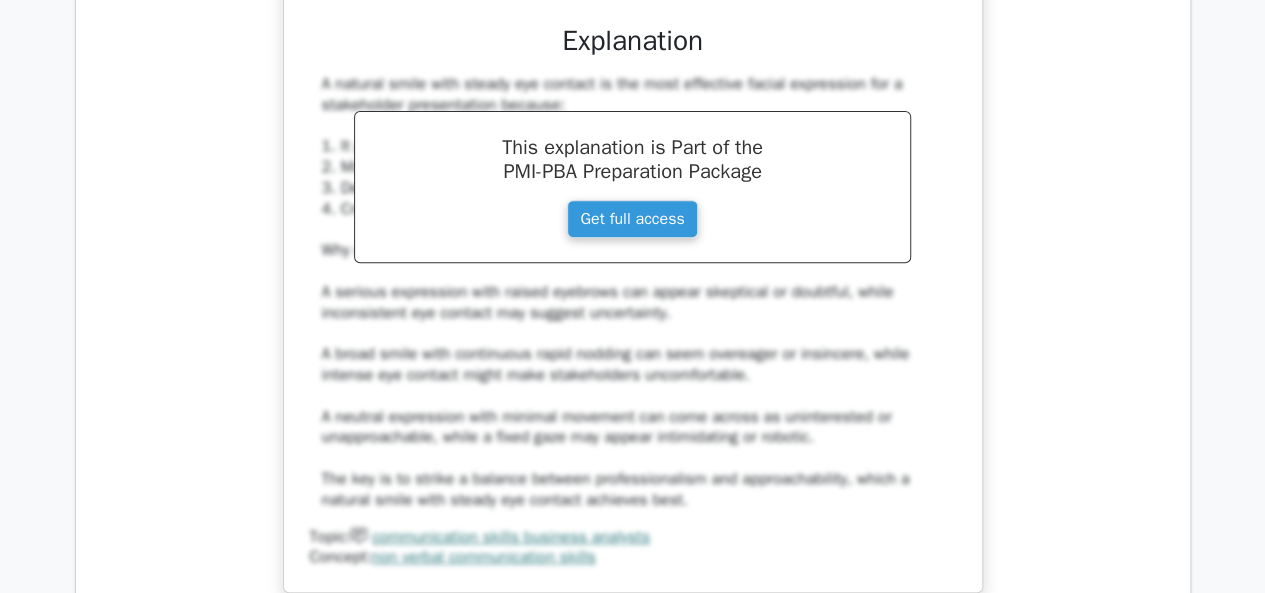 scroll, scrollTop: 27273, scrollLeft: 0, axis: vertical 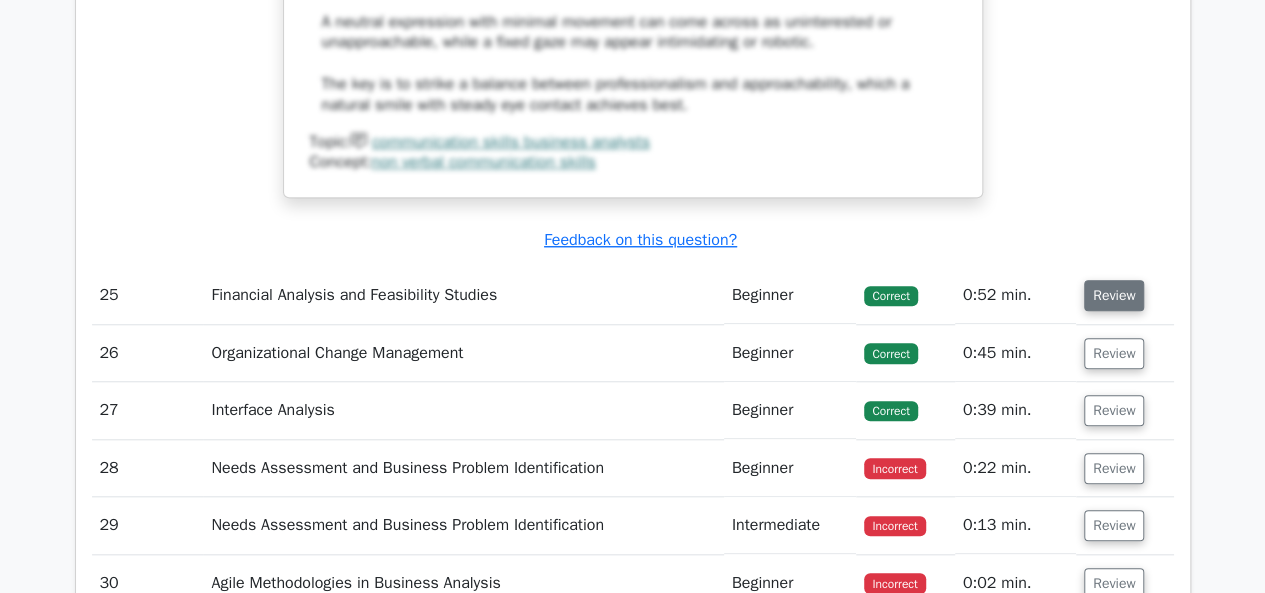 click on "Review" at bounding box center (1114, 295) 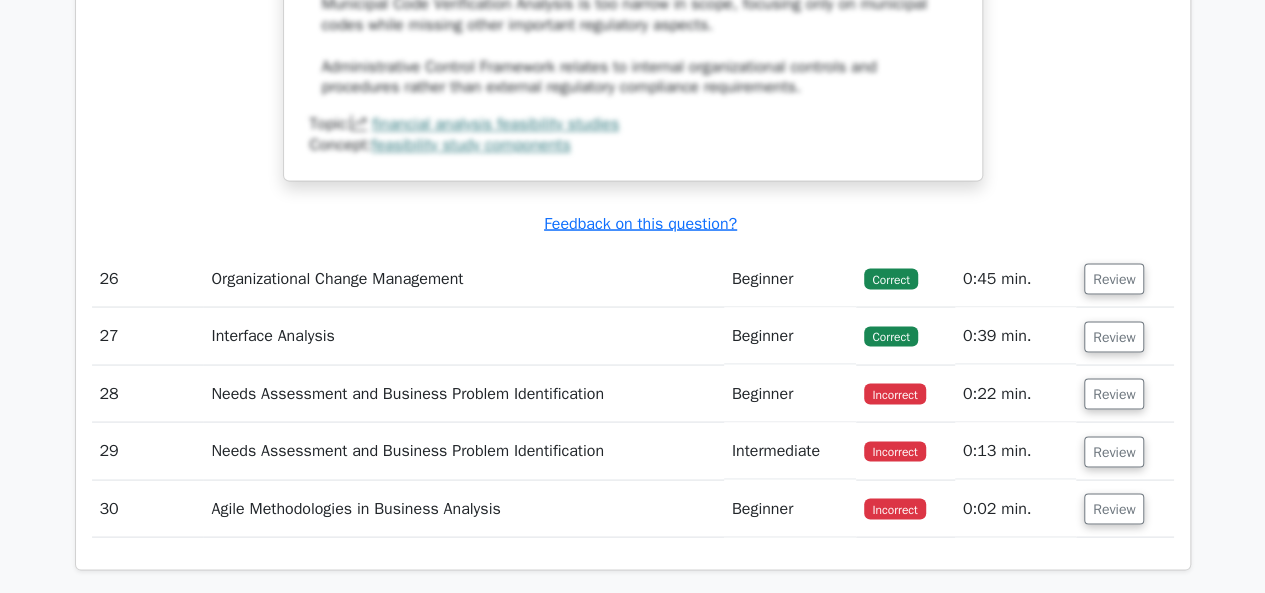 scroll, scrollTop: 28473, scrollLeft: 0, axis: vertical 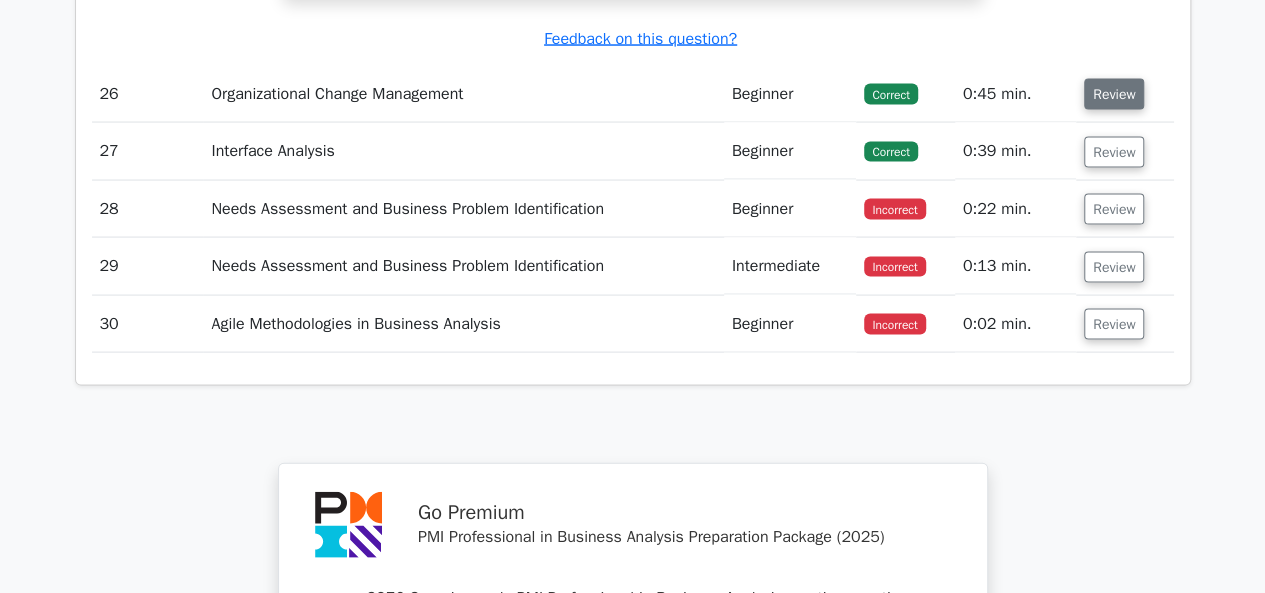 click on "Review" at bounding box center [1114, 94] 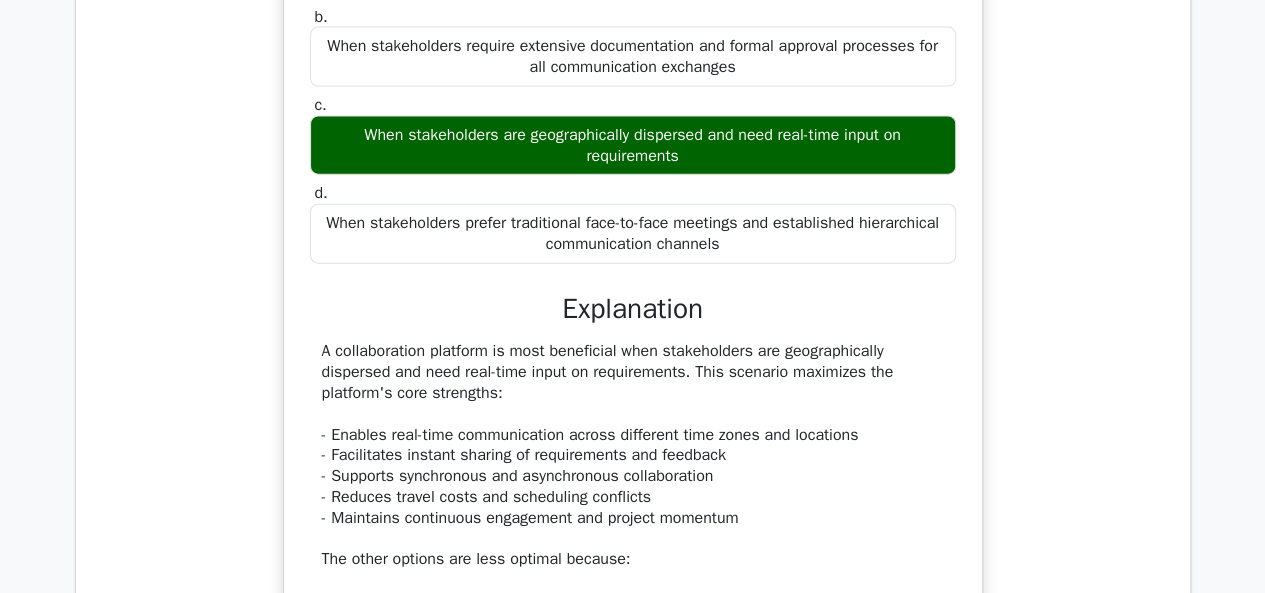 scroll, scrollTop: 28773, scrollLeft: 0, axis: vertical 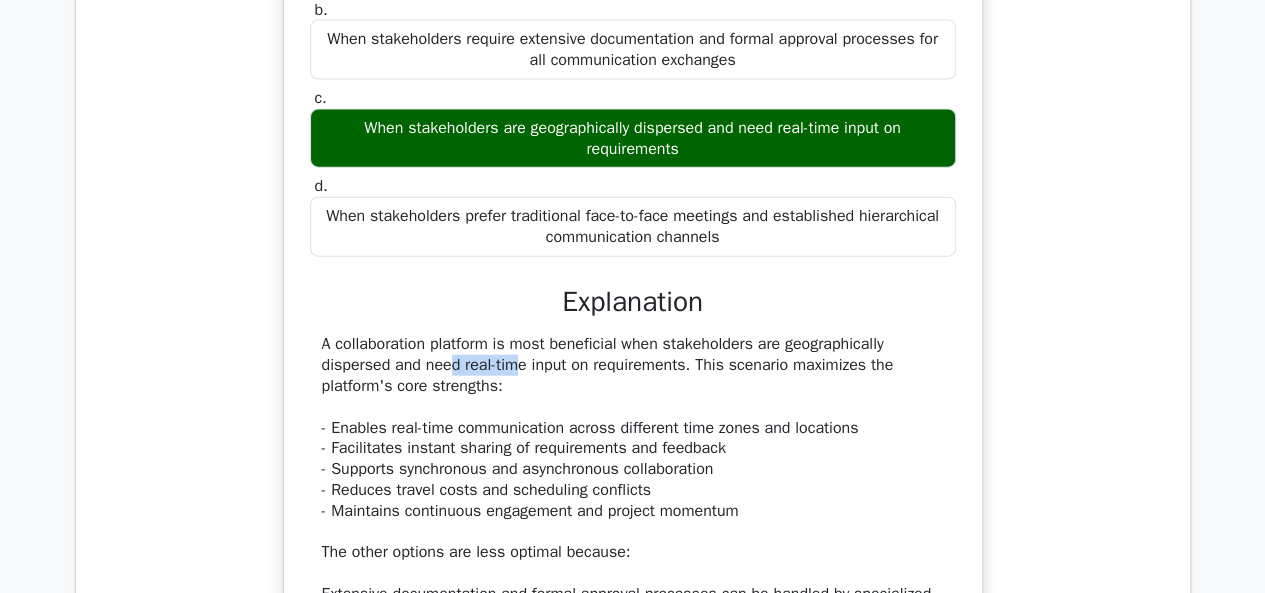 drag, startPoint x: 393, startPoint y: 316, endPoint x: 322, endPoint y: 318, distance: 71.02816 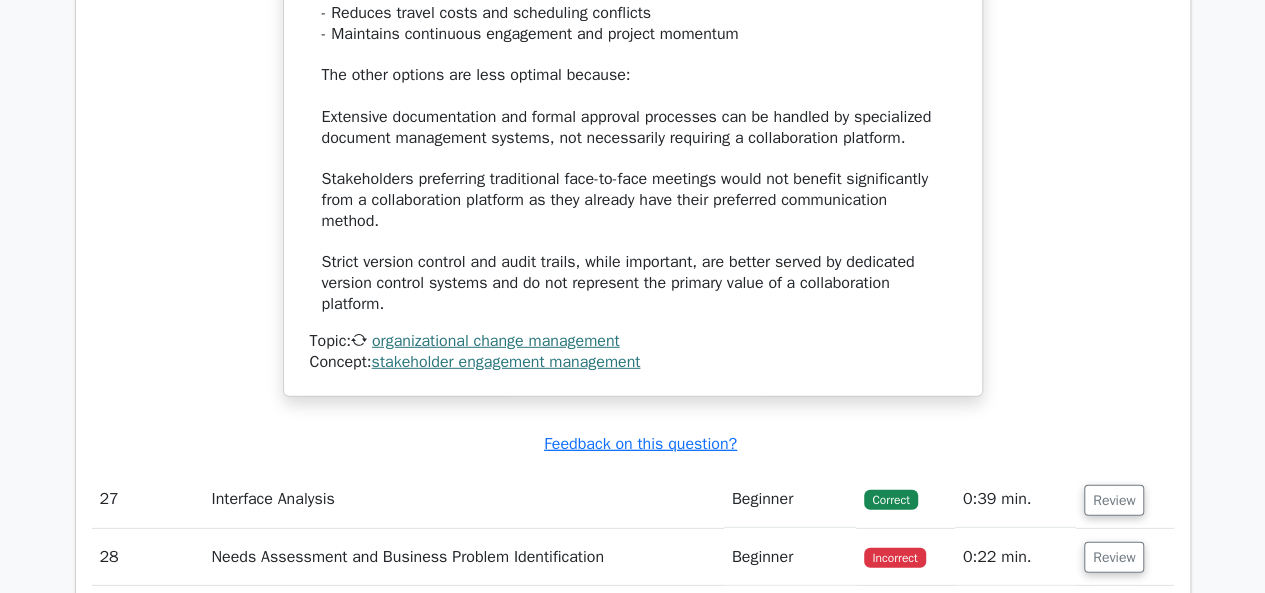 scroll, scrollTop: 29473, scrollLeft: 0, axis: vertical 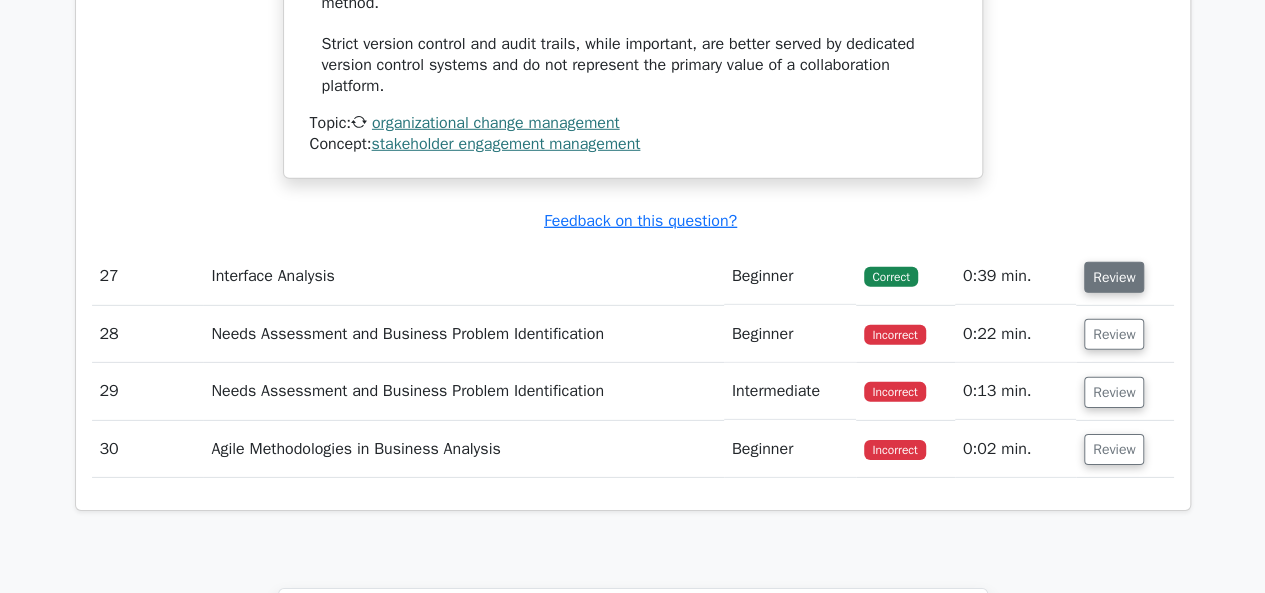 click on "Review" at bounding box center (1114, 277) 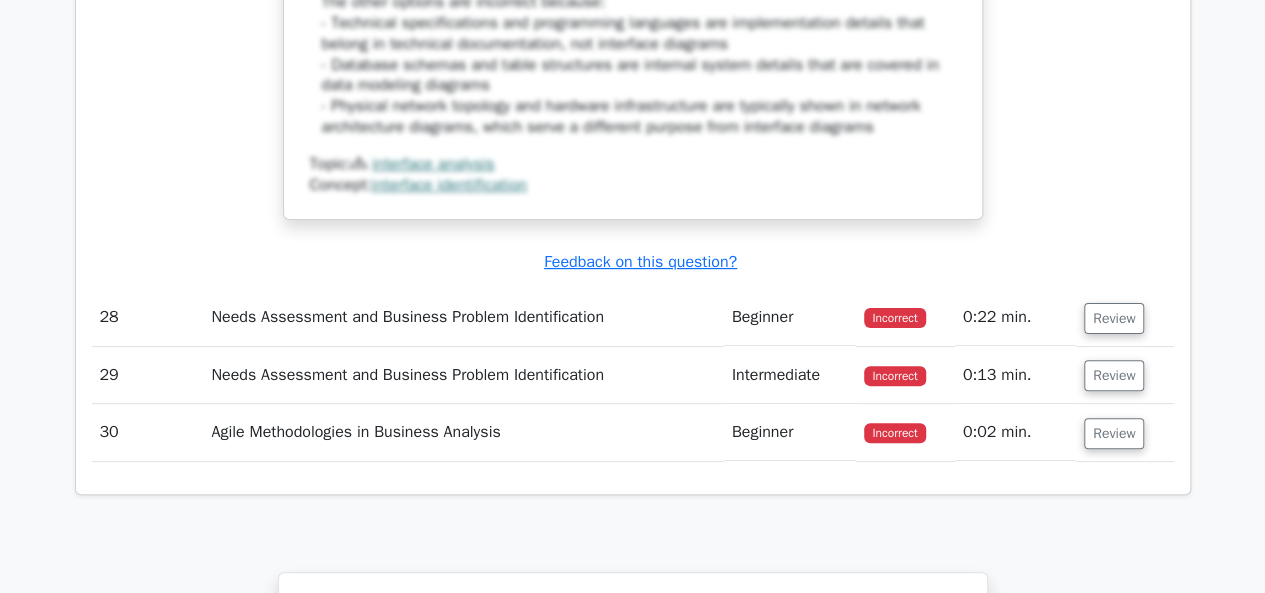 scroll, scrollTop: 30473, scrollLeft: 0, axis: vertical 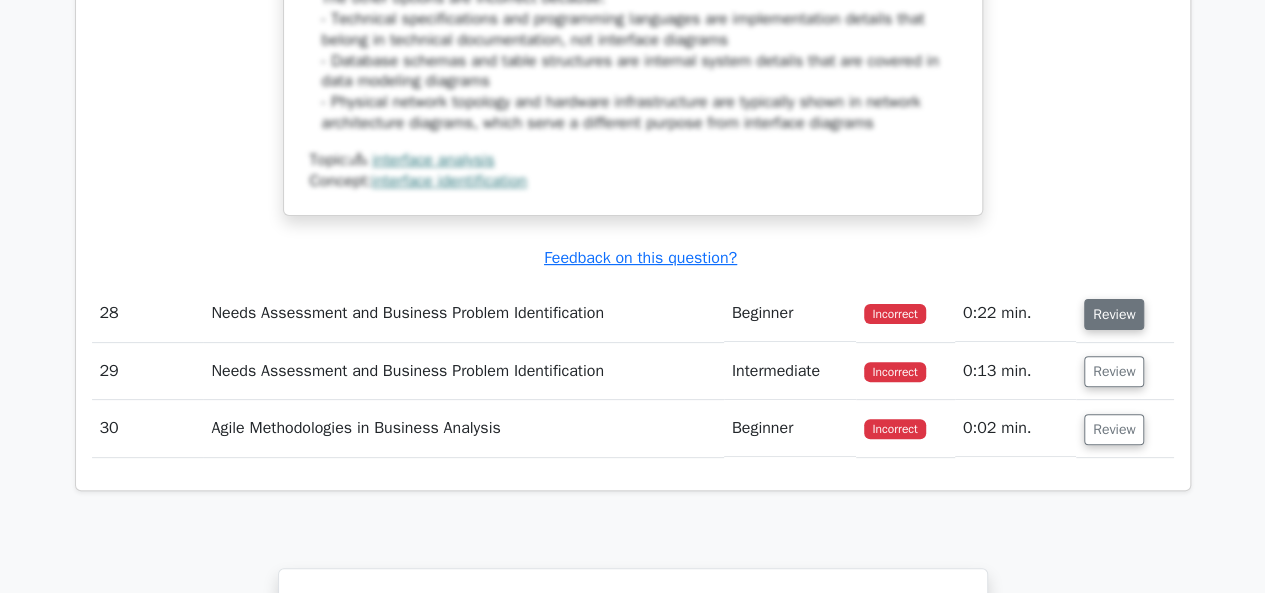 click on "Review" at bounding box center [1114, 314] 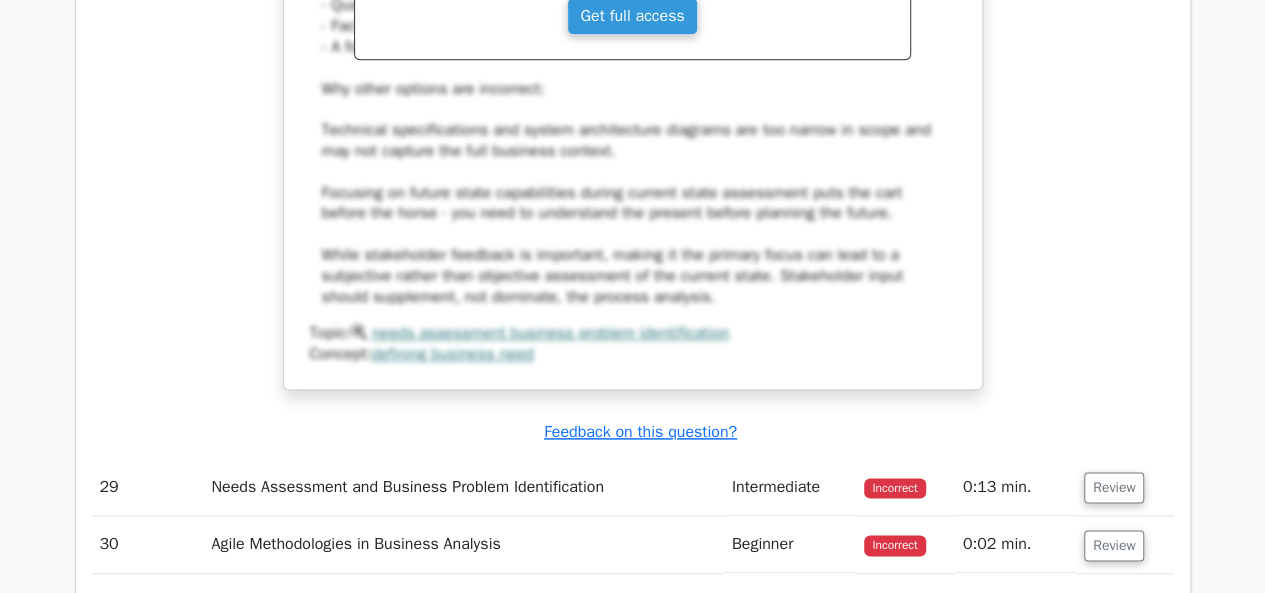 scroll, scrollTop: 31673, scrollLeft: 0, axis: vertical 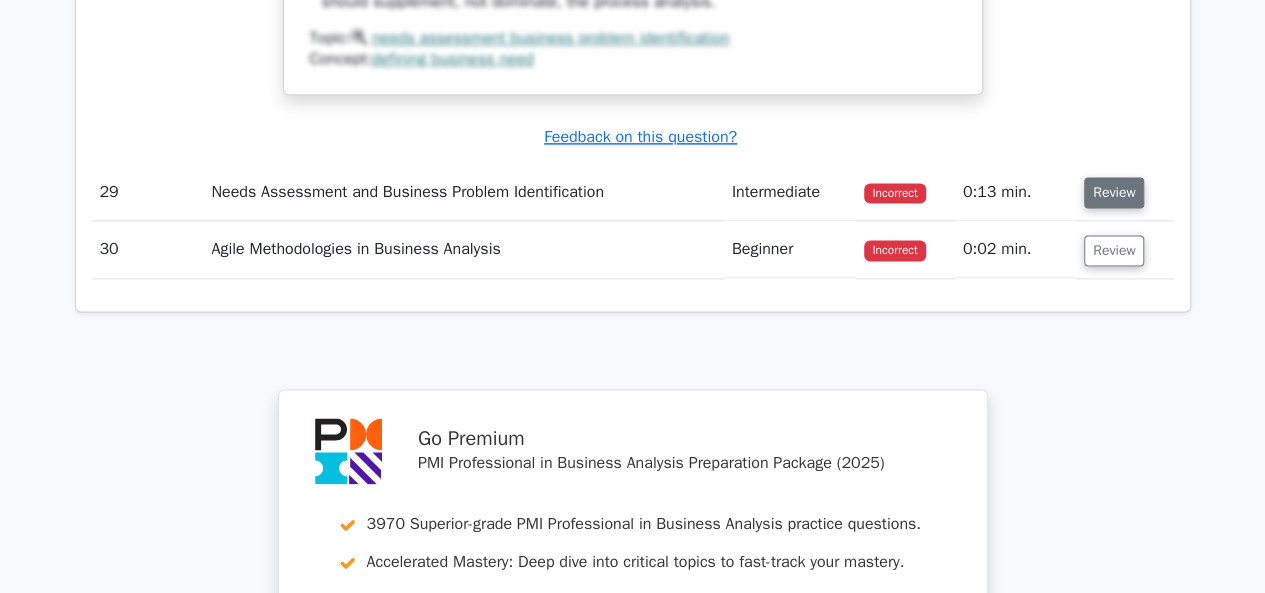 click on "Review" at bounding box center [1114, 192] 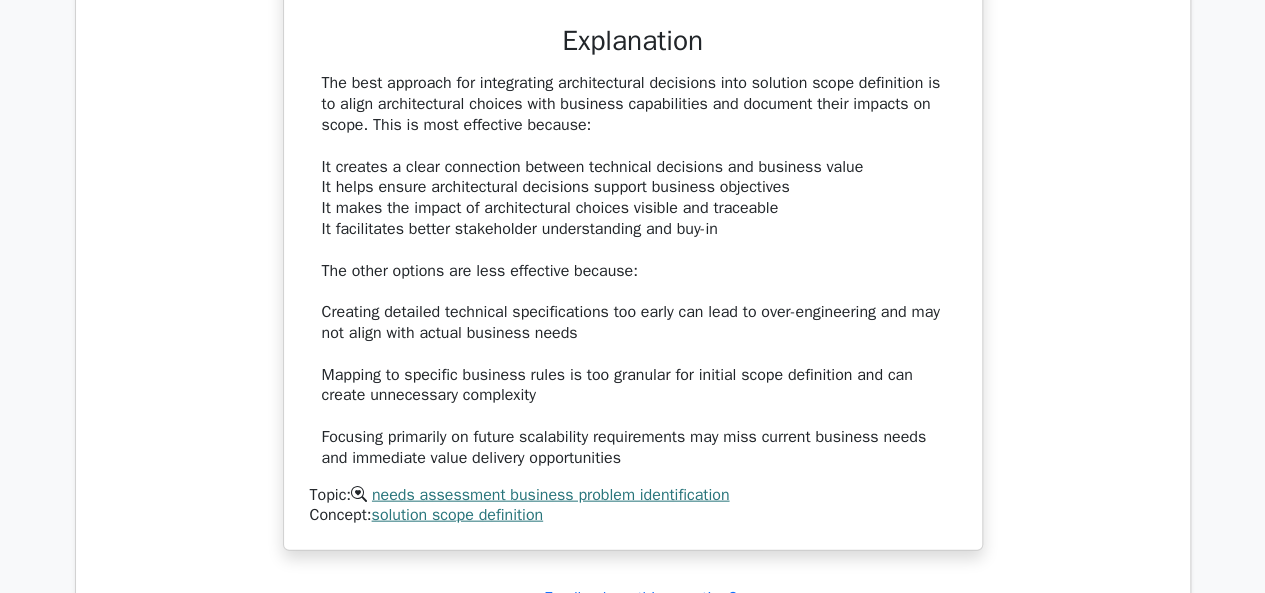 scroll, scrollTop: 32573, scrollLeft: 0, axis: vertical 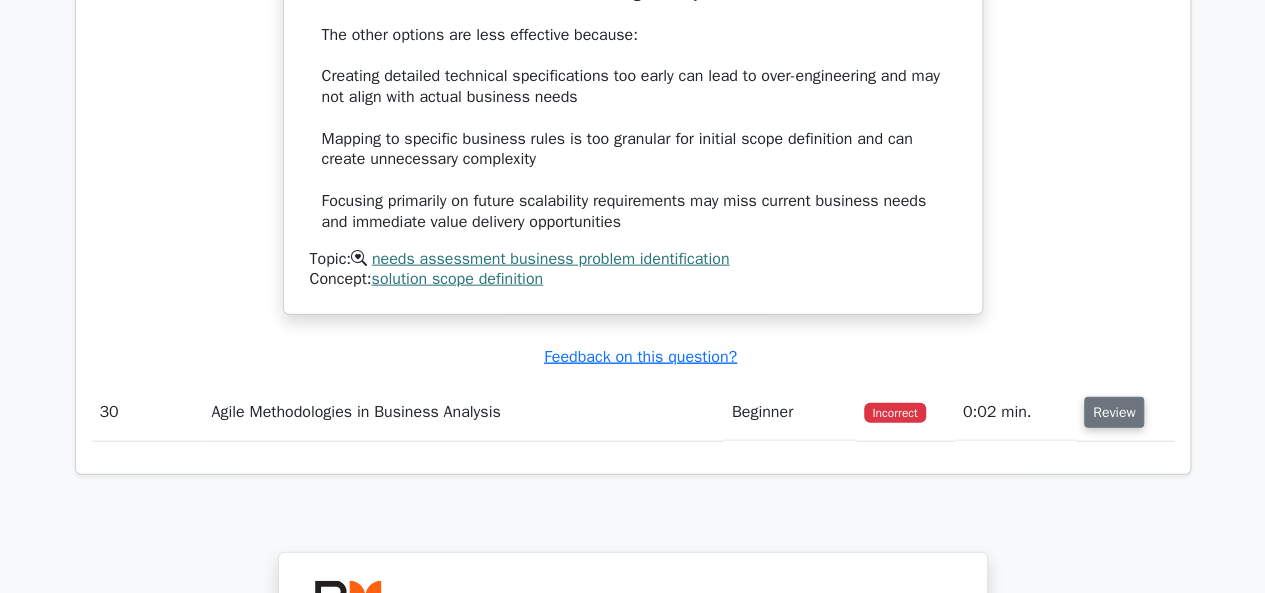 click on "Review" at bounding box center [1114, 412] 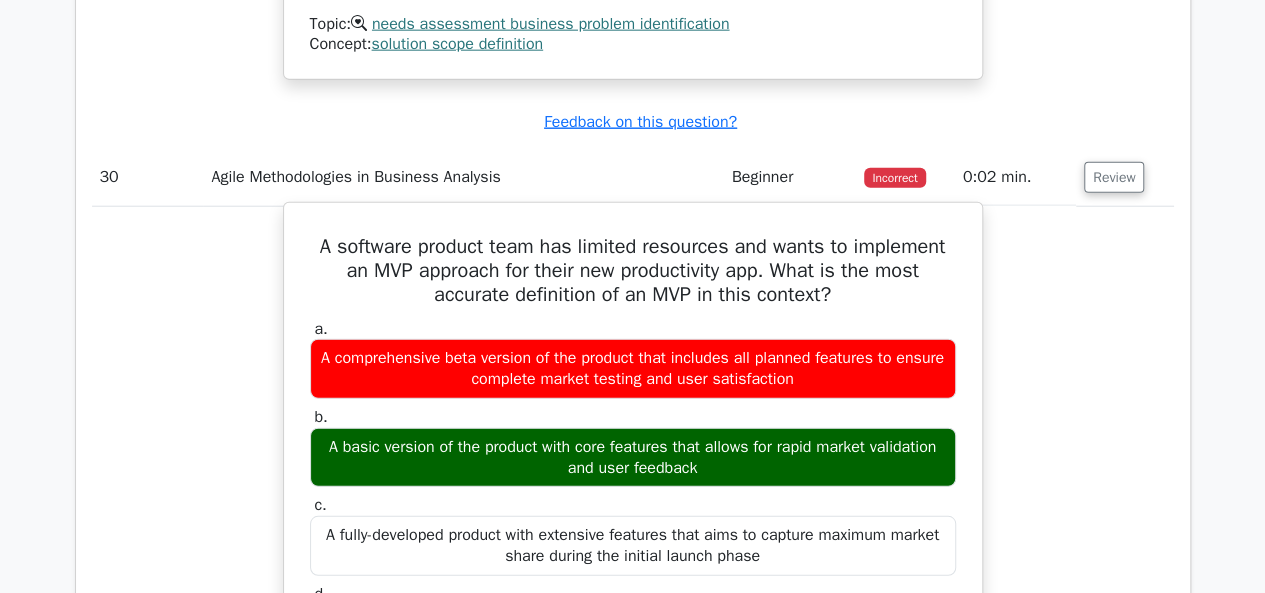 scroll, scrollTop: 32873, scrollLeft: 0, axis: vertical 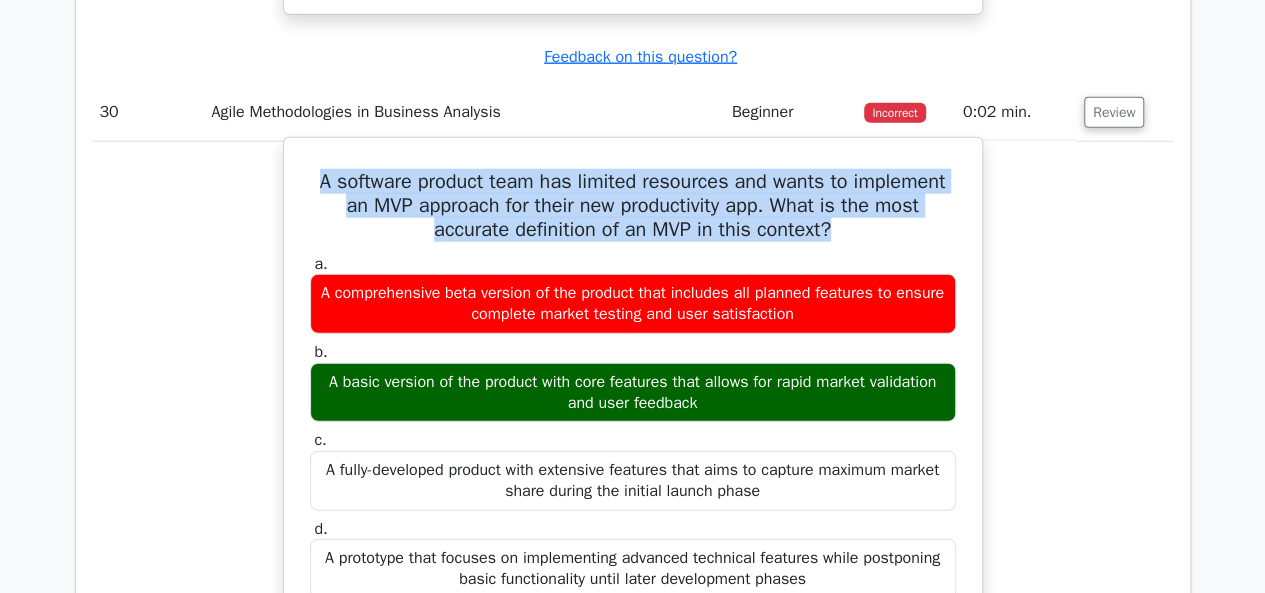 drag, startPoint x: 839, startPoint y: 159, endPoint x: 310, endPoint y: 92, distance: 533.226 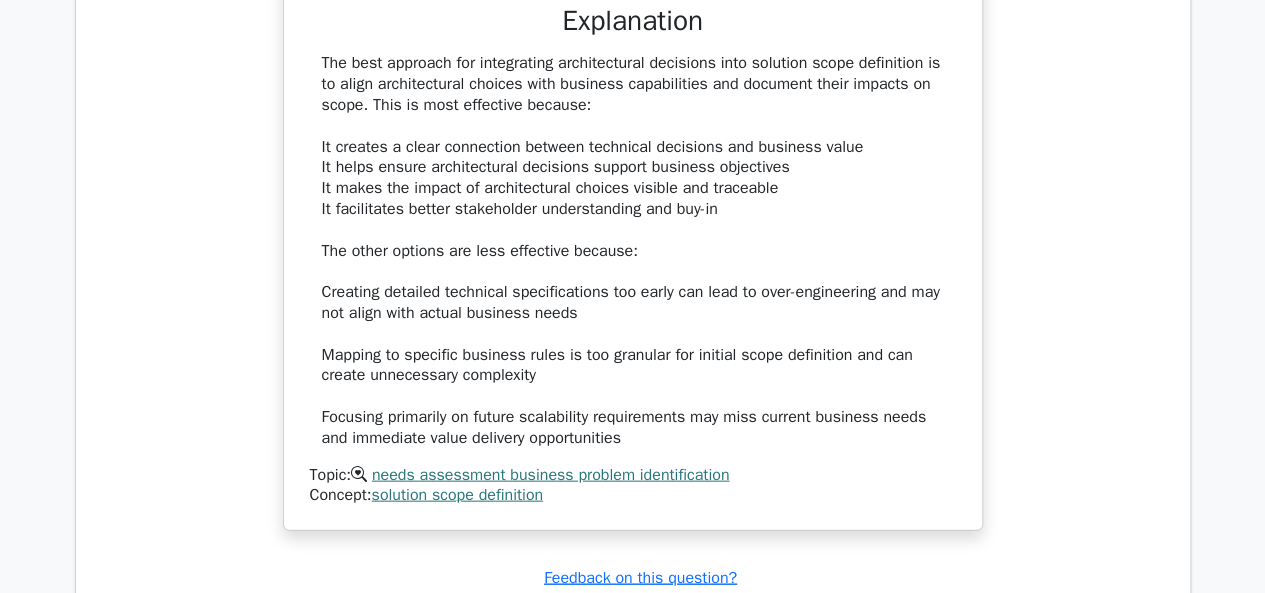 scroll, scrollTop: 32238, scrollLeft: 0, axis: vertical 